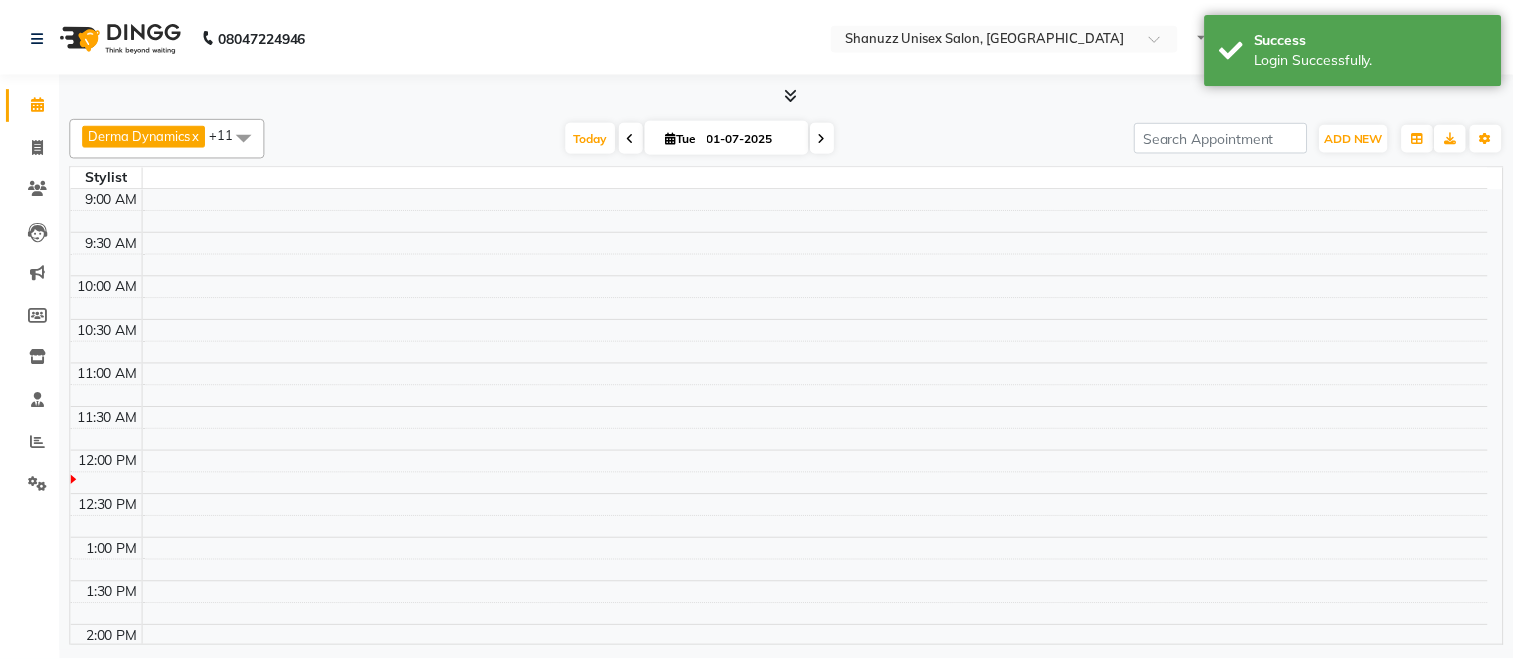 scroll, scrollTop: 0, scrollLeft: 0, axis: both 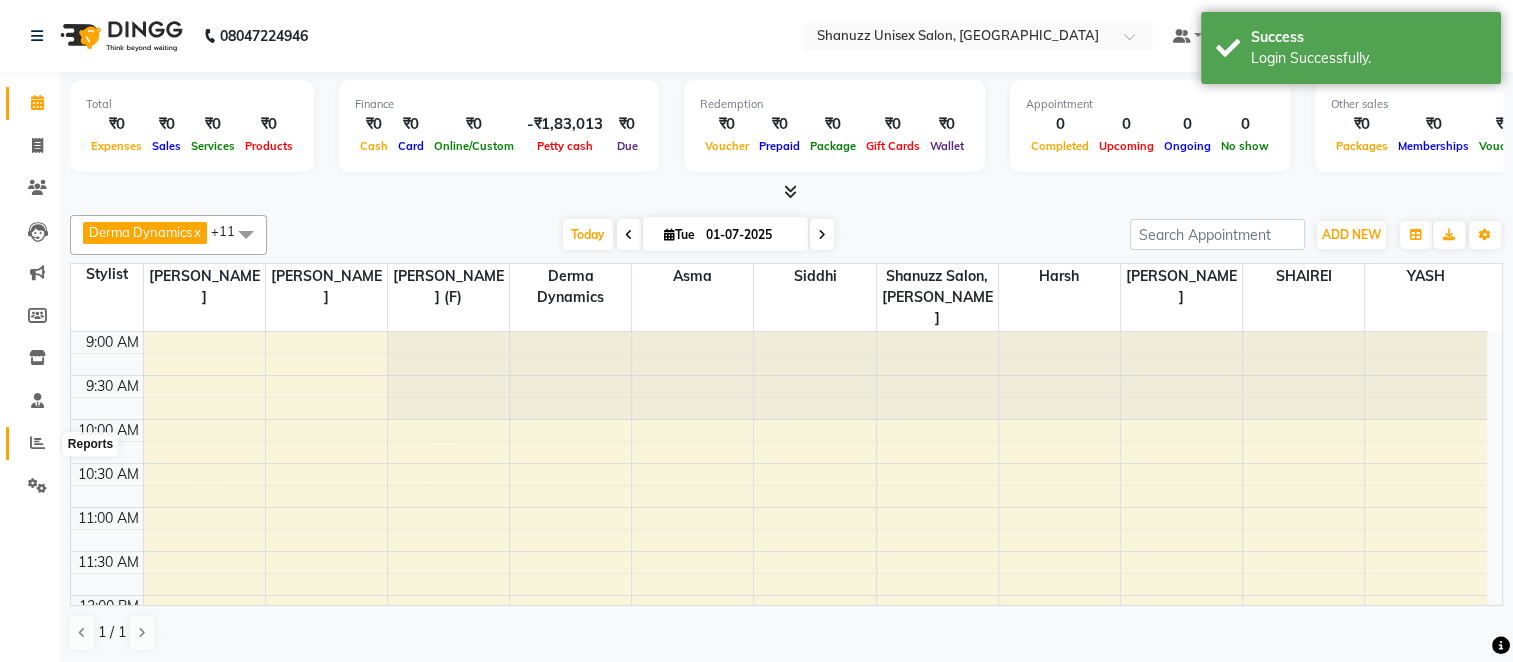click 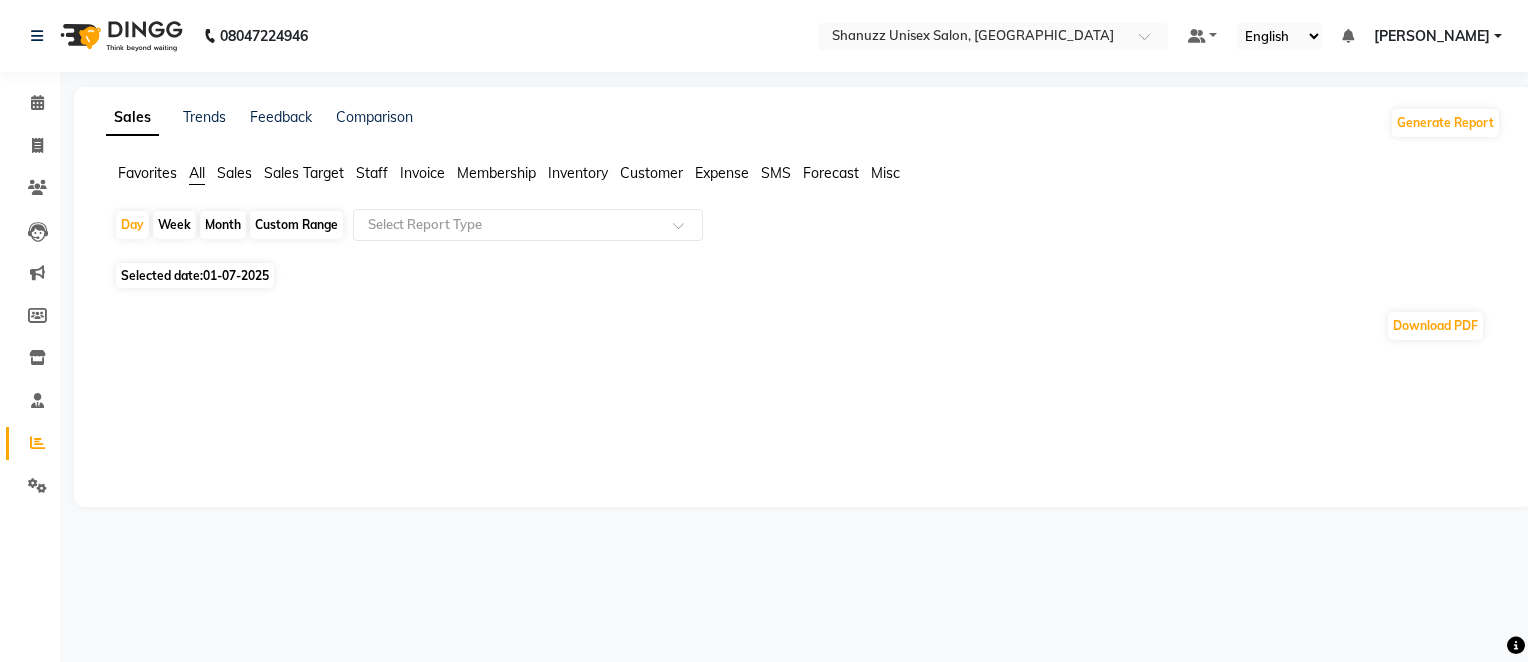 click on "Month" 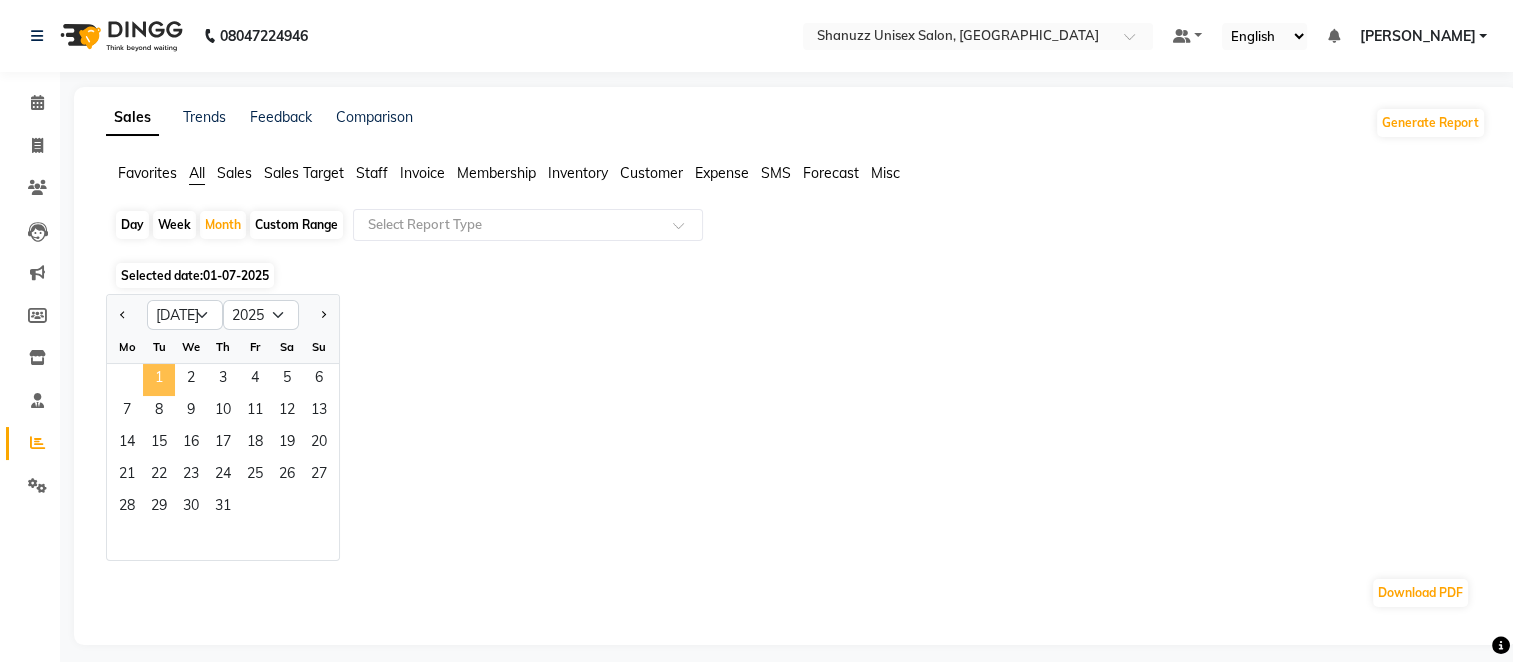 click on "1" 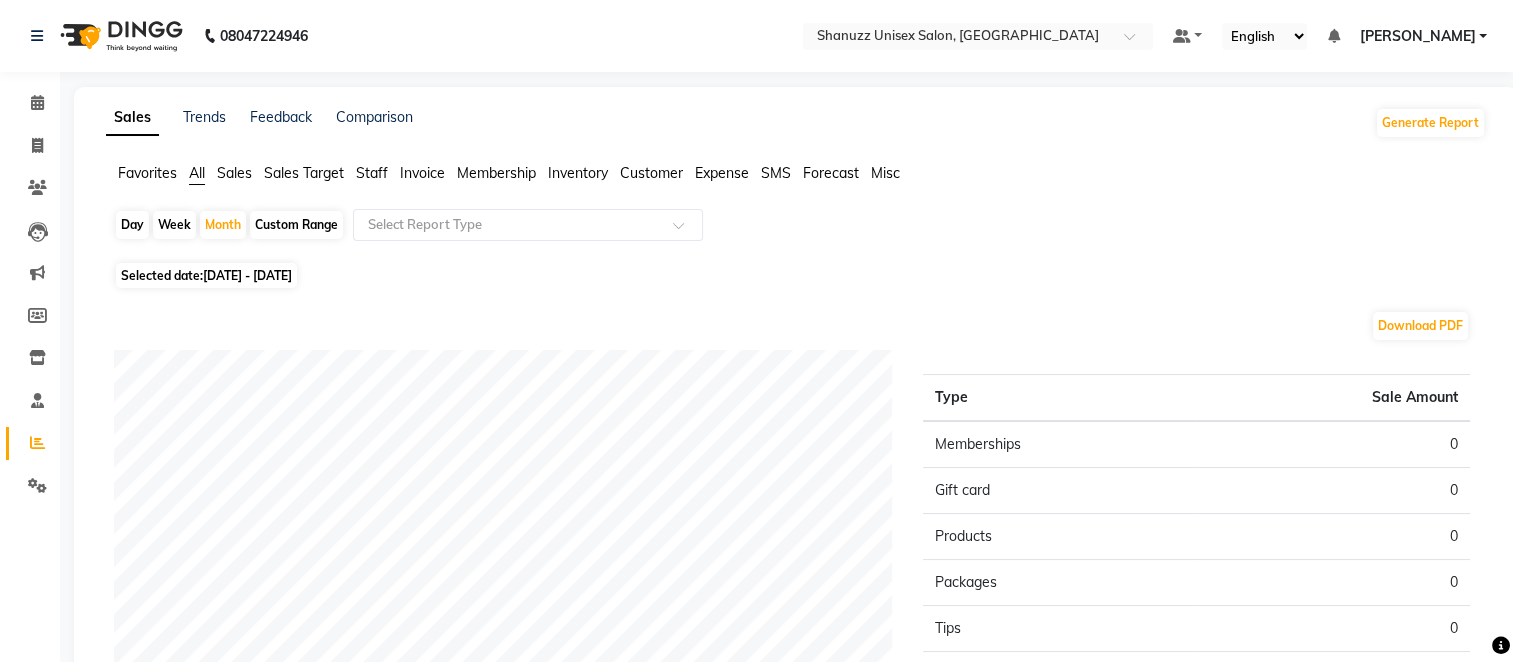 click on "Download PDF" 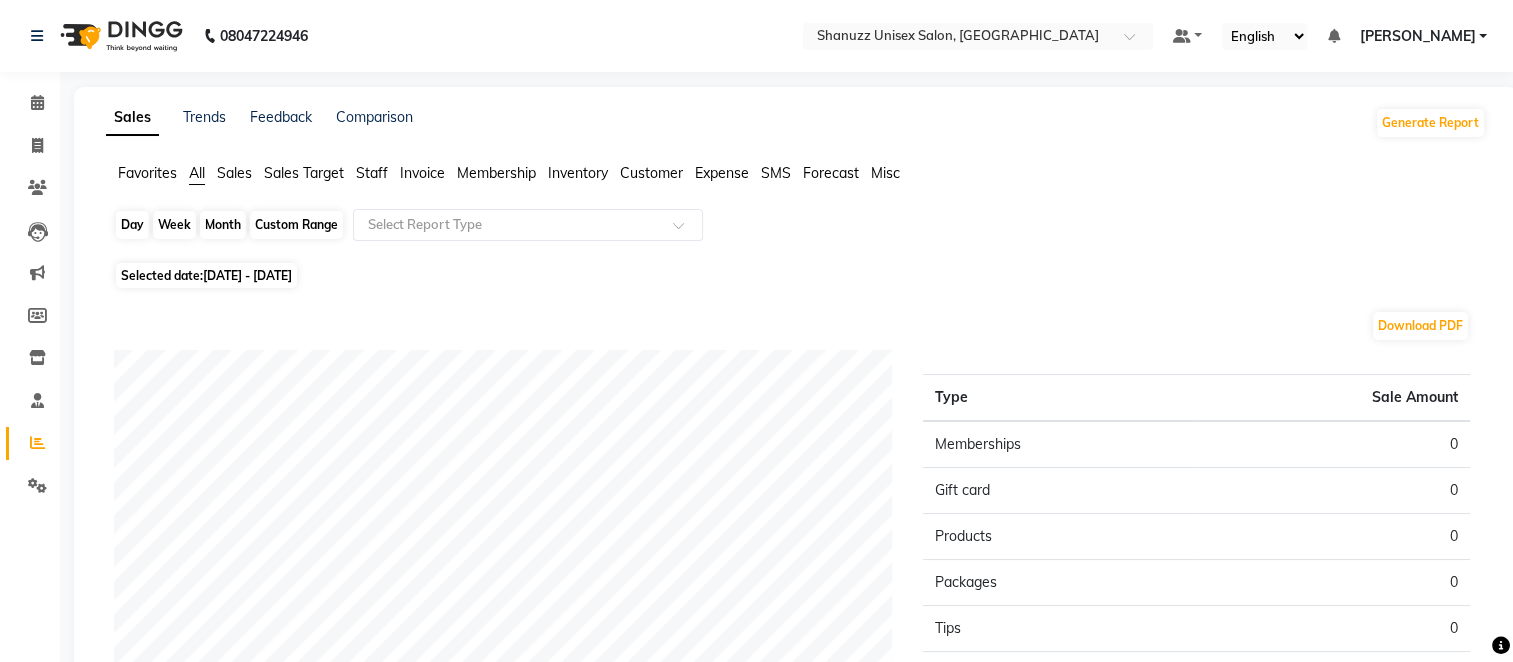click on "Month" 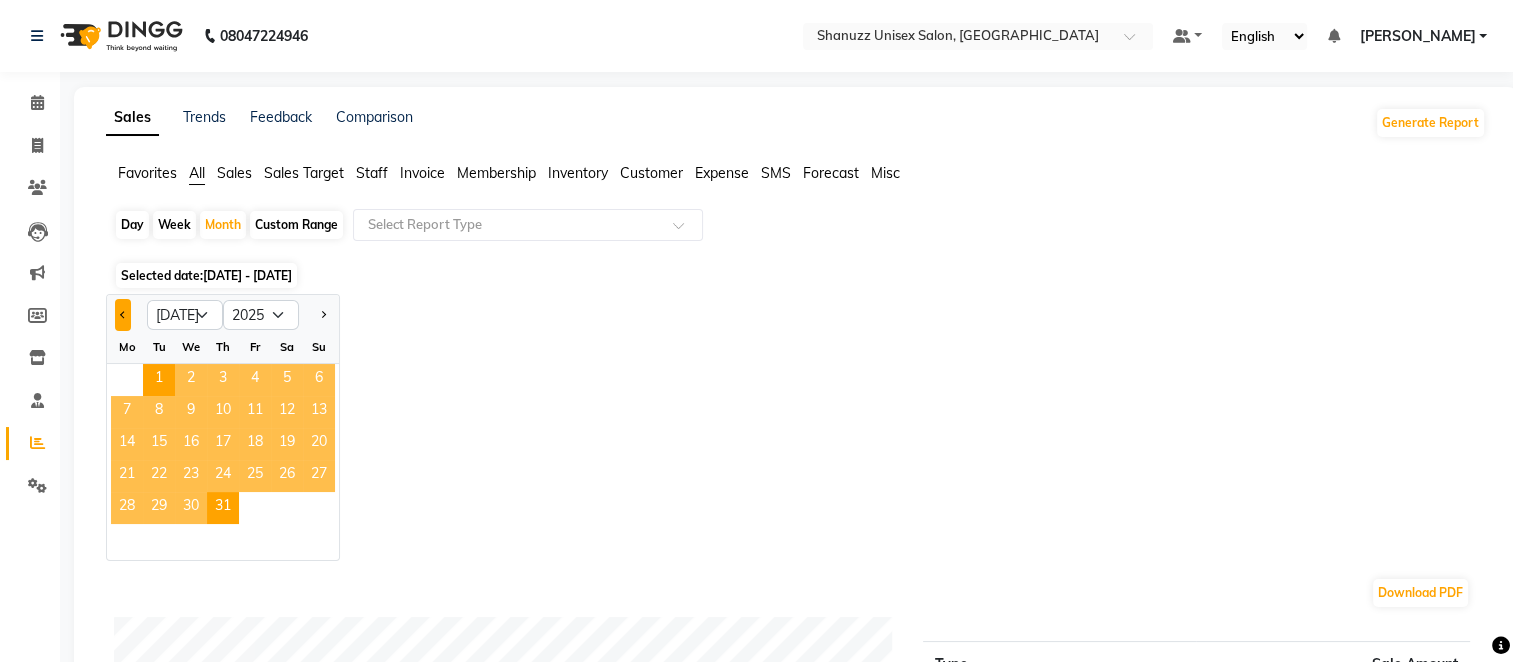 click 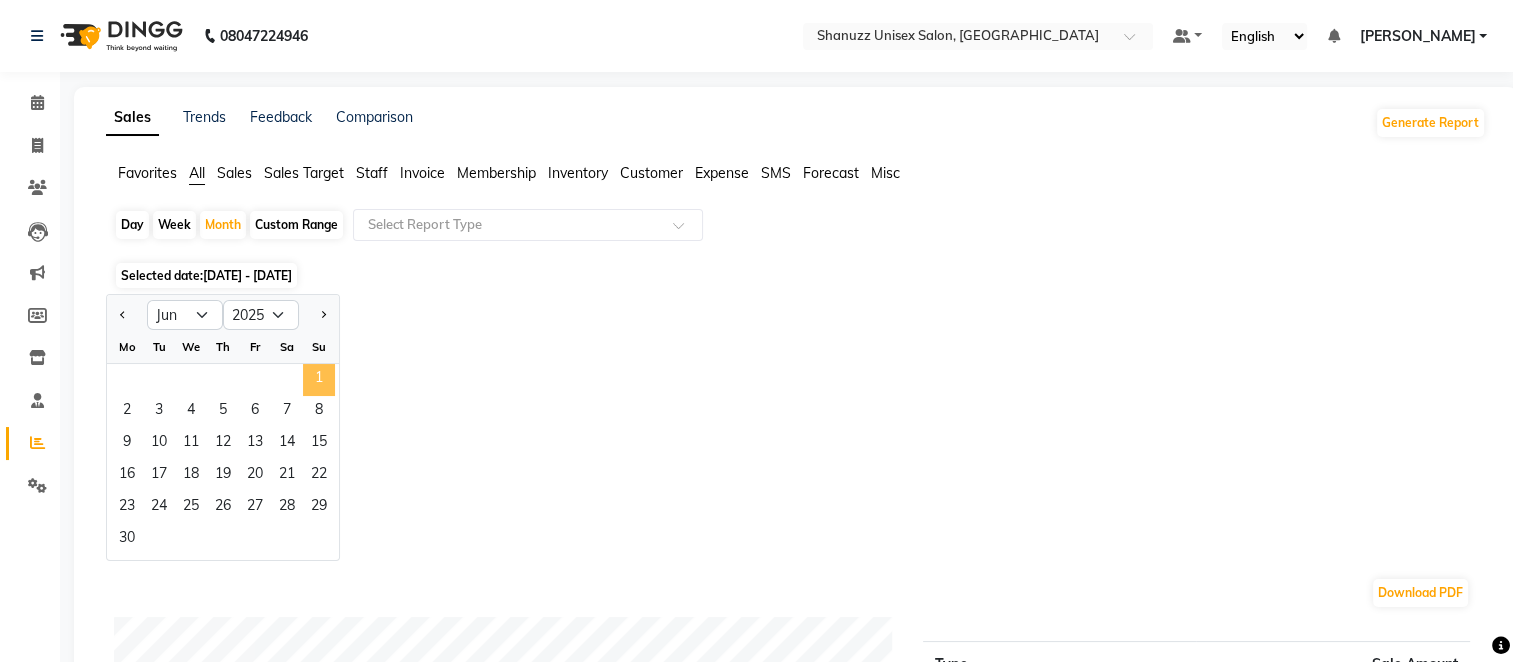 click on "1" 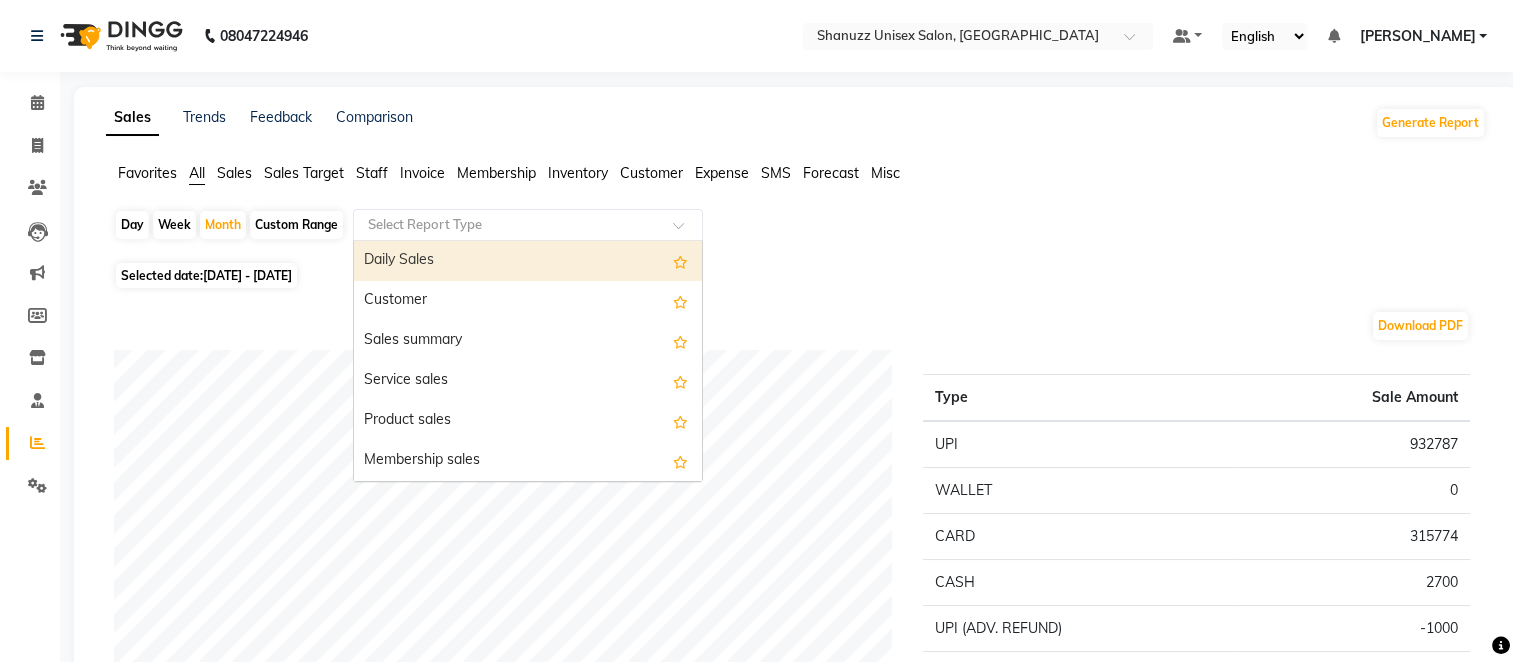 click 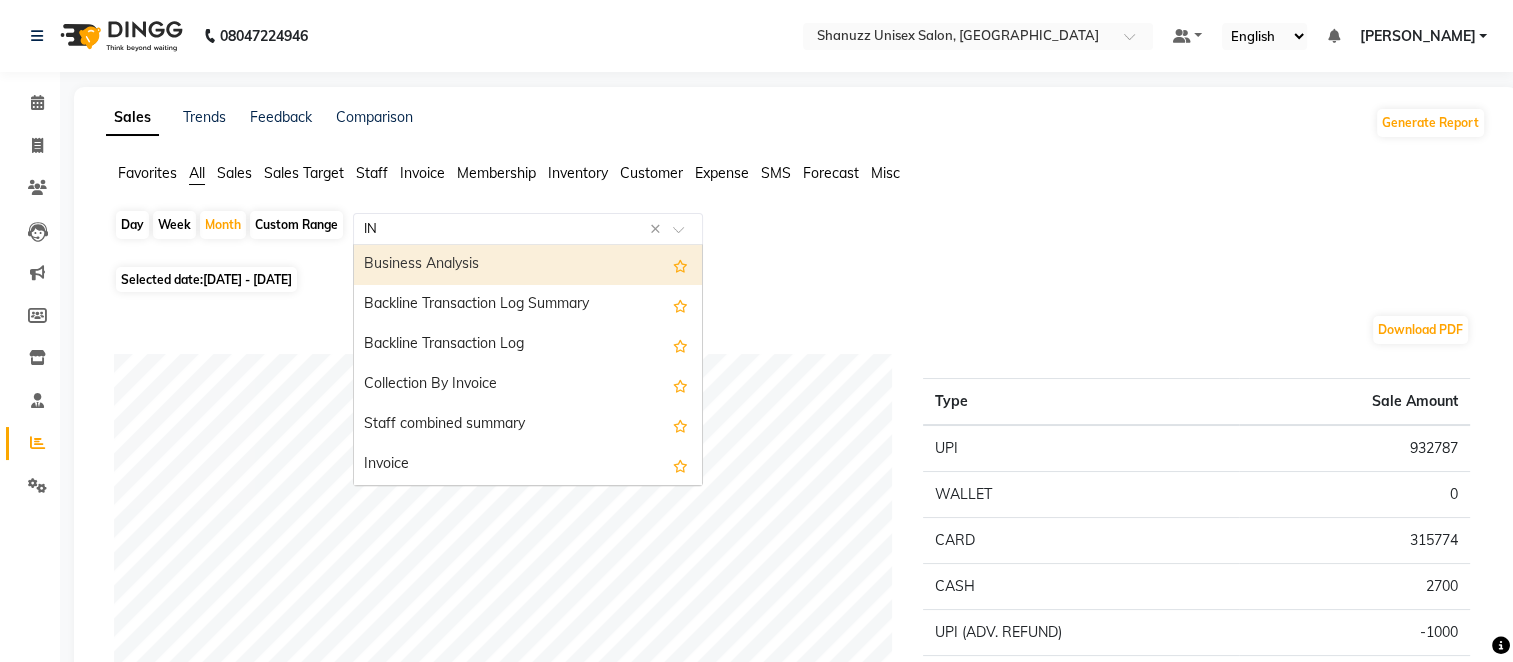 type on "INV" 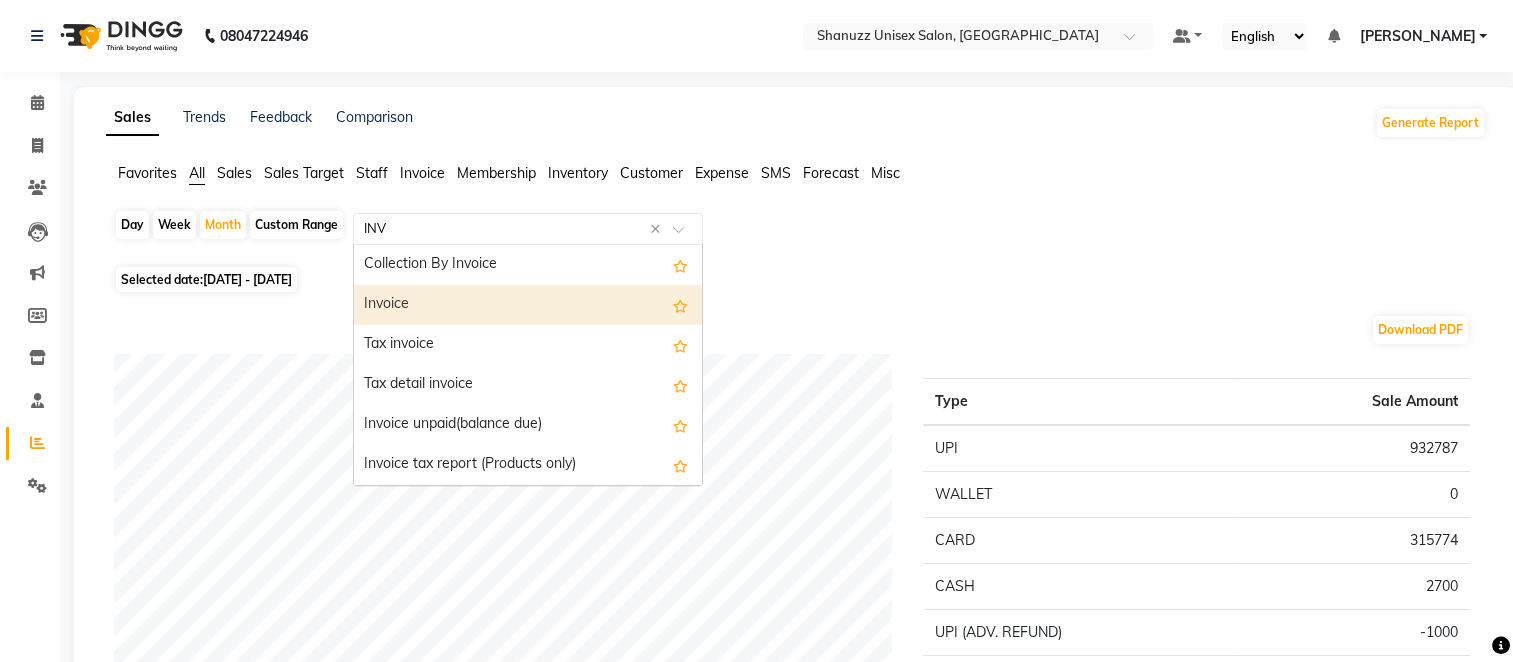 click on "Invoice" at bounding box center (528, 305) 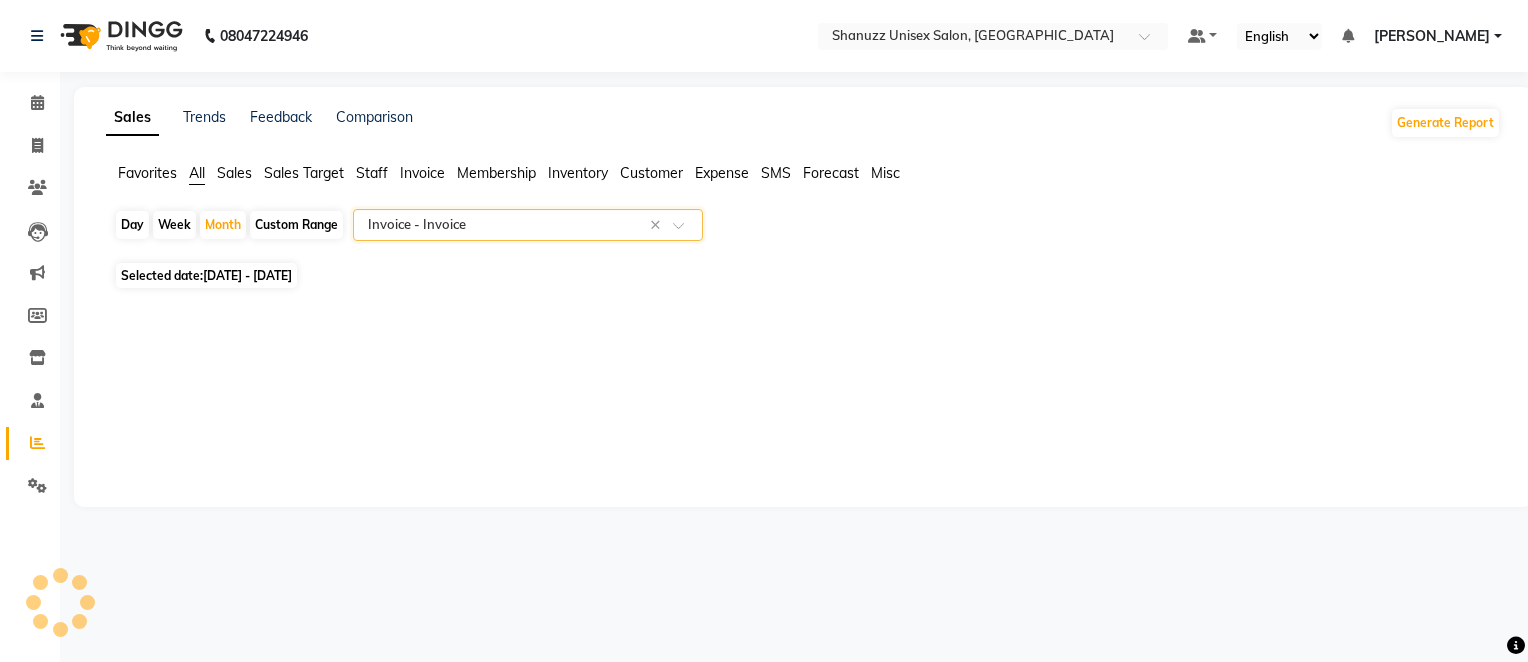 select on "full_report" 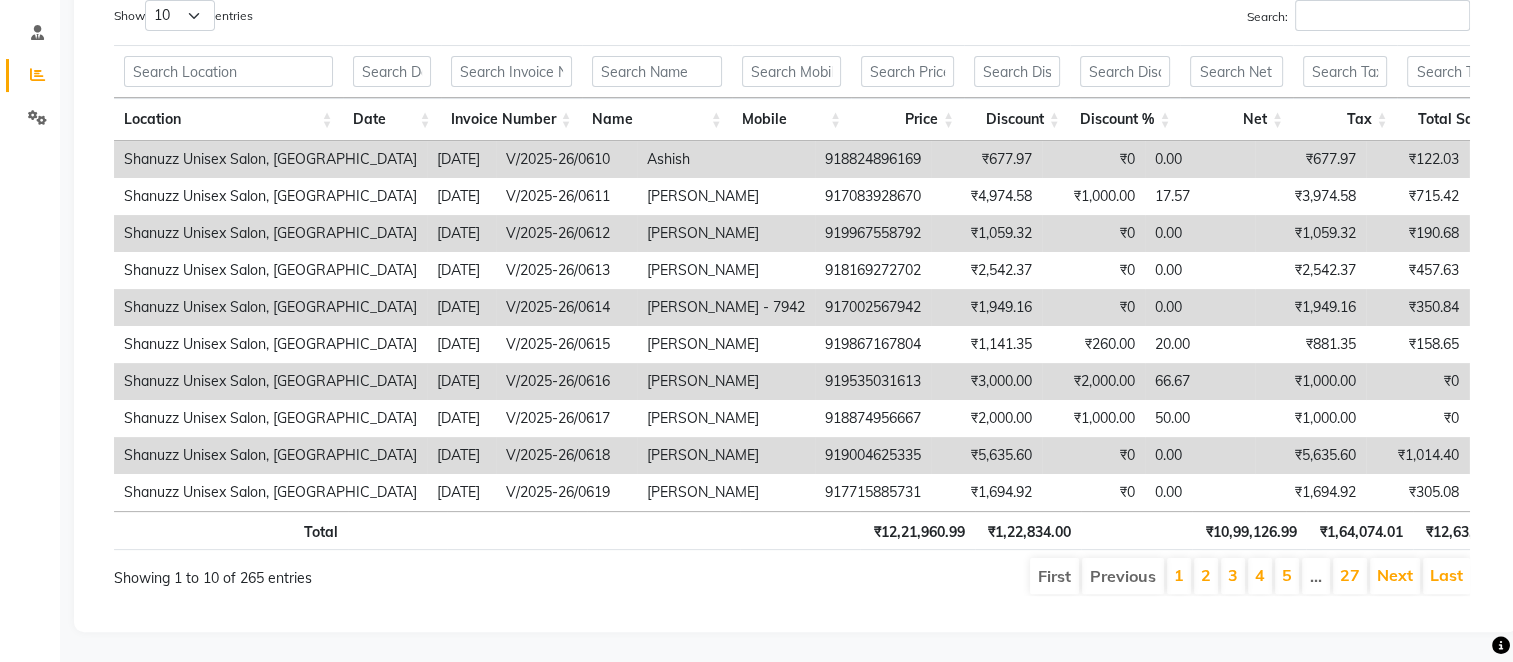 scroll, scrollTop: 376, scrollLeft: 0, axis: vertical 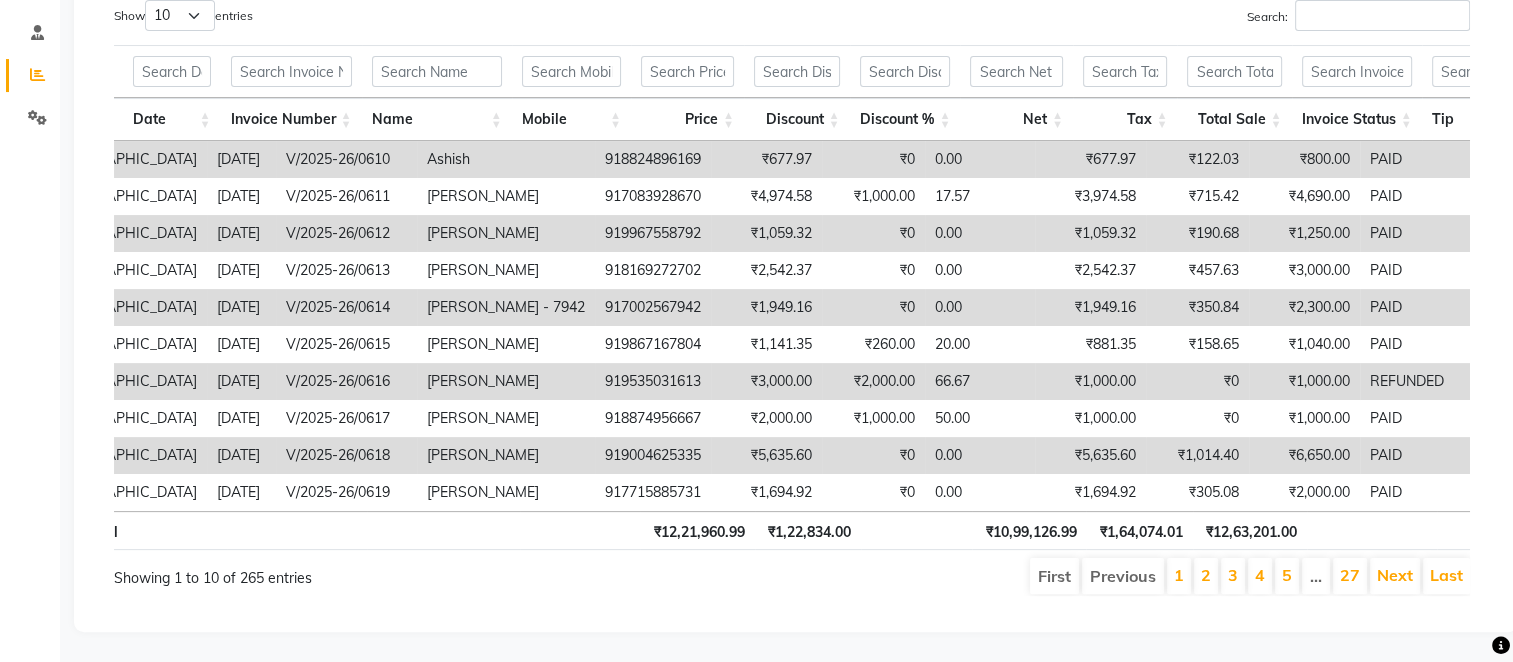 click on "Tax" at bounding box center [1125, 119] 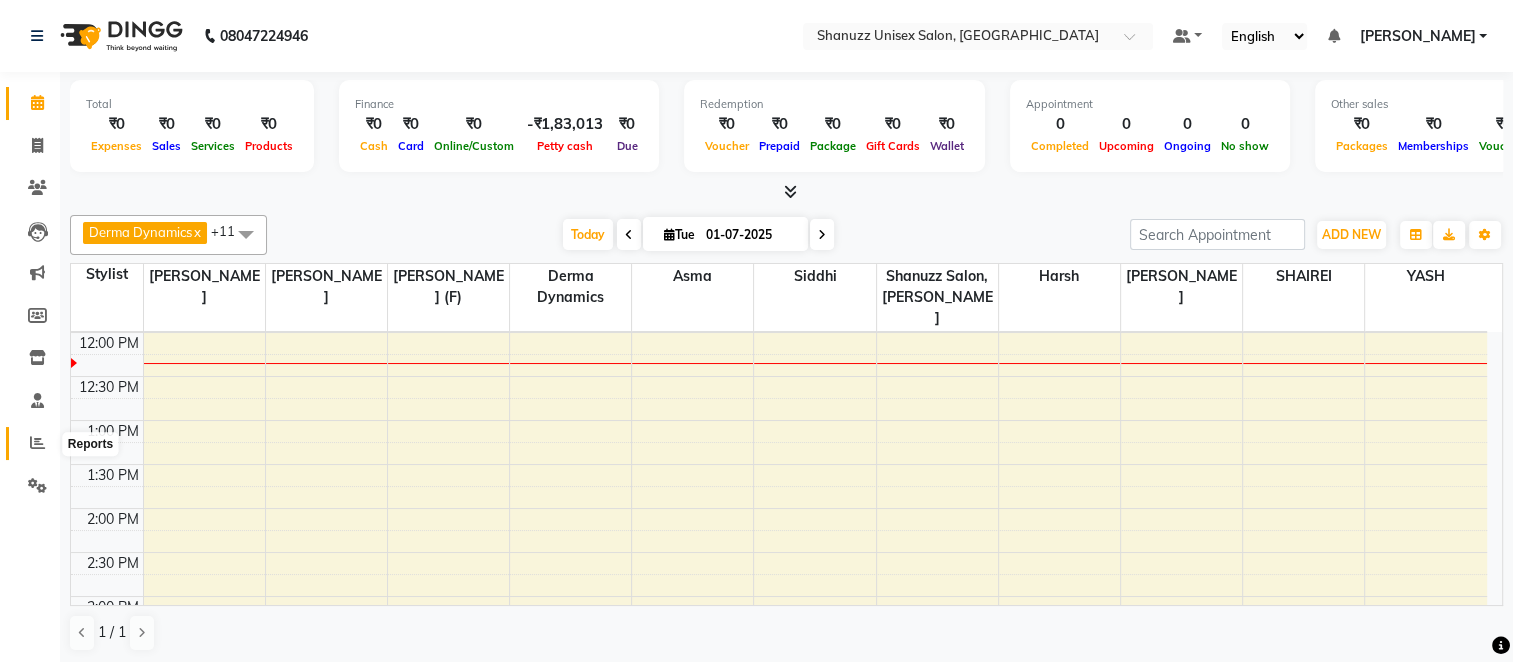 click 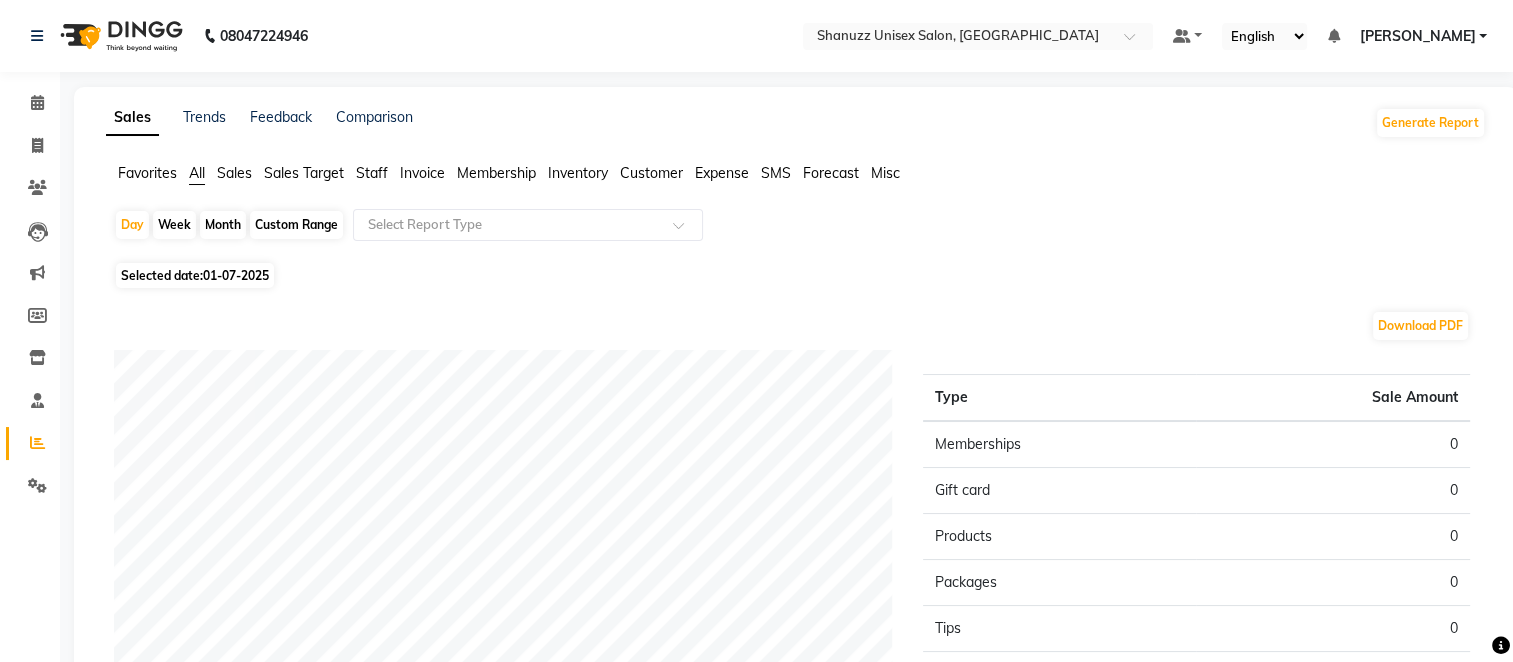 click on "Month" 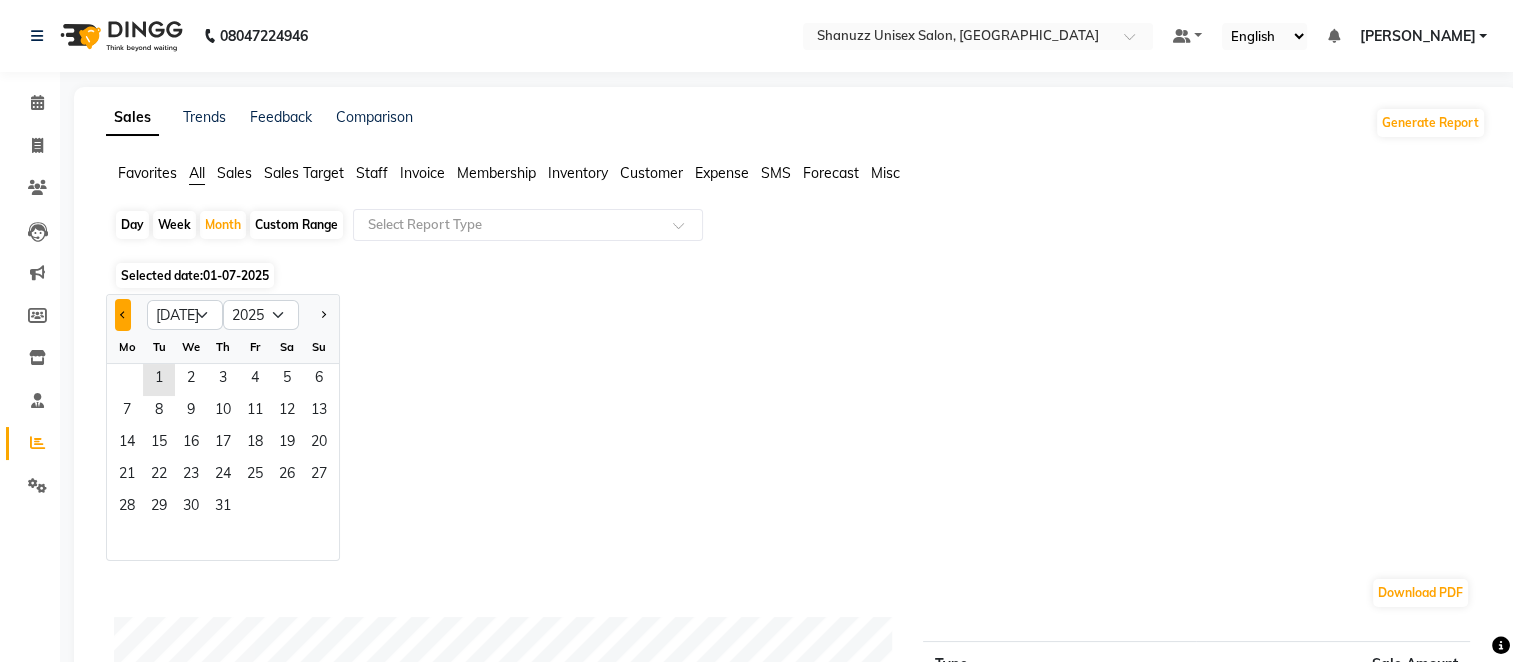 click 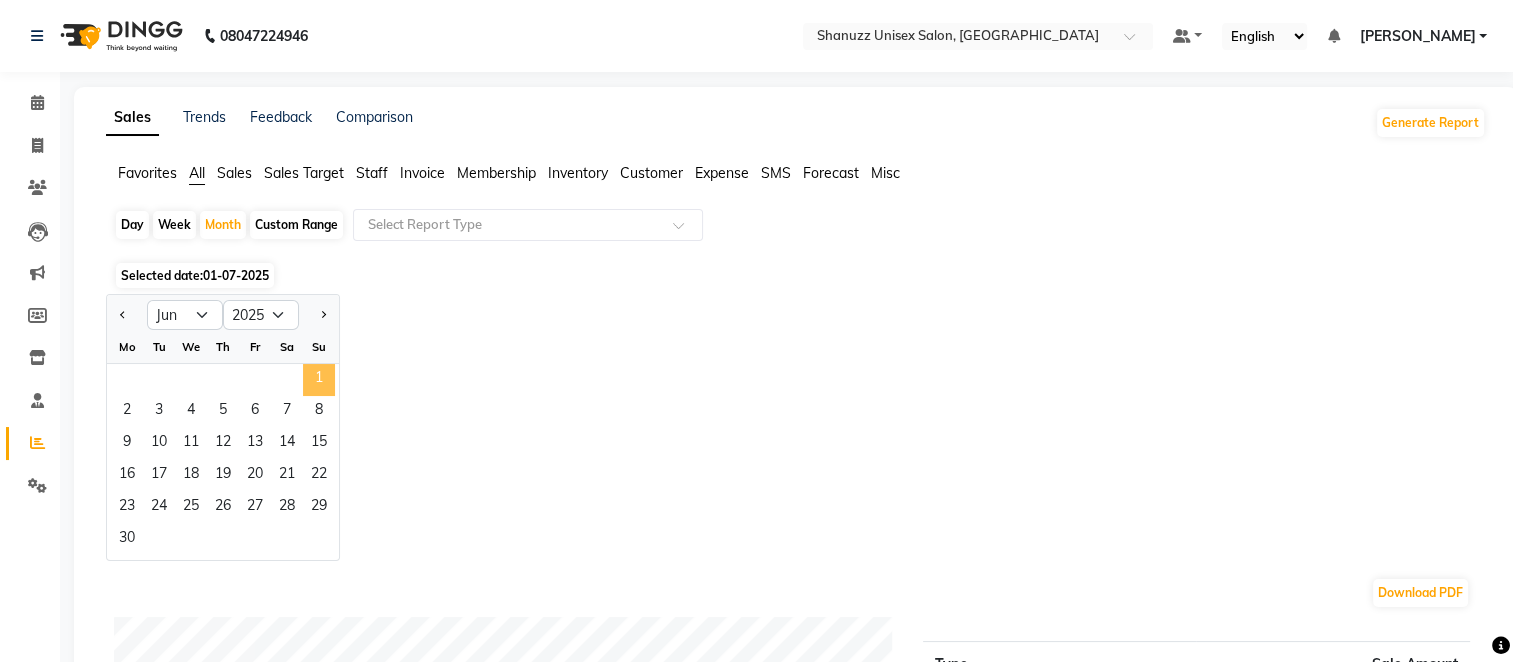click on "1" 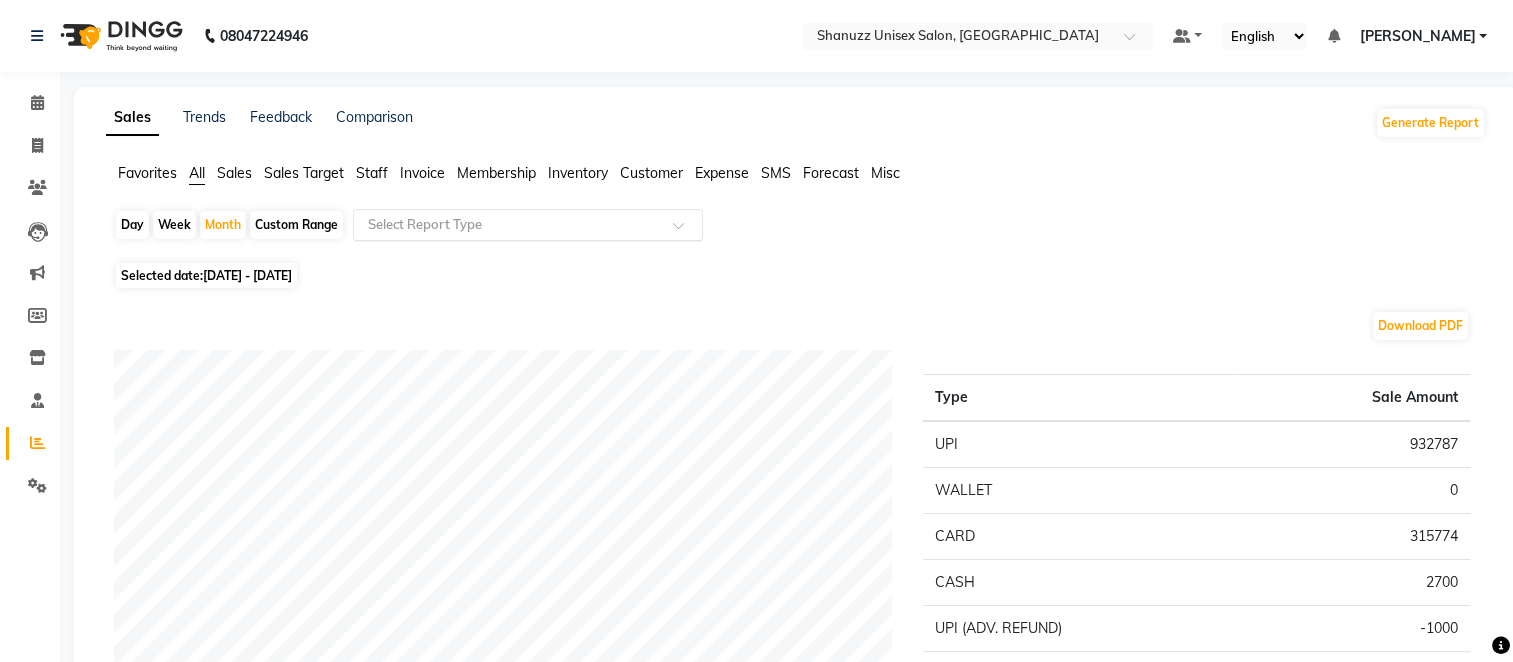 click 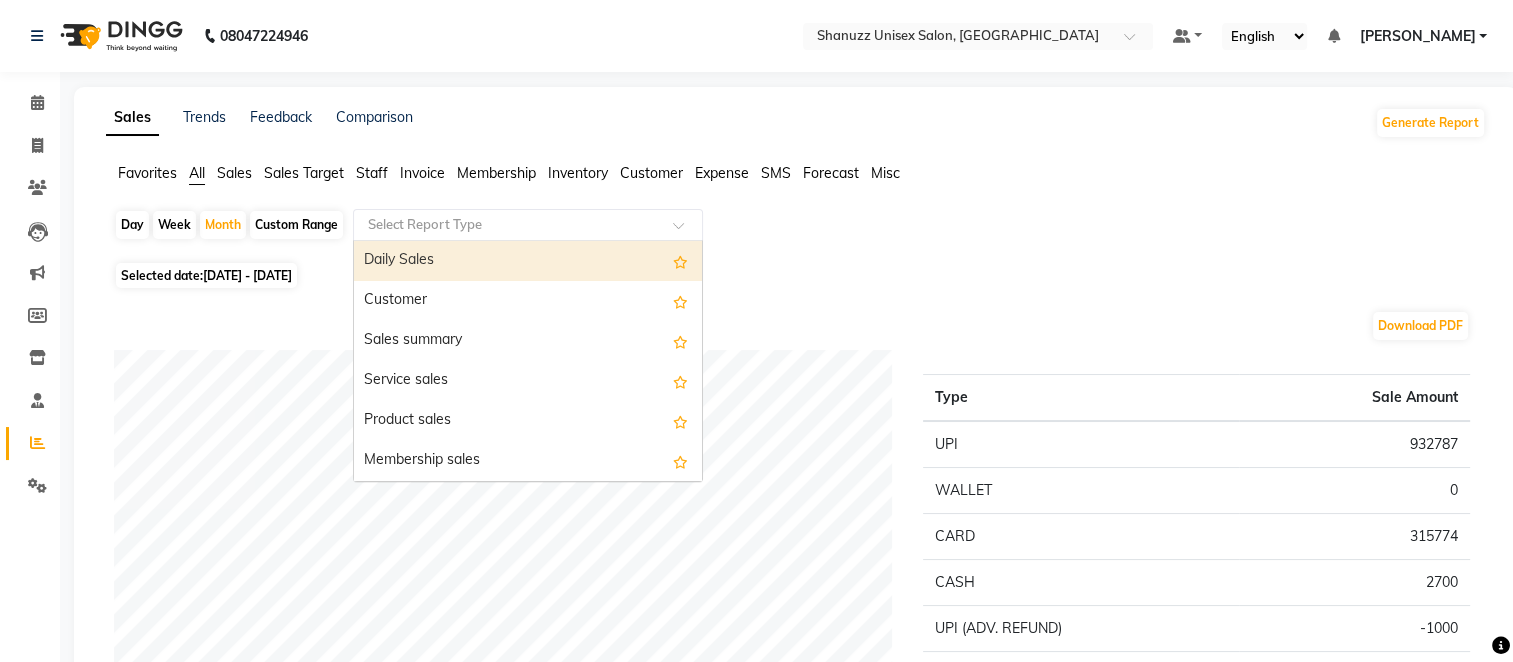 click 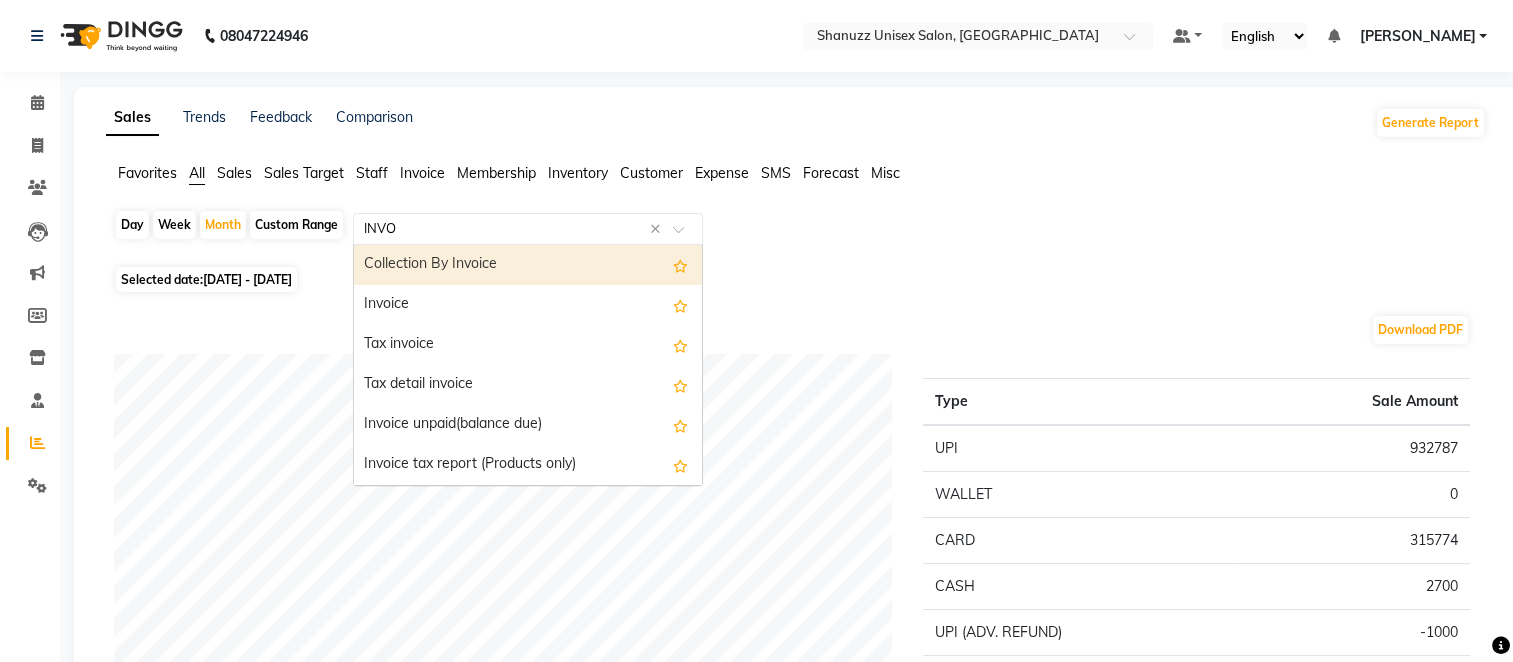 type on "INVOI" 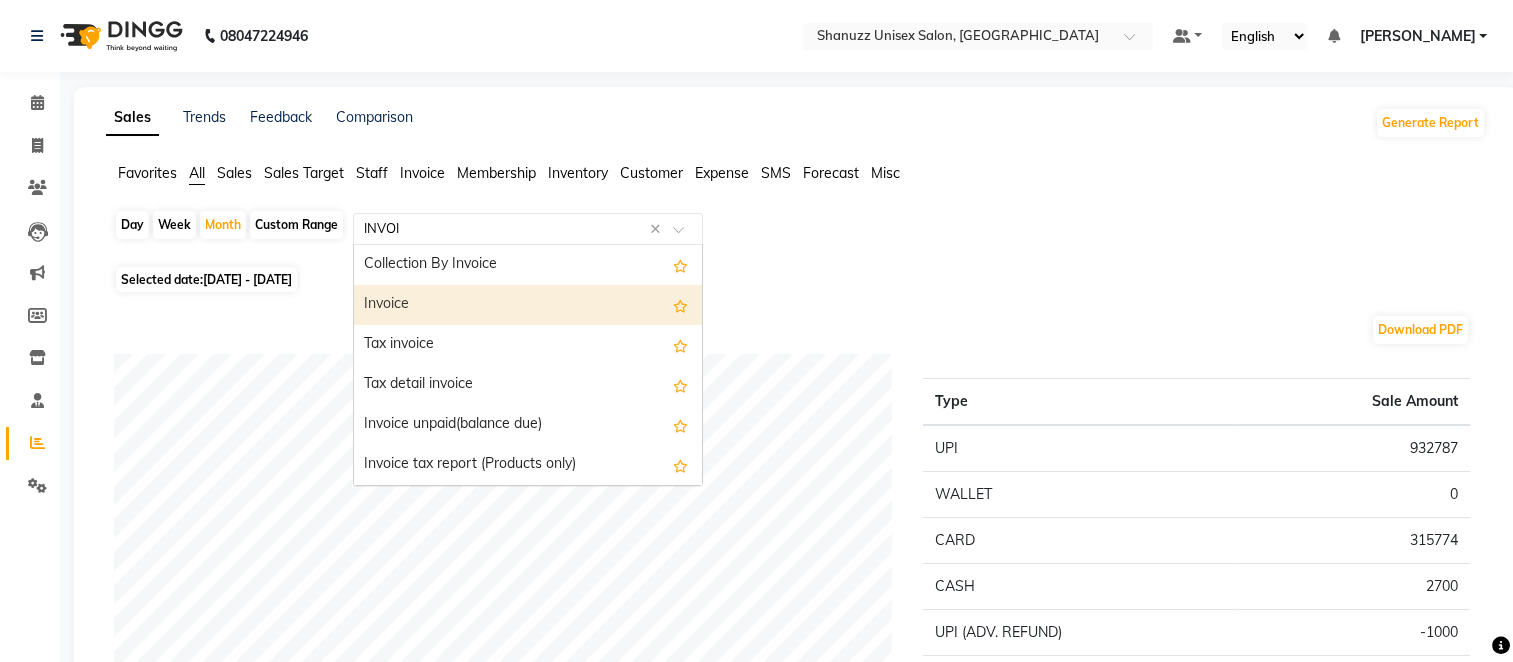 click on "Invoice" at bounding box center [528, 305] 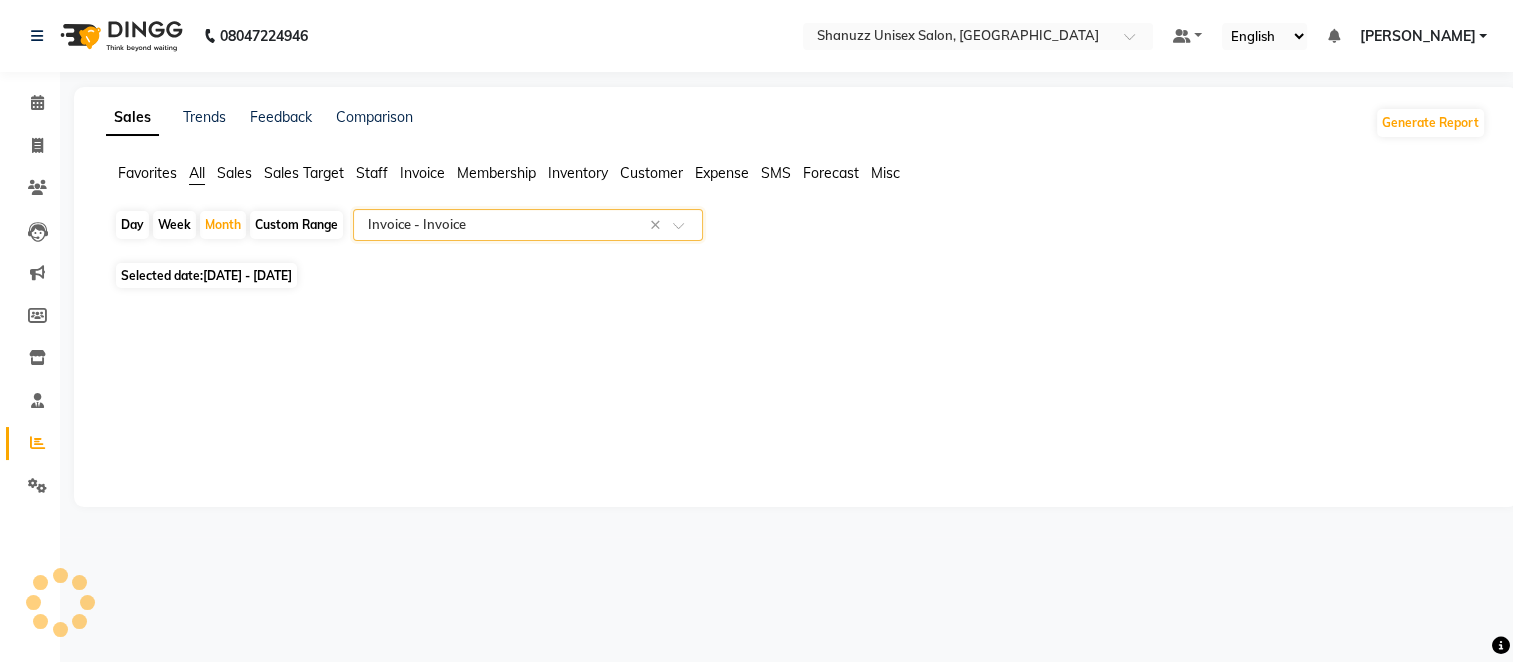select on "full_report" 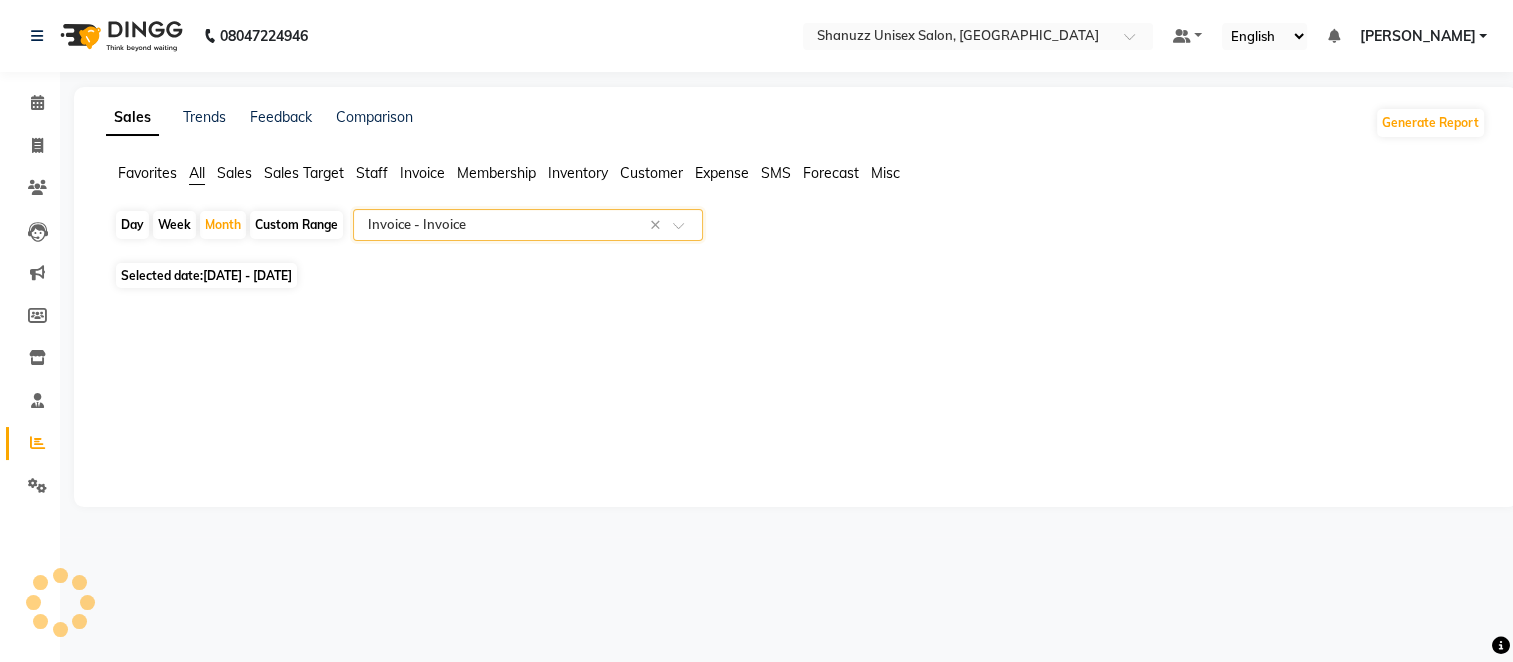 select on "csv" 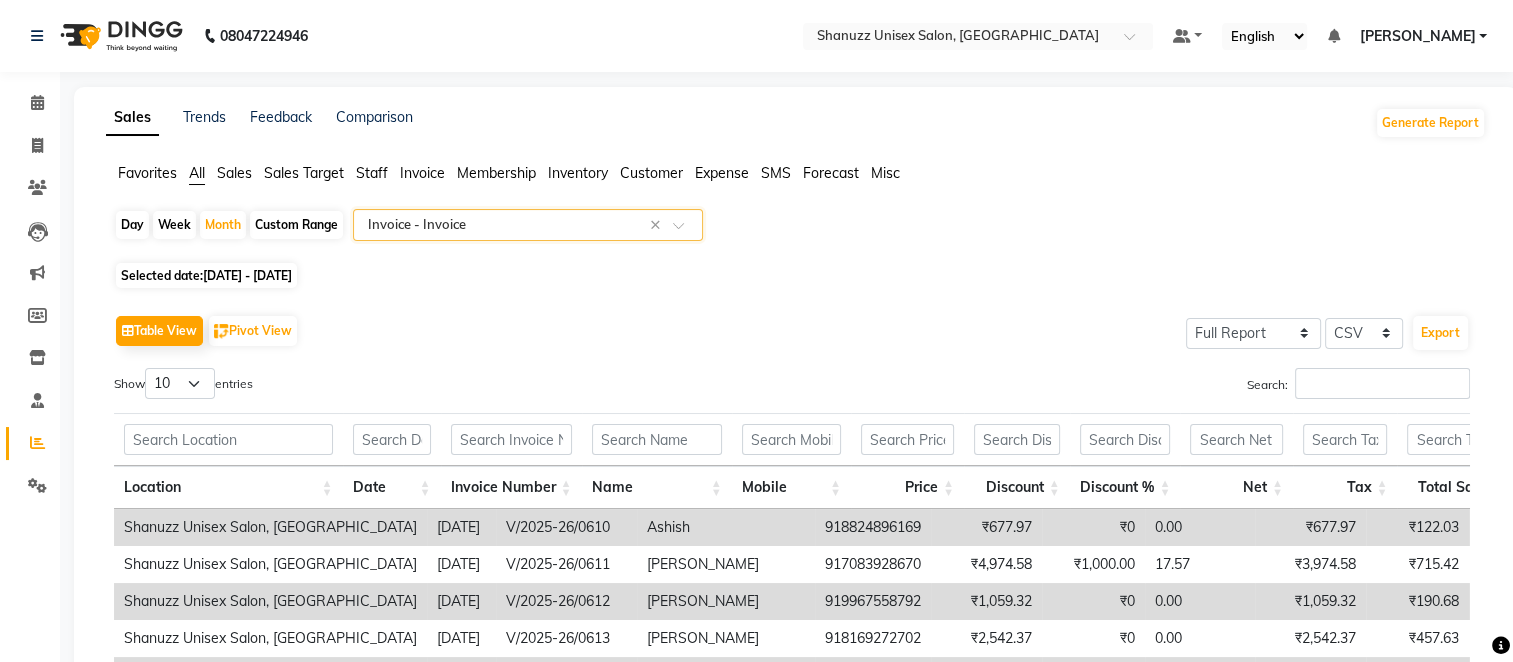 scroll, scrollTop: 0, scrollLeft: 371, axis: horizontal 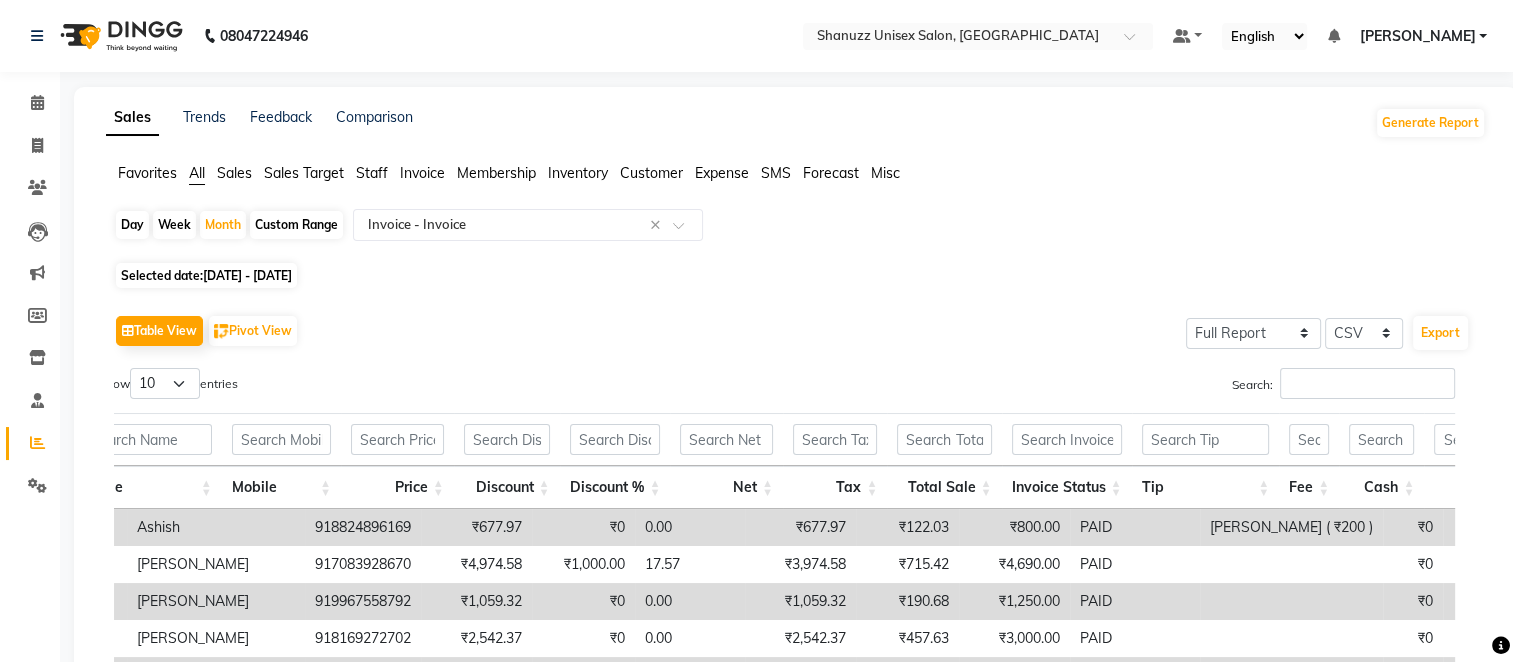 click on "Tax" at bounding box center (835, 487) 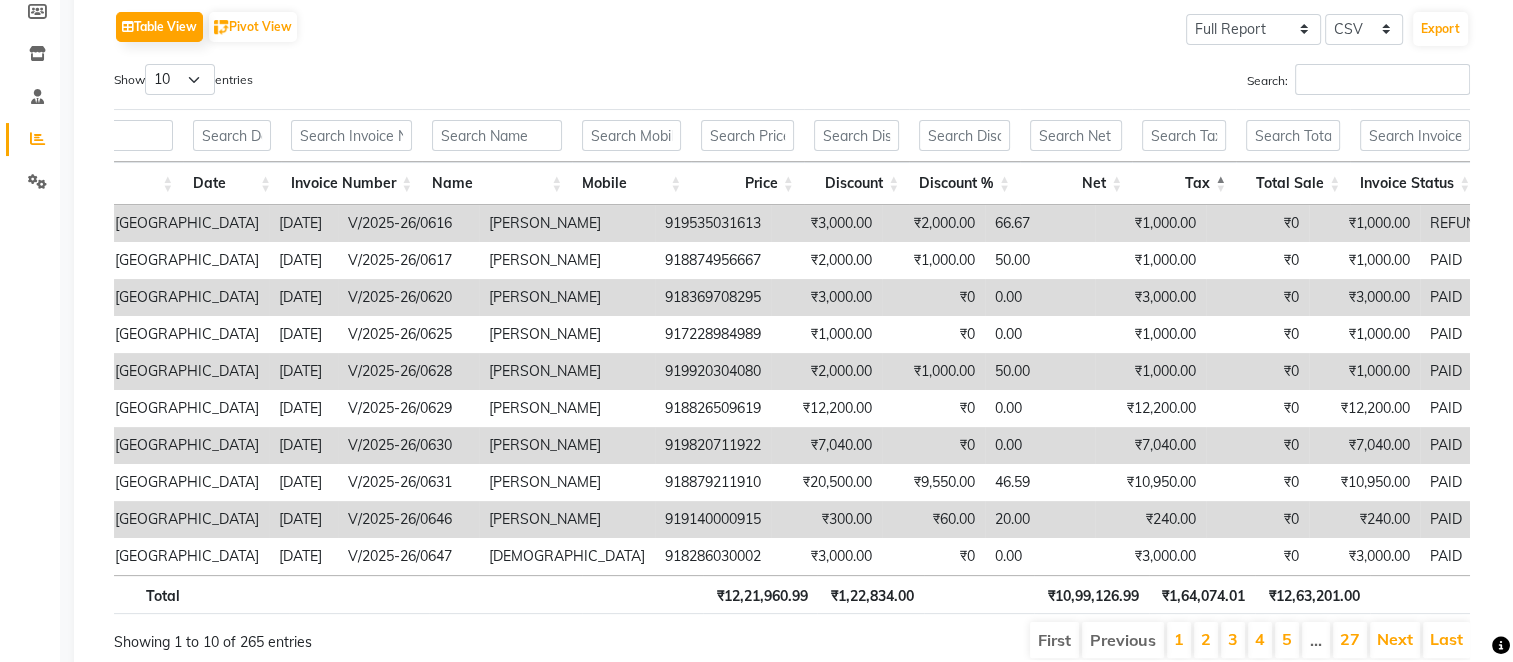 scroll, scrollTop: 0, scrollLeft: 0, axis: both 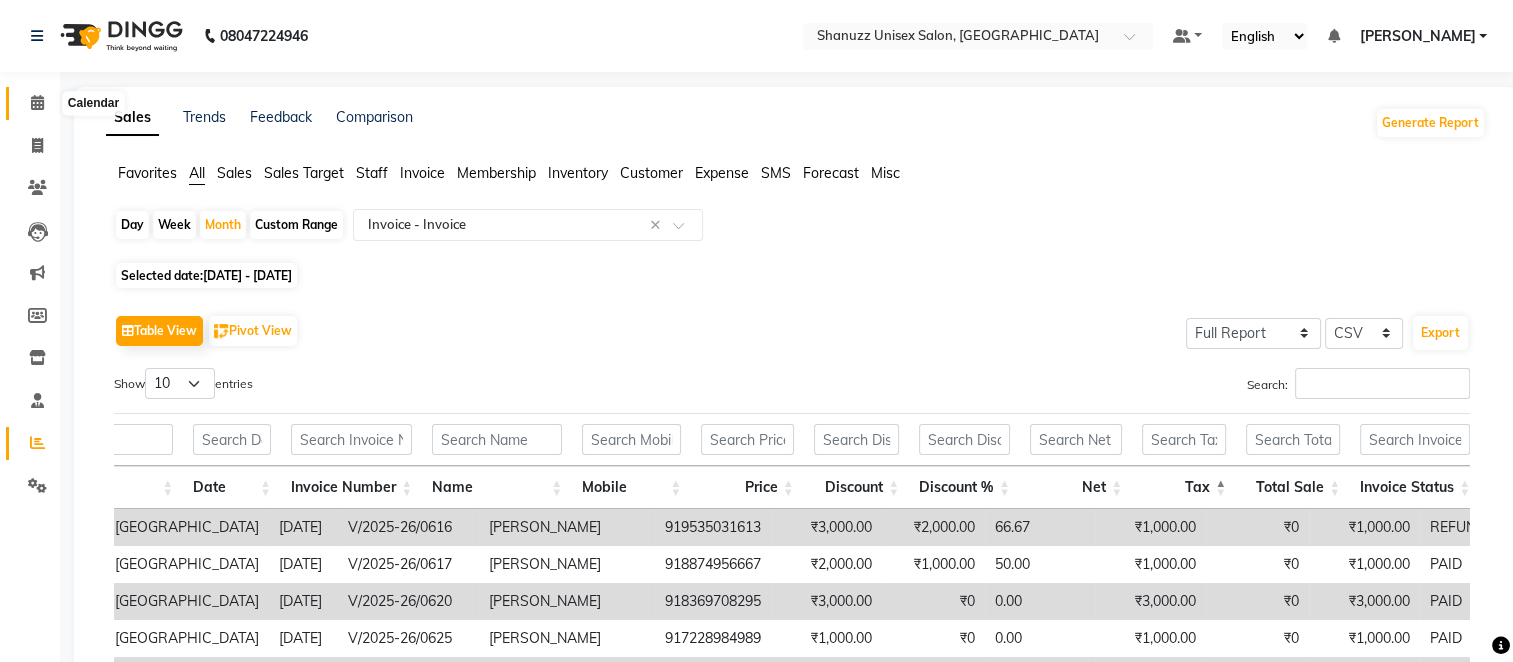 click 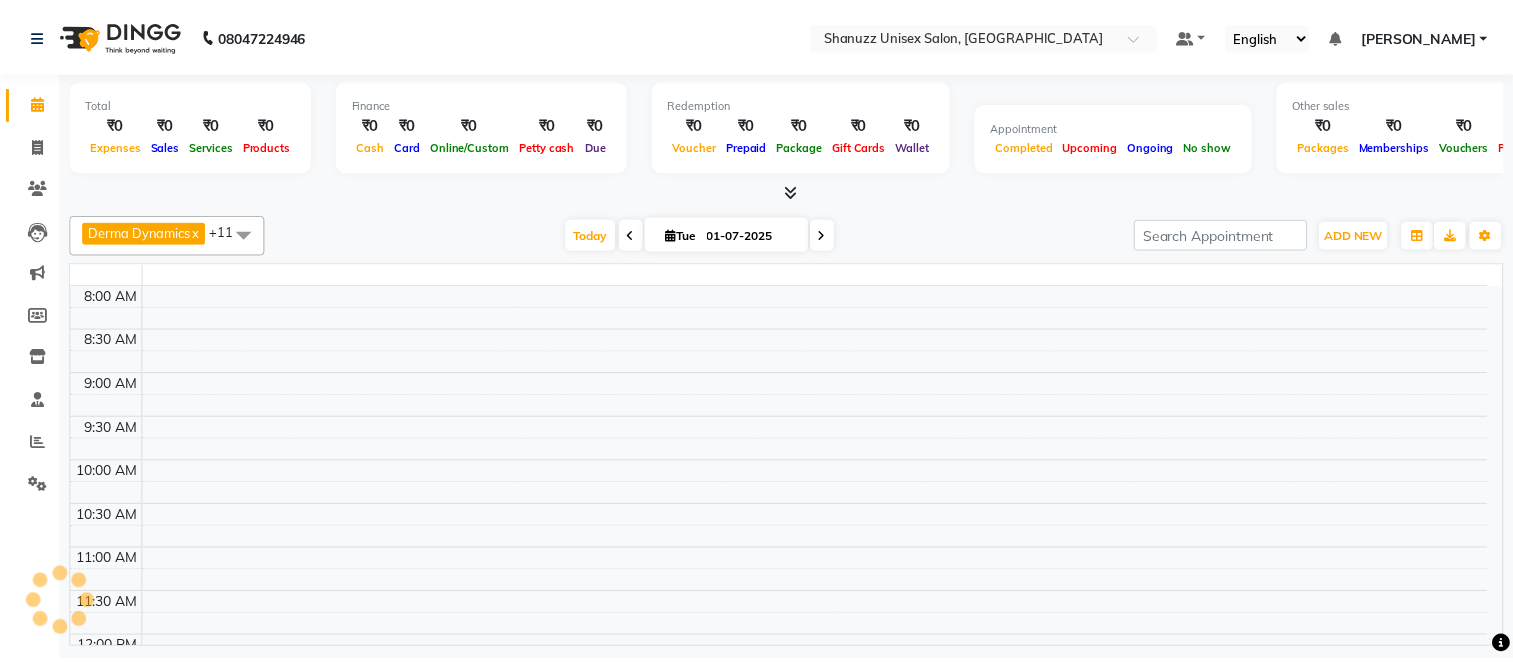 scroll, scrollTop: 0, scrollLeft: 0, axis: both 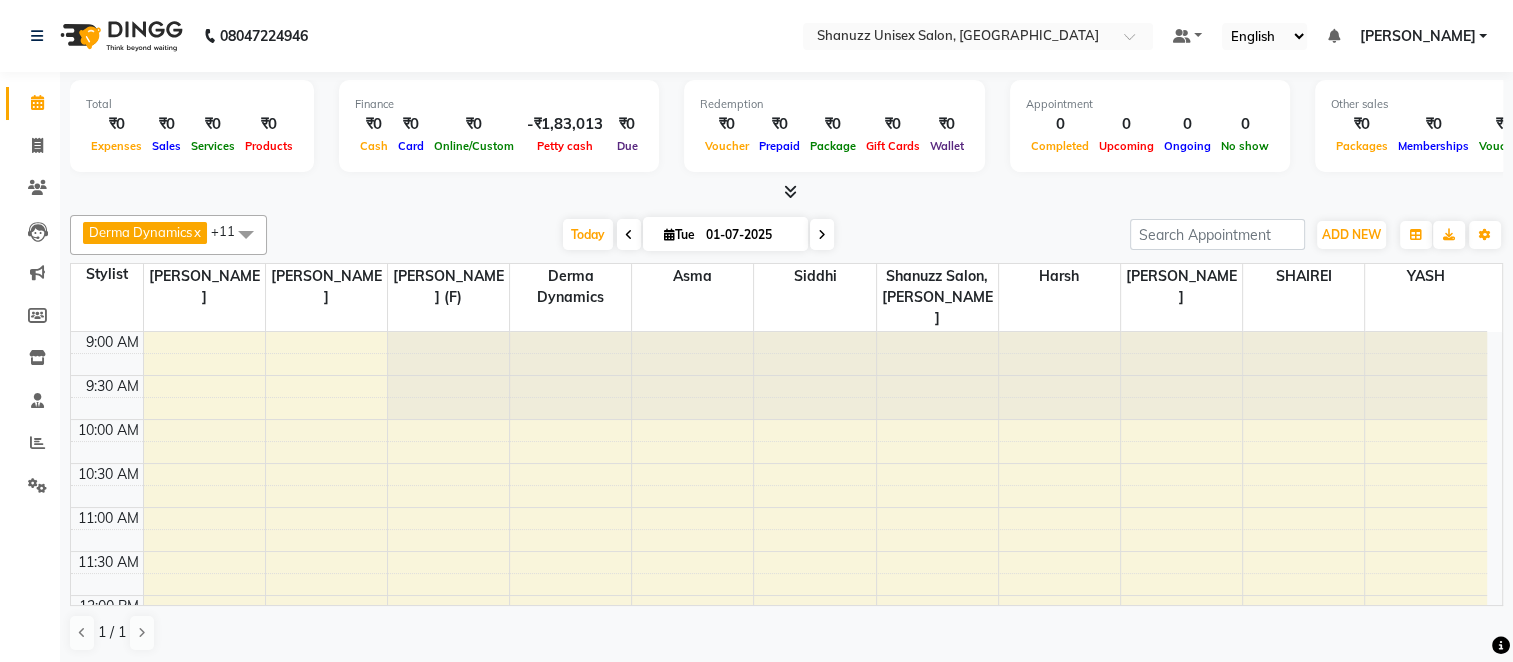 click at bounding box center (822, 235) 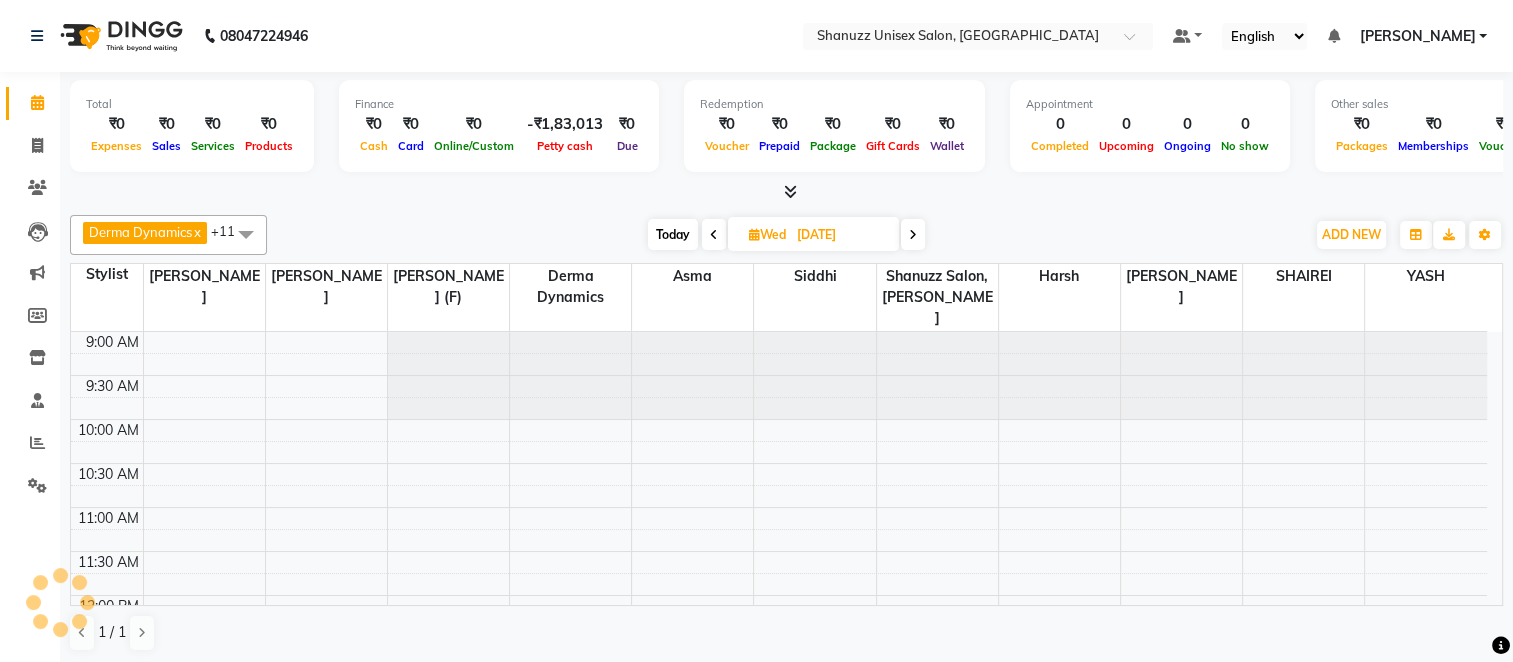 scroll, scrollTop: 263, scrollLeft: 0, axis: vertical 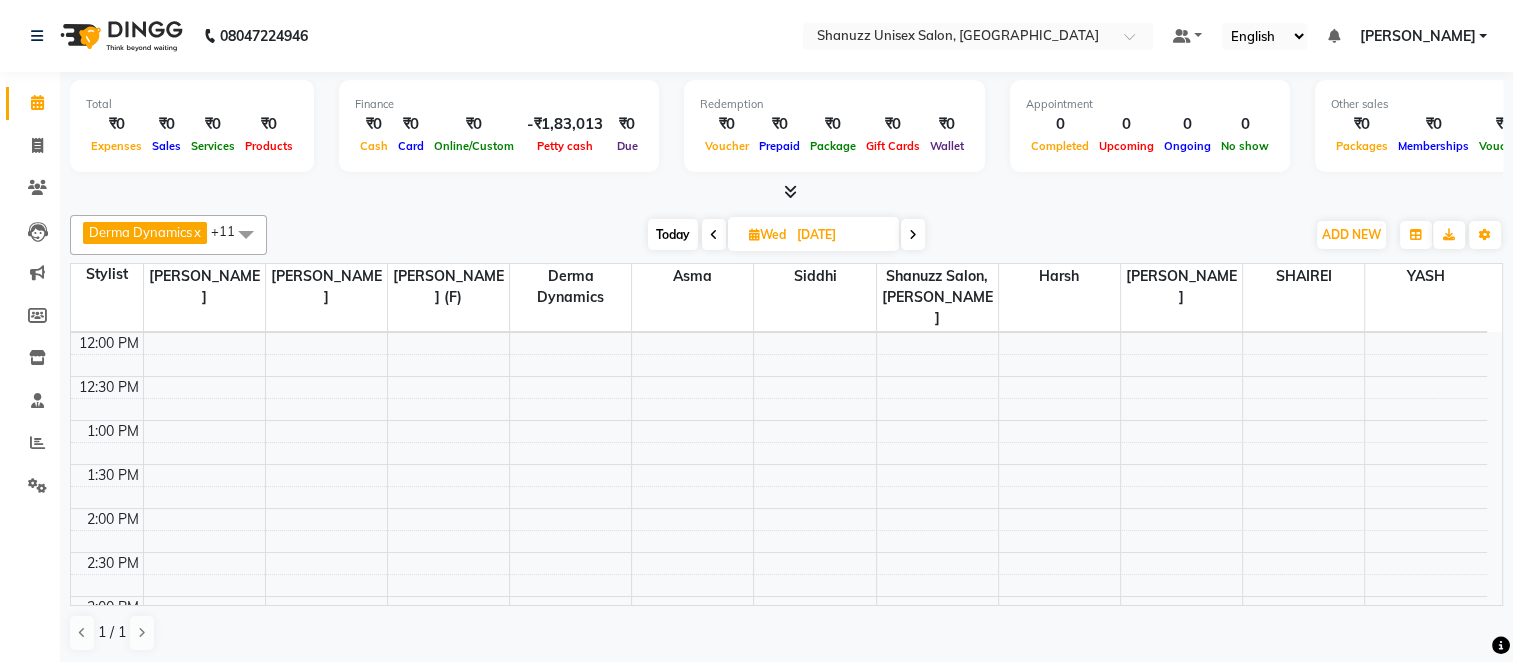 click at bounding box center (913, 234) 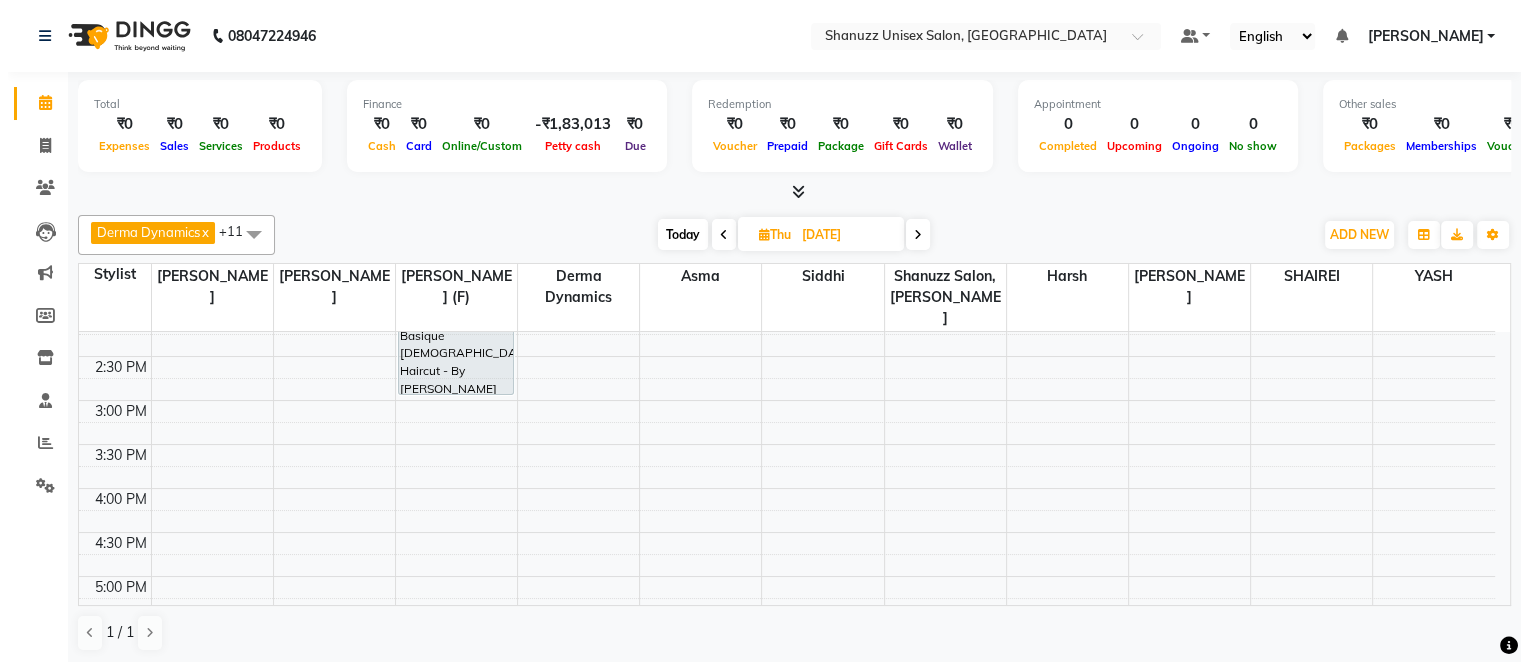 scroll, scrollTop: 463, scrollLeft: 0, axis: vertical 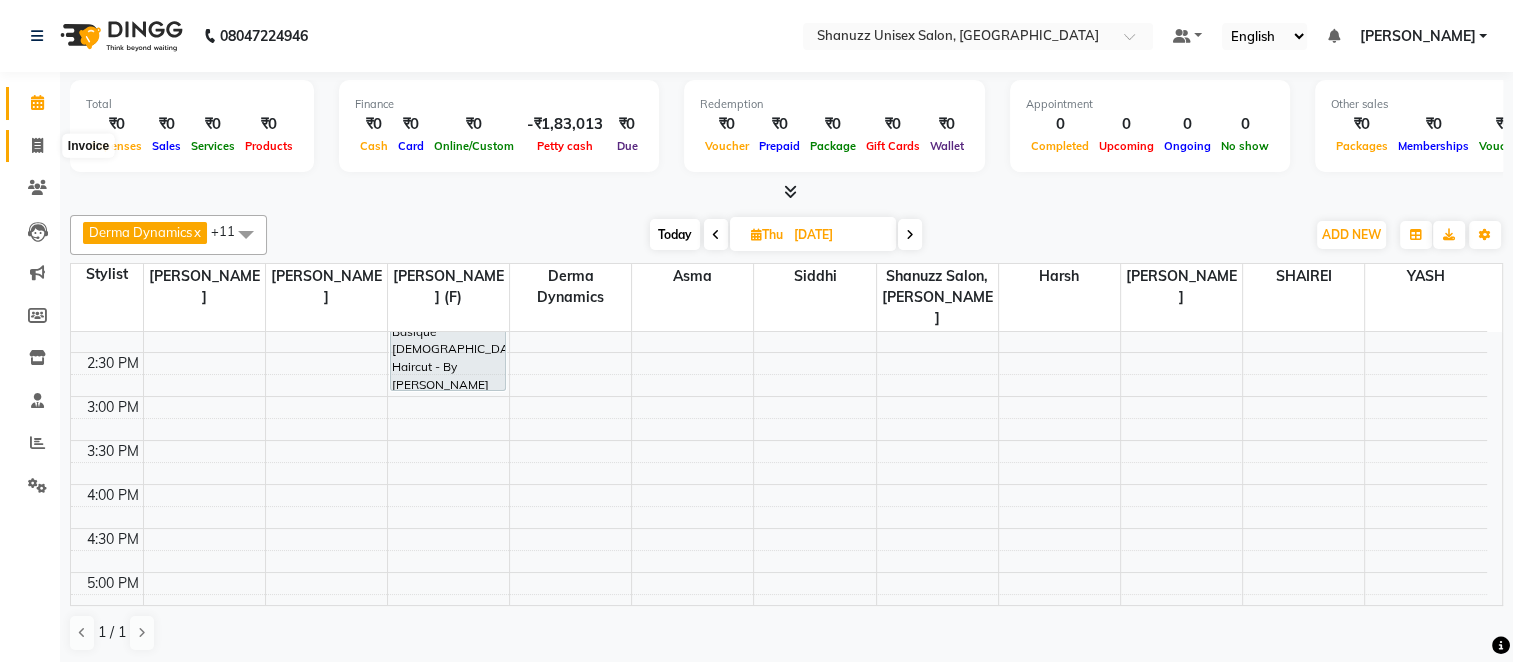 click 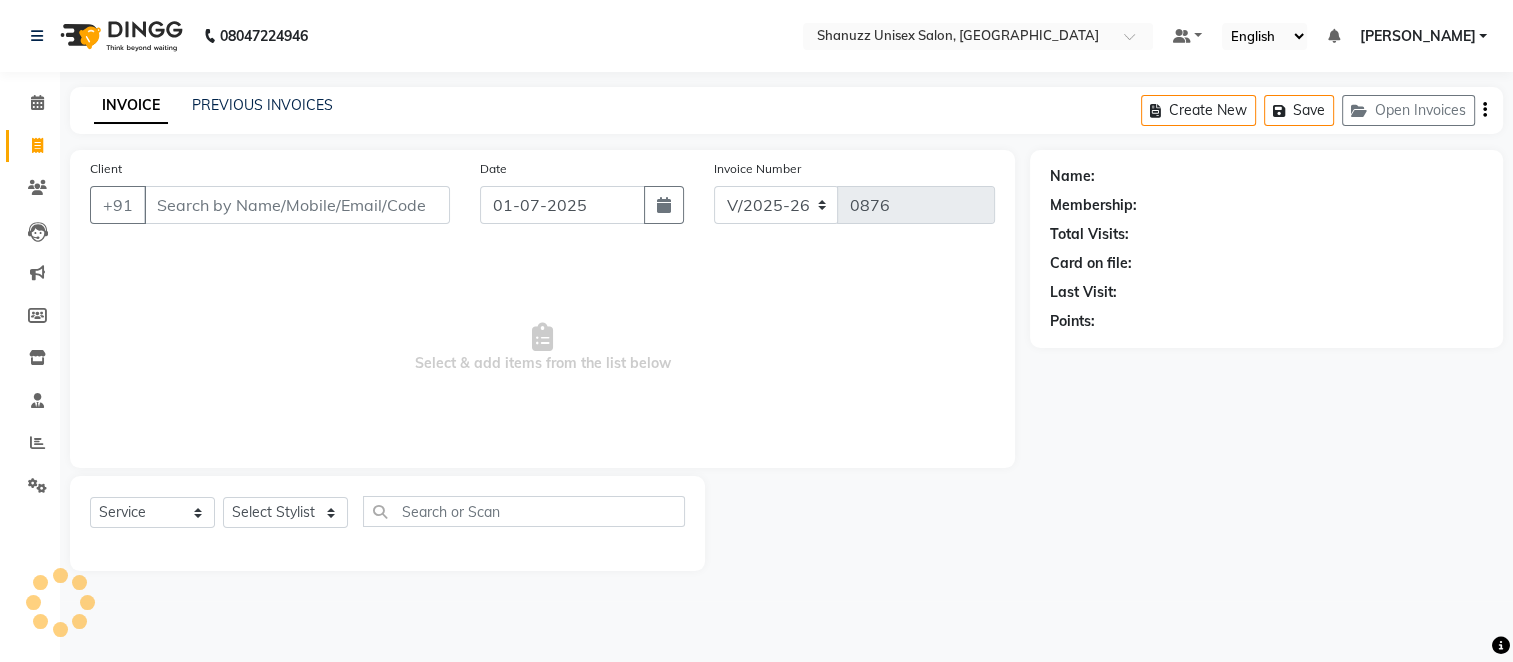 click 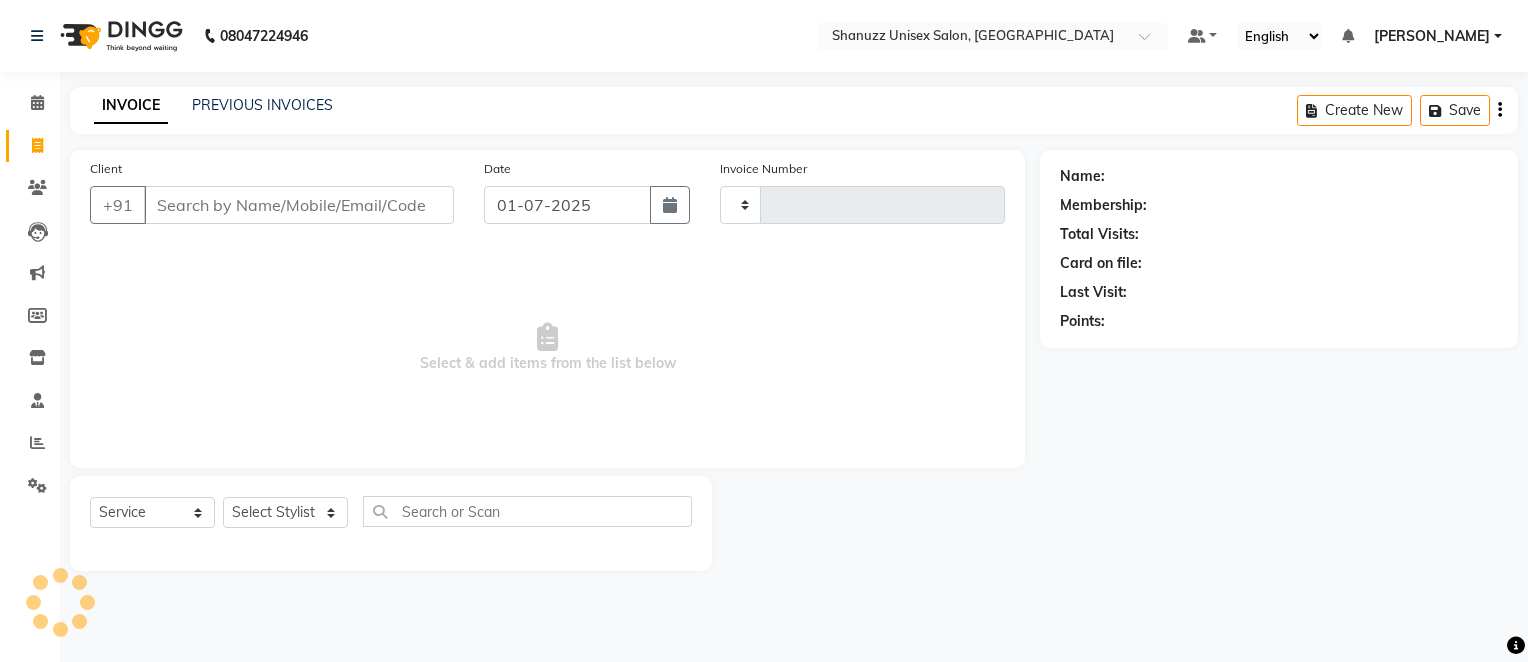 type on "0876" 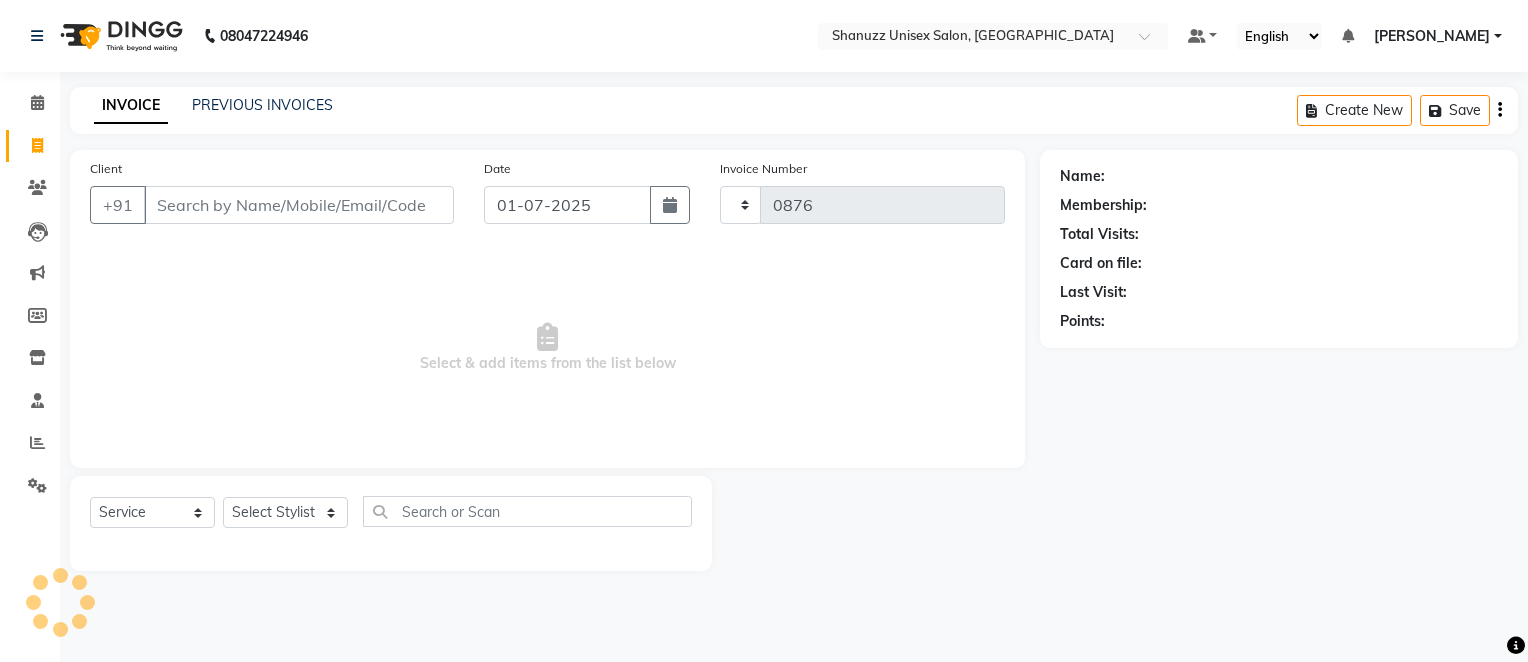 select on "7102" 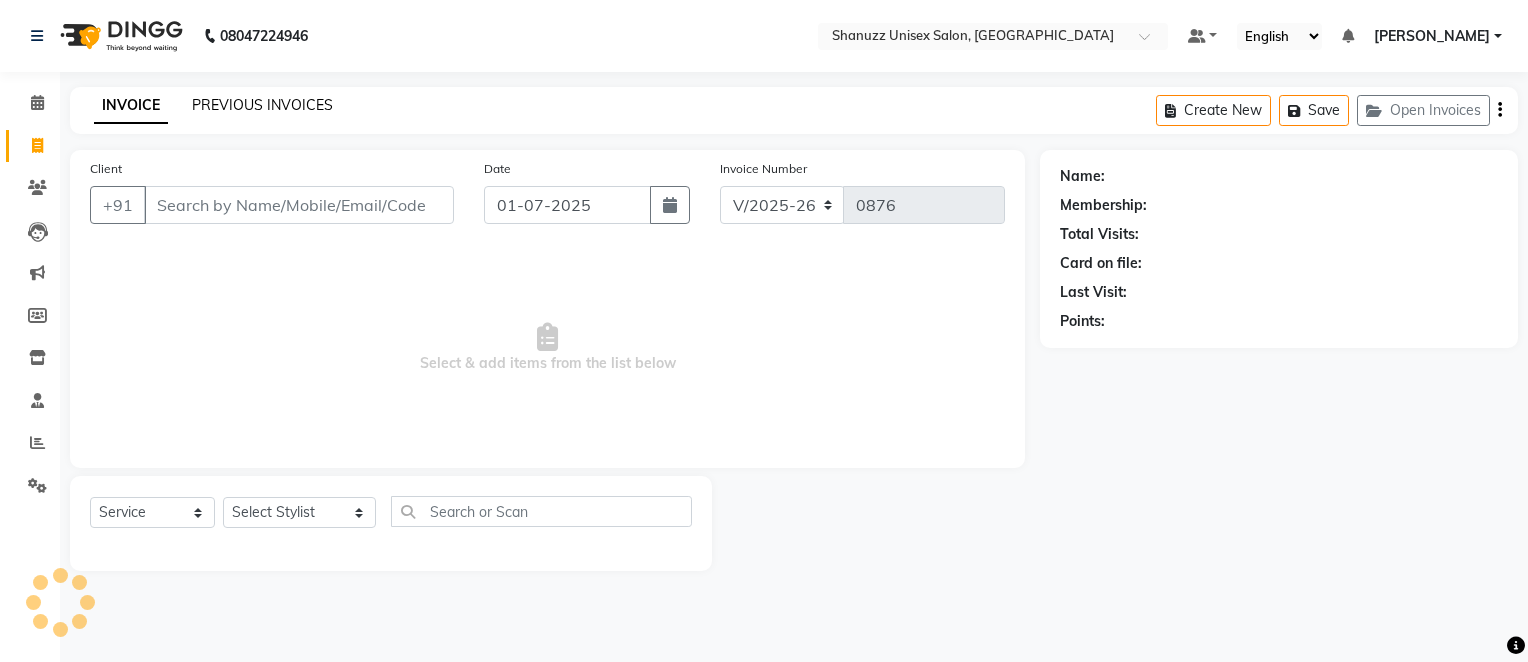 click on "PREVIOUS INVOICES" 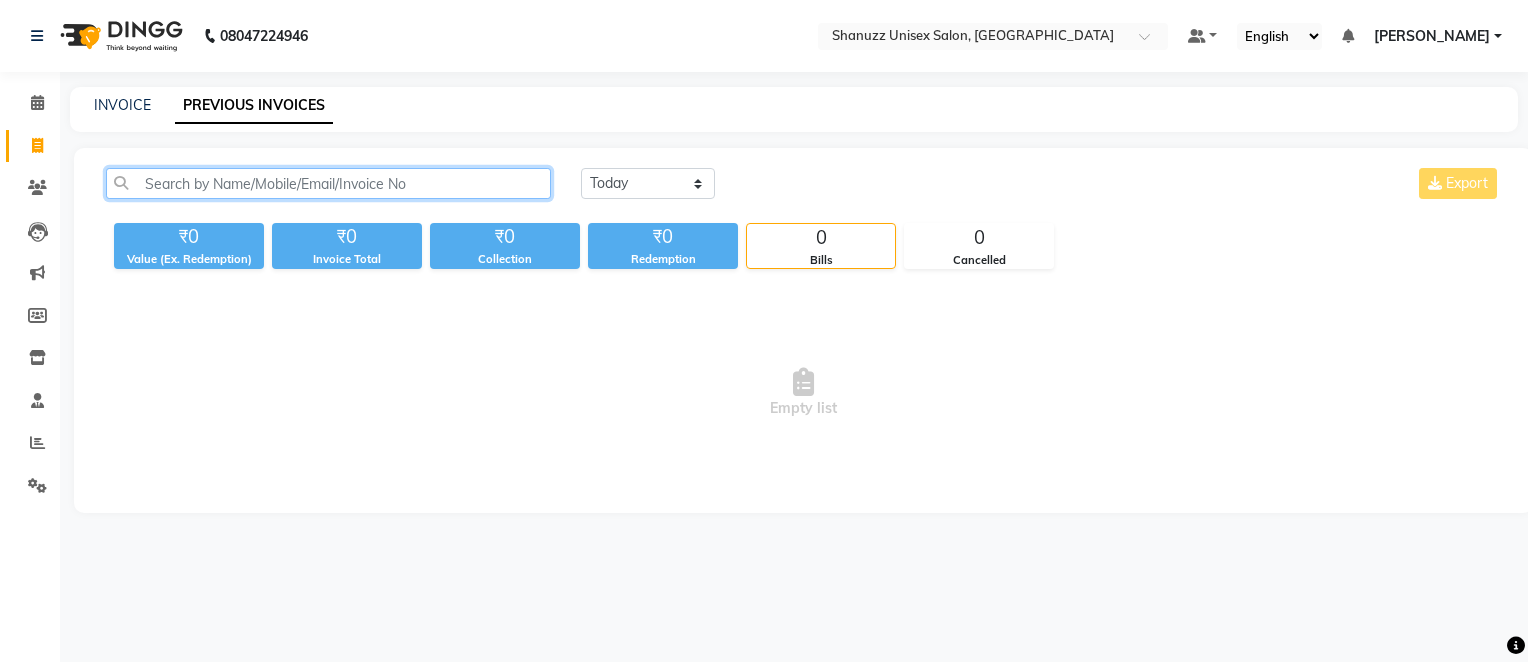 click 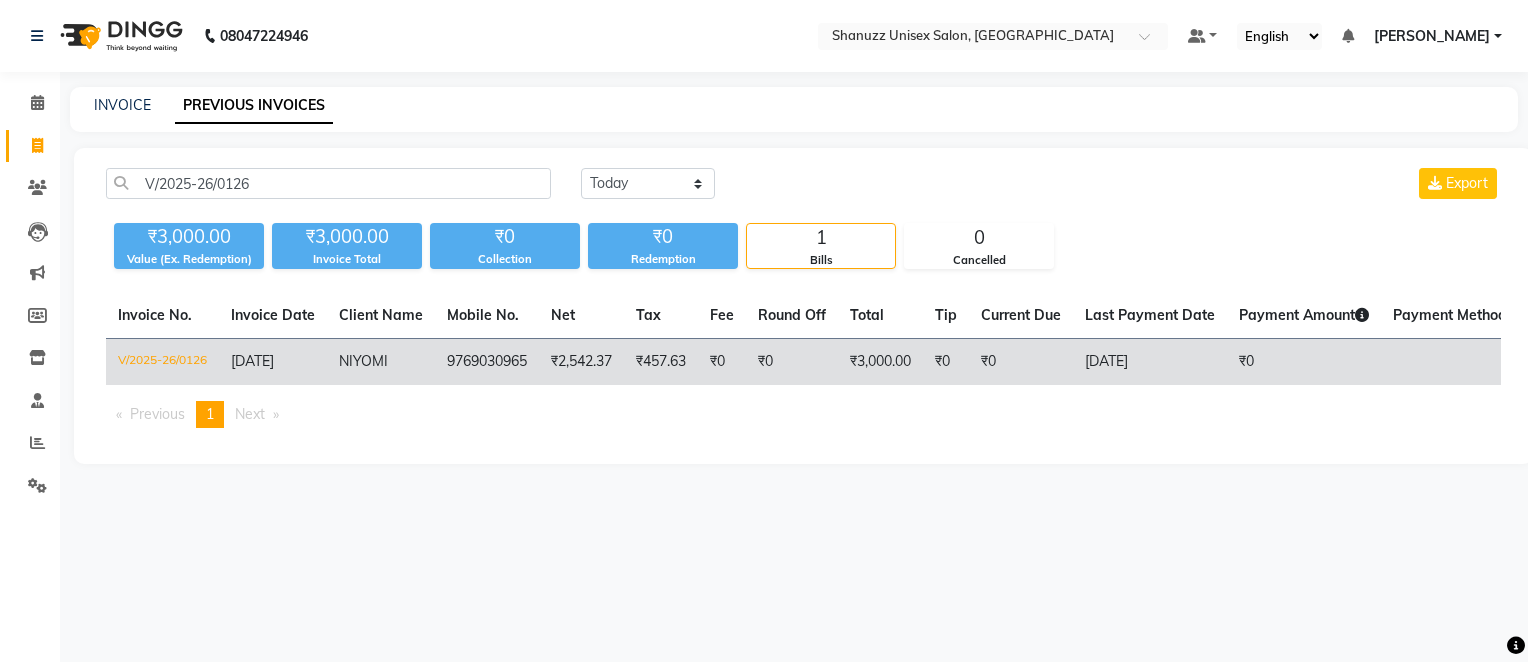 click on "13-04-2025" 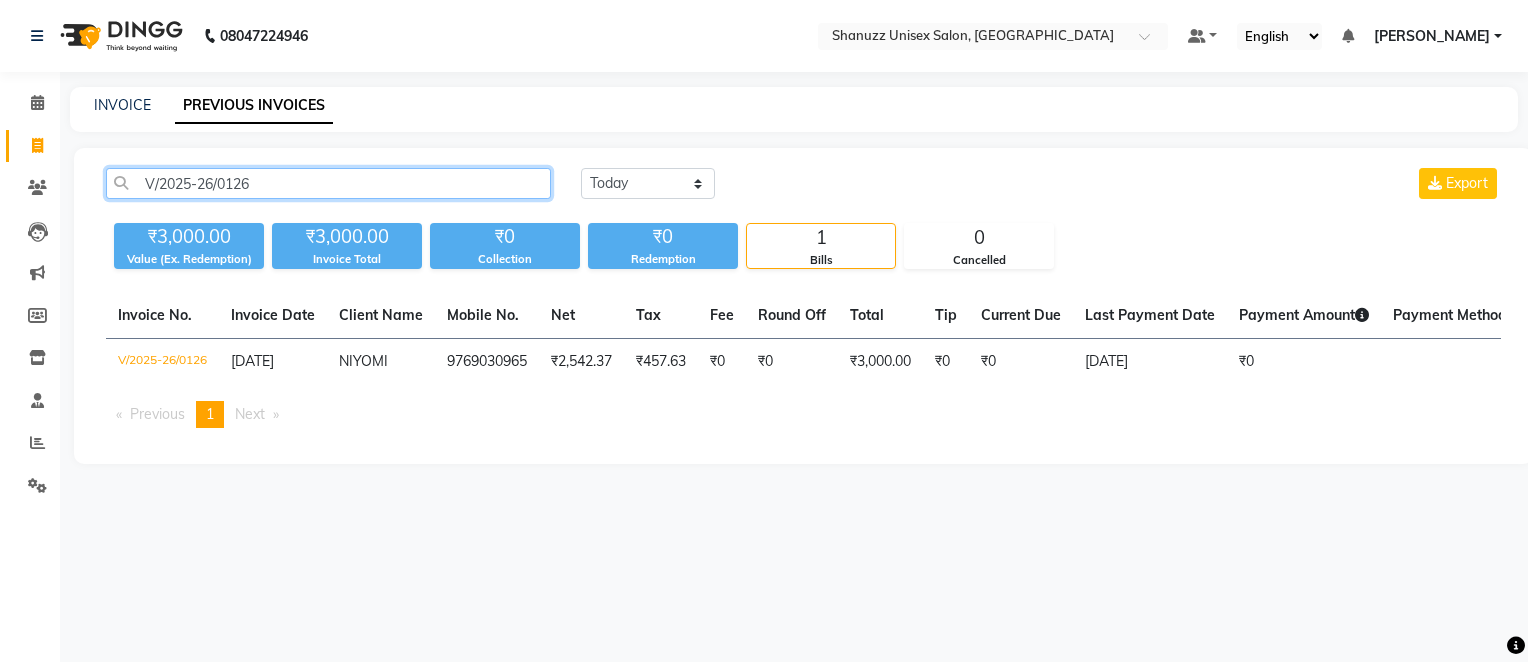 click on "V/2025-26/0126" 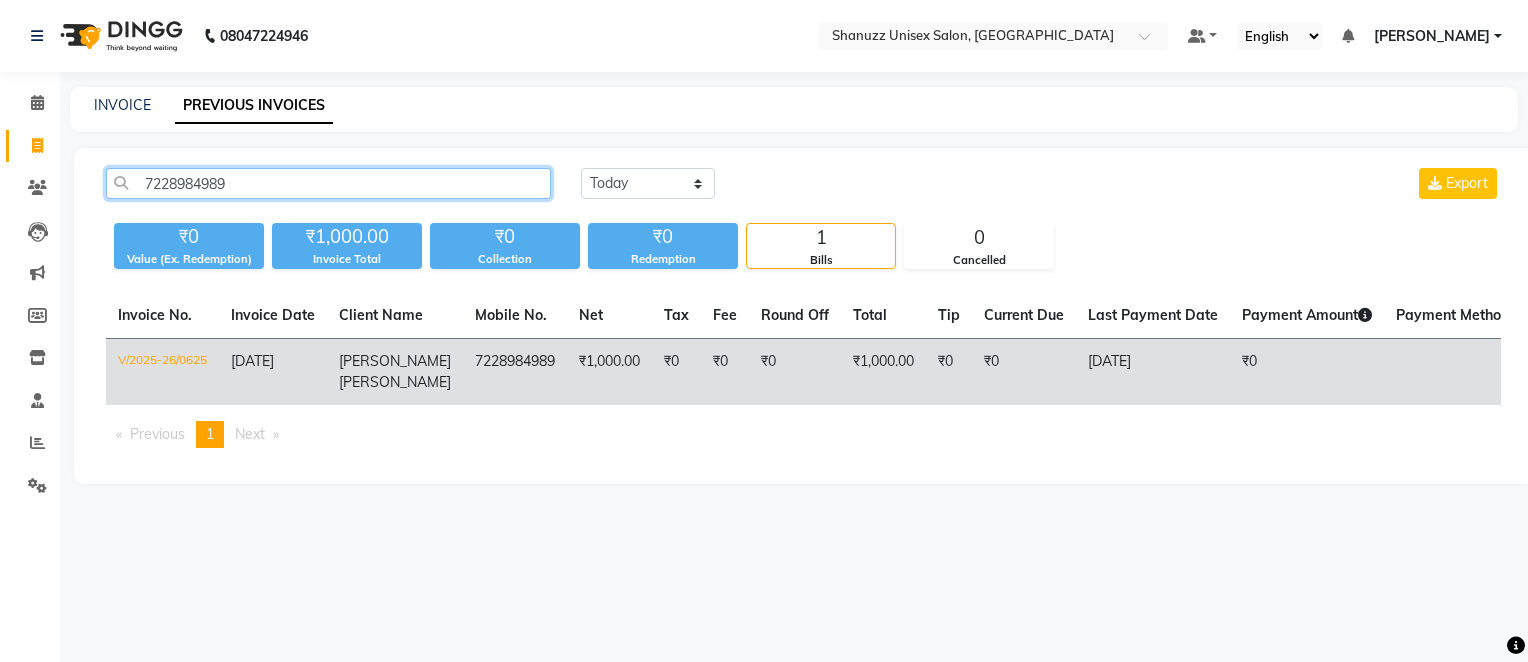 type on "7228984989" 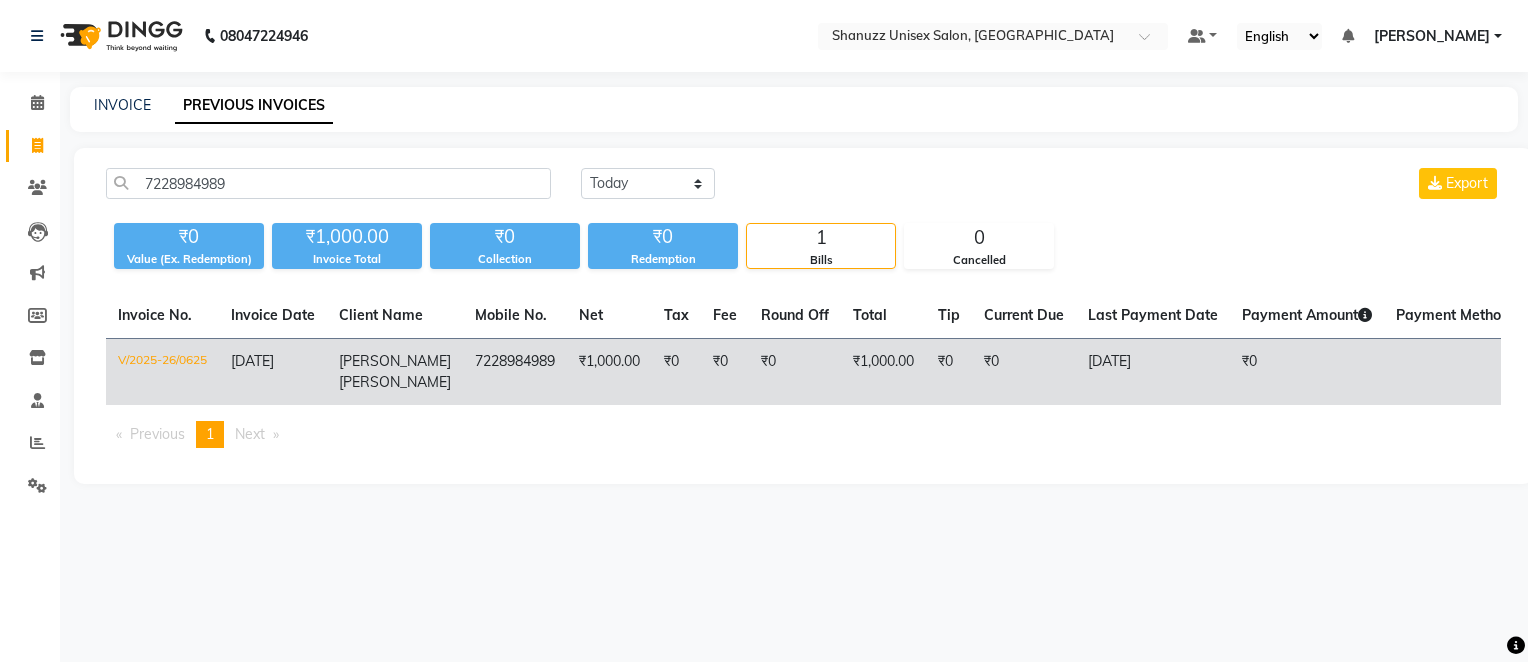 click on "[DATE]" 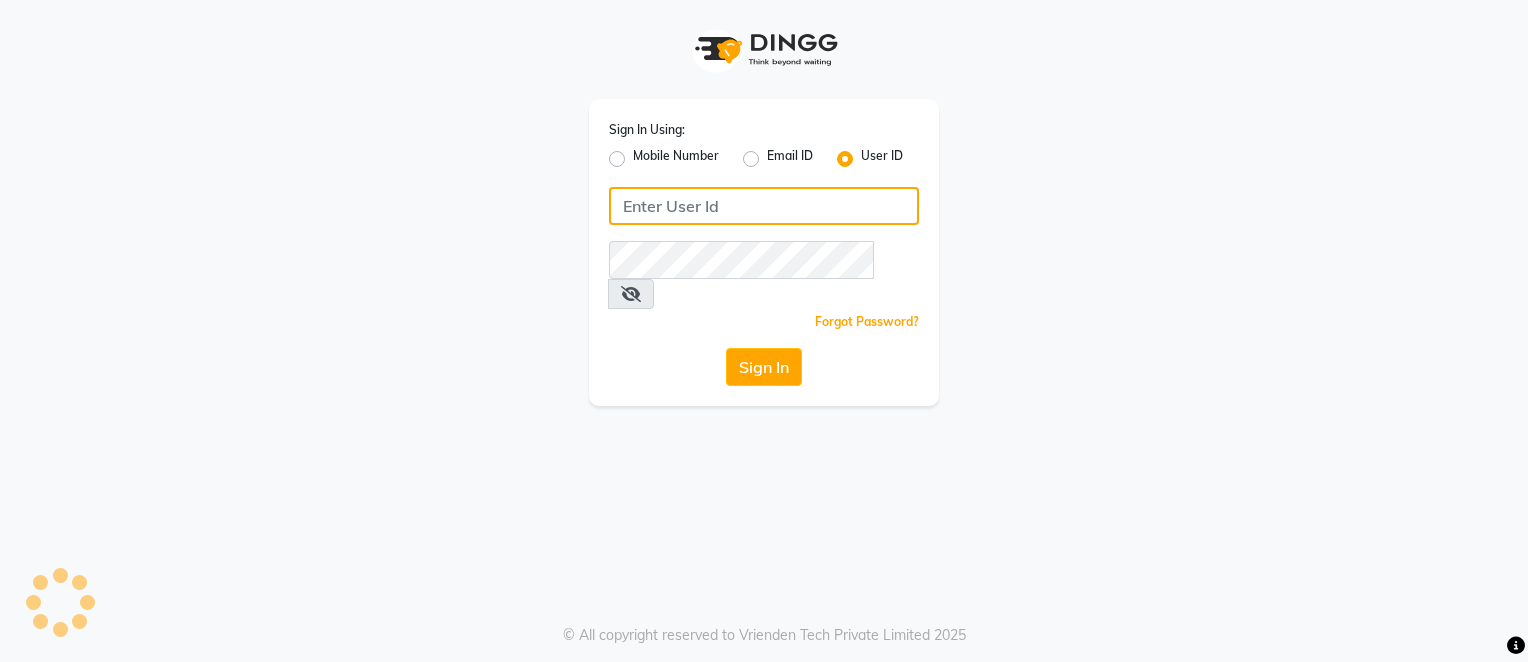 type on "shanuzz" 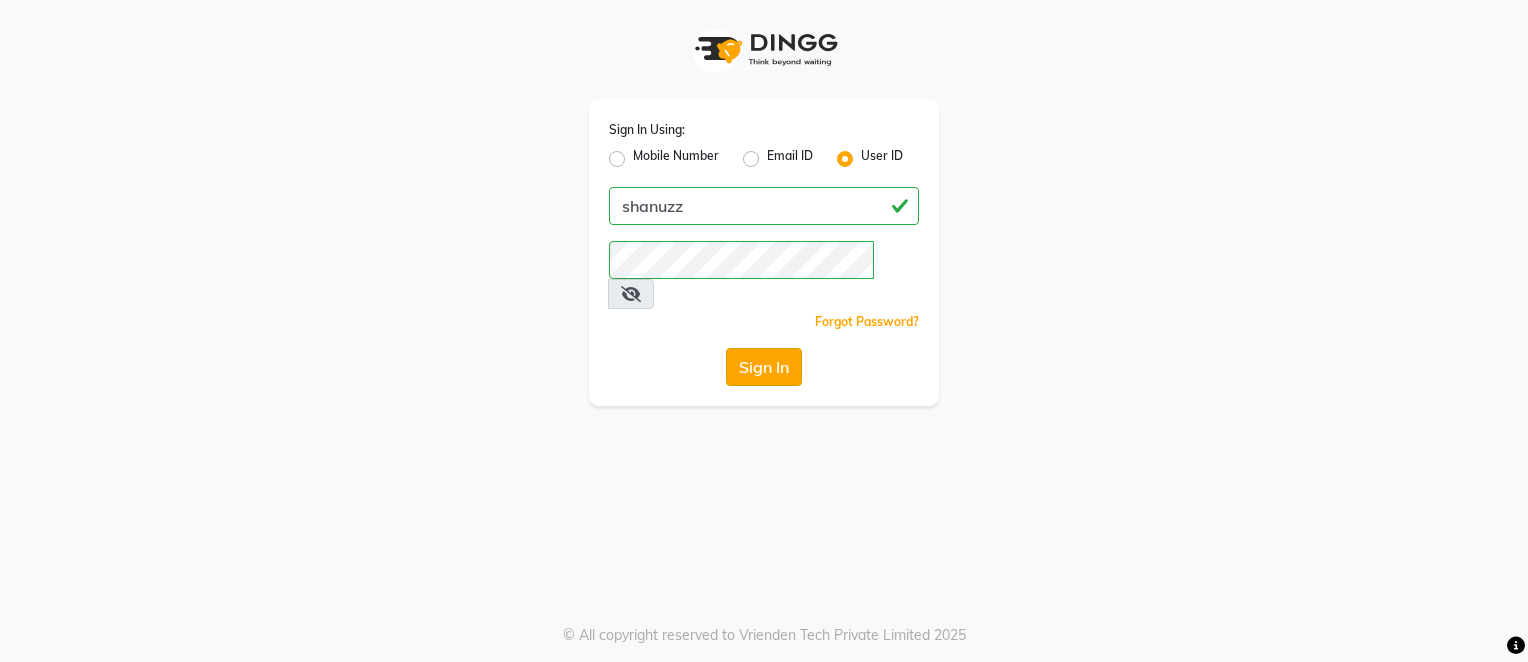 click on "Sign In" 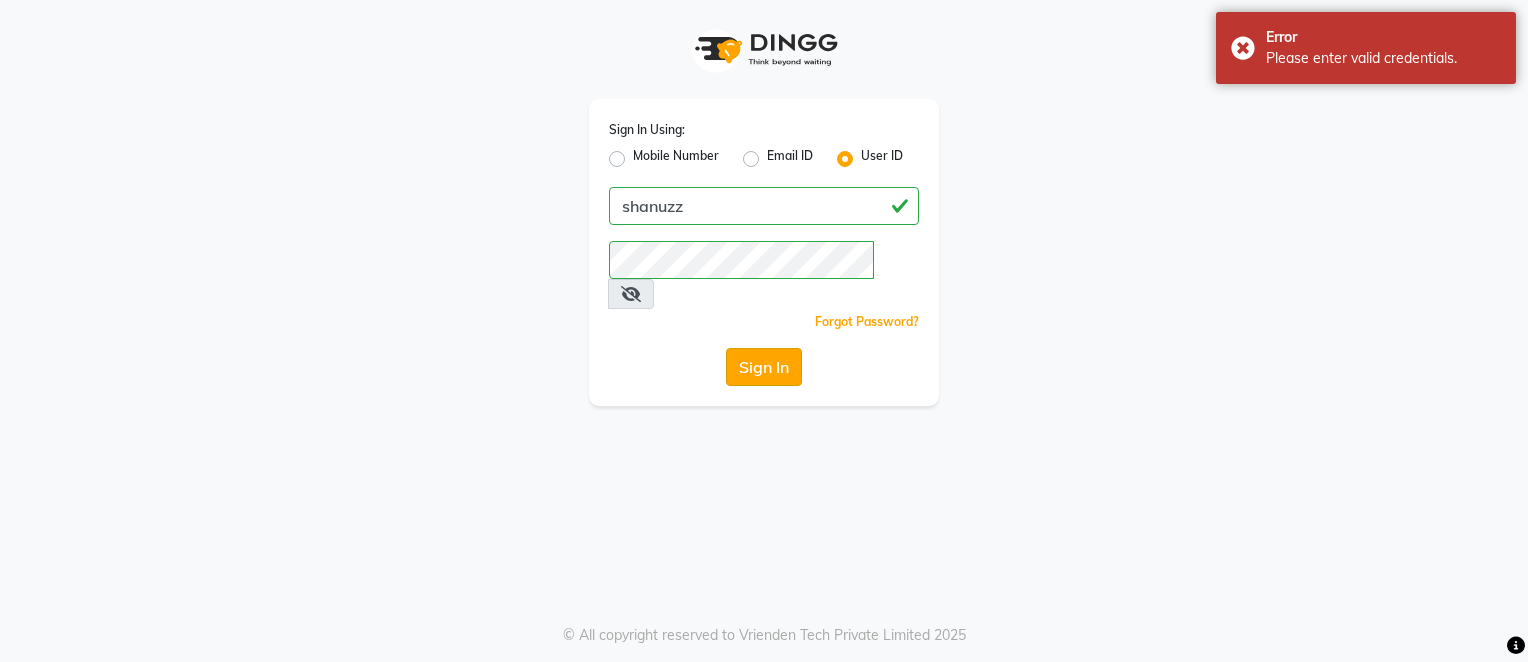 click on "Sign In" 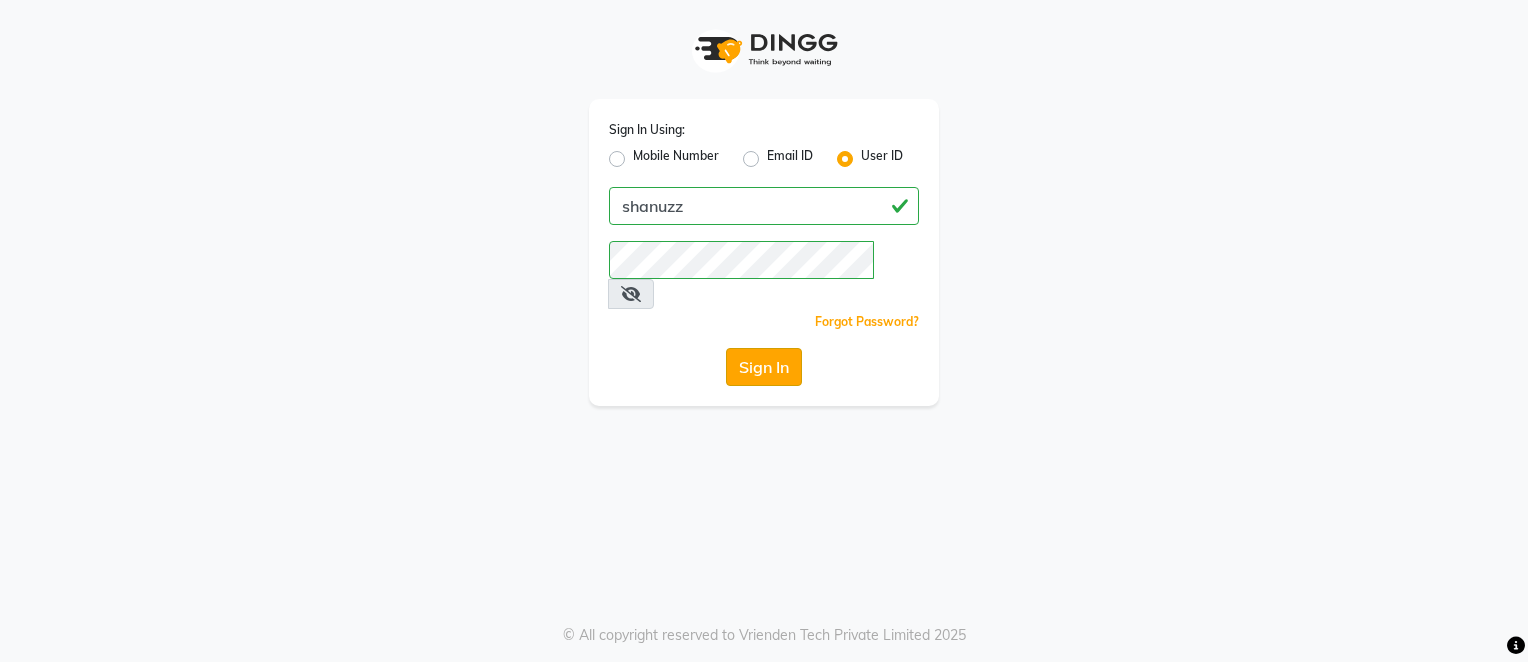 click on "Sign In" 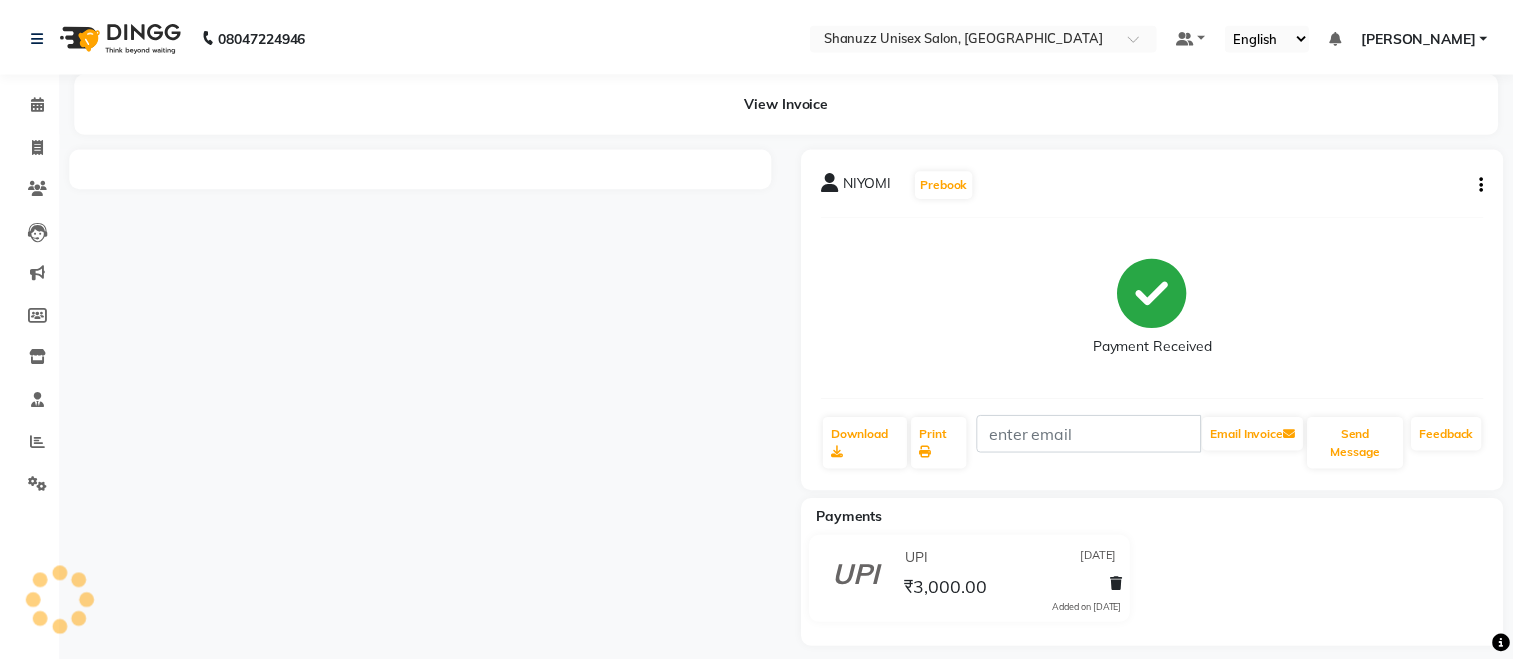scroll, scrollTop: 0, scrollLeft: 0, axis: both 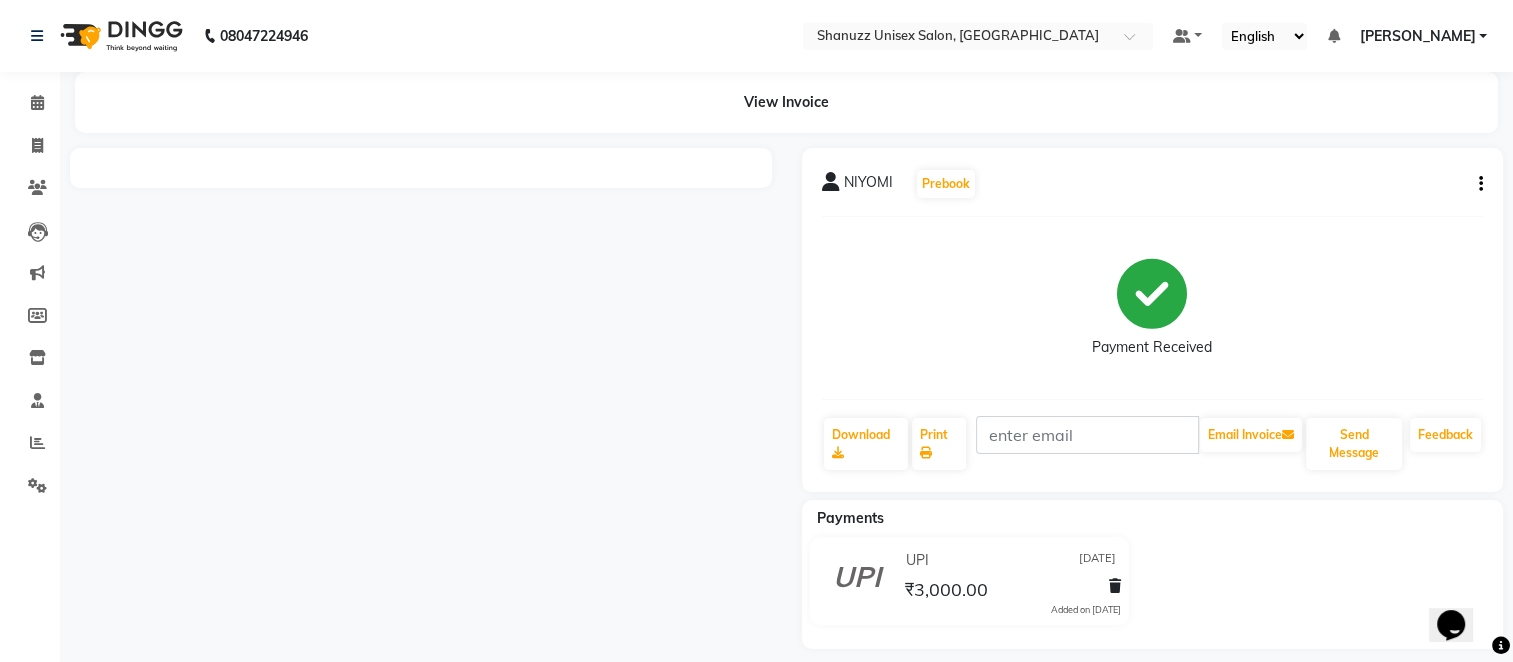click on "NIYOMI   Prebook   Payment Received  Download  Print   Email Invoice   Send Message Feedback" 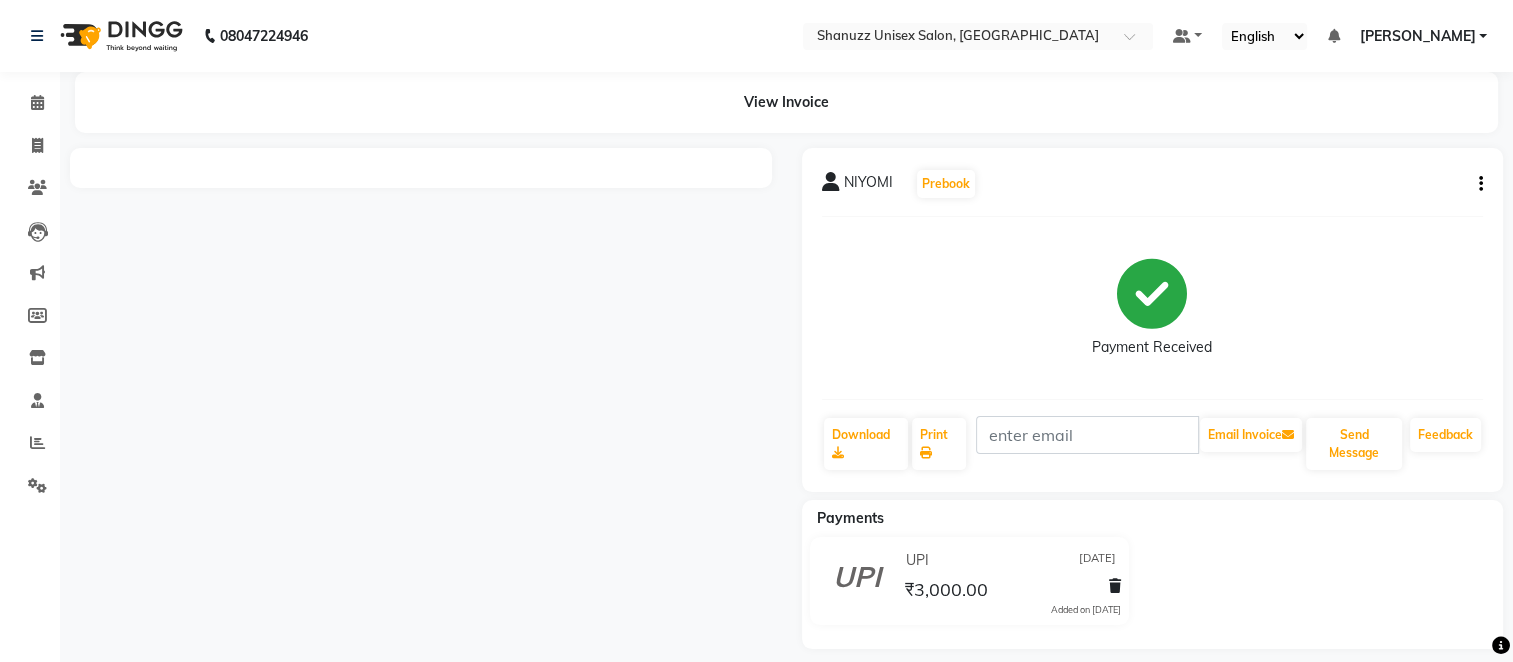 click 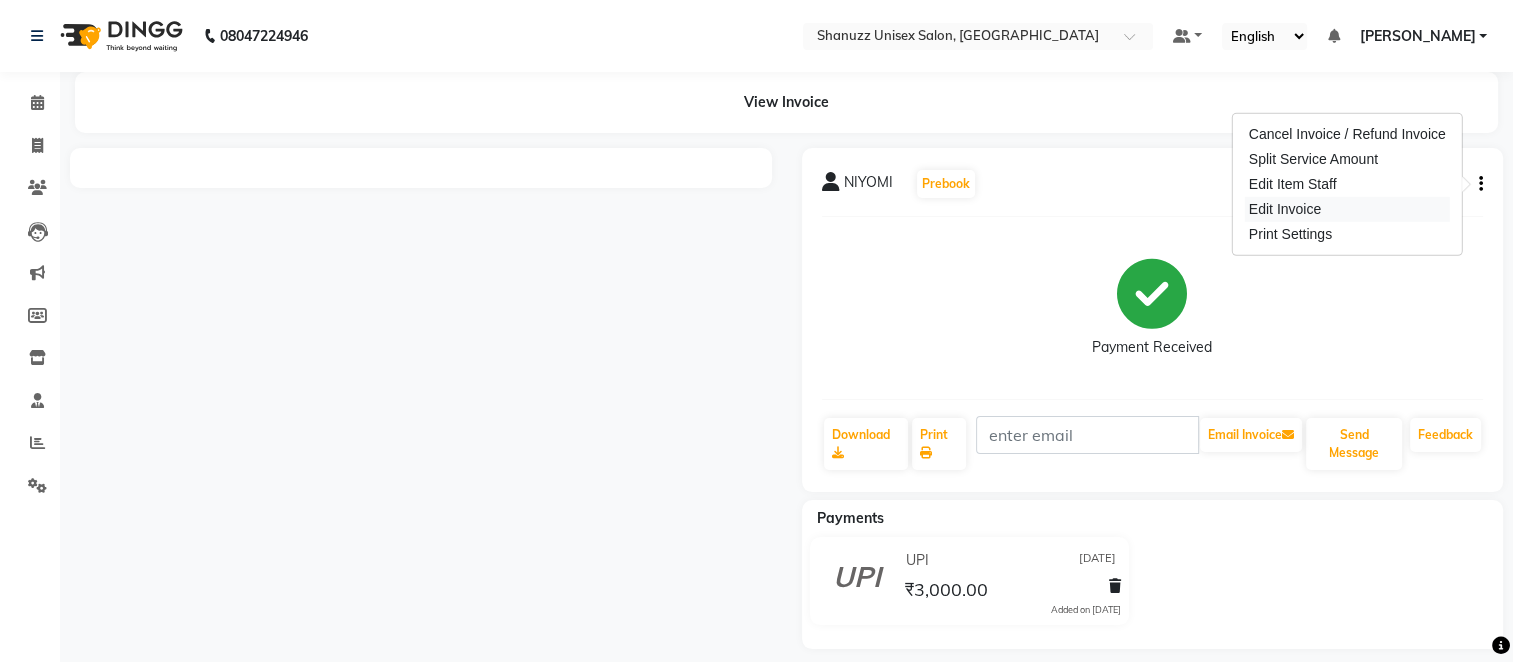 click on "Edit Invoice" at bounding box center (1347, 209) 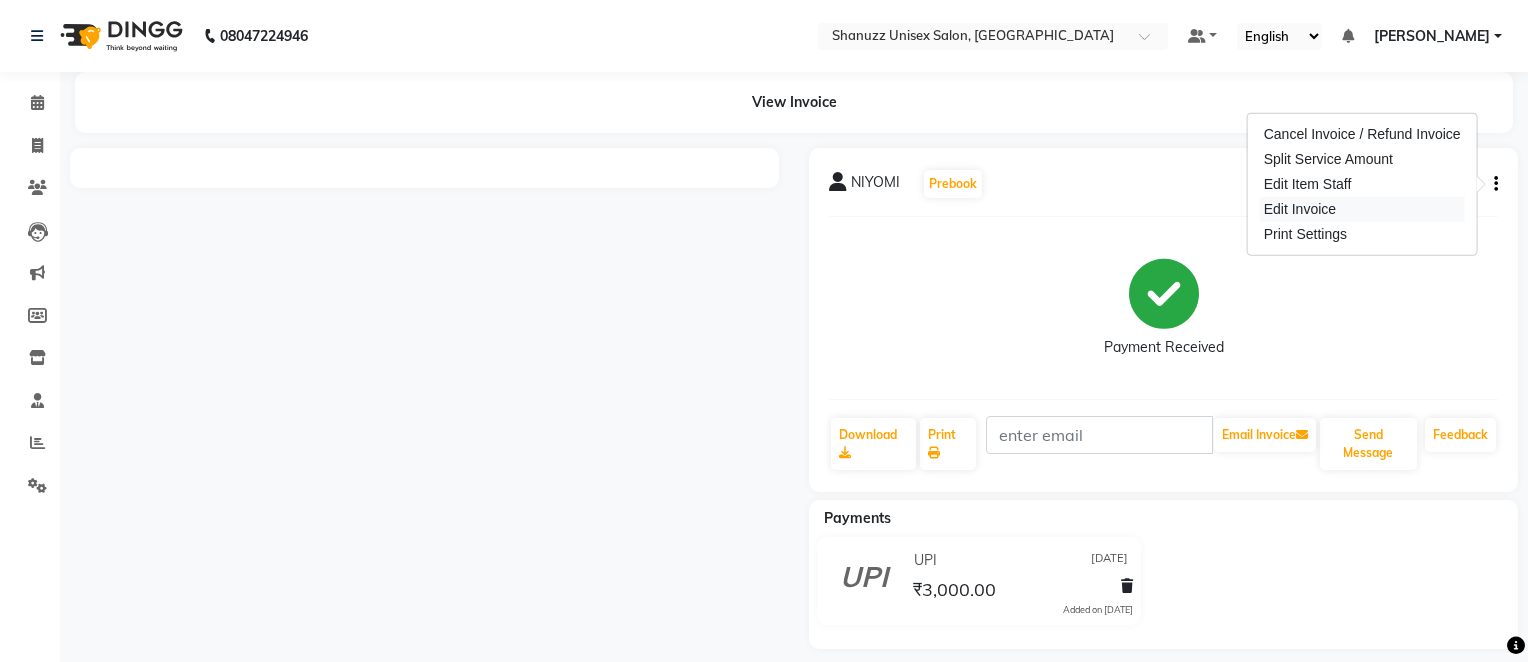 select on "service" 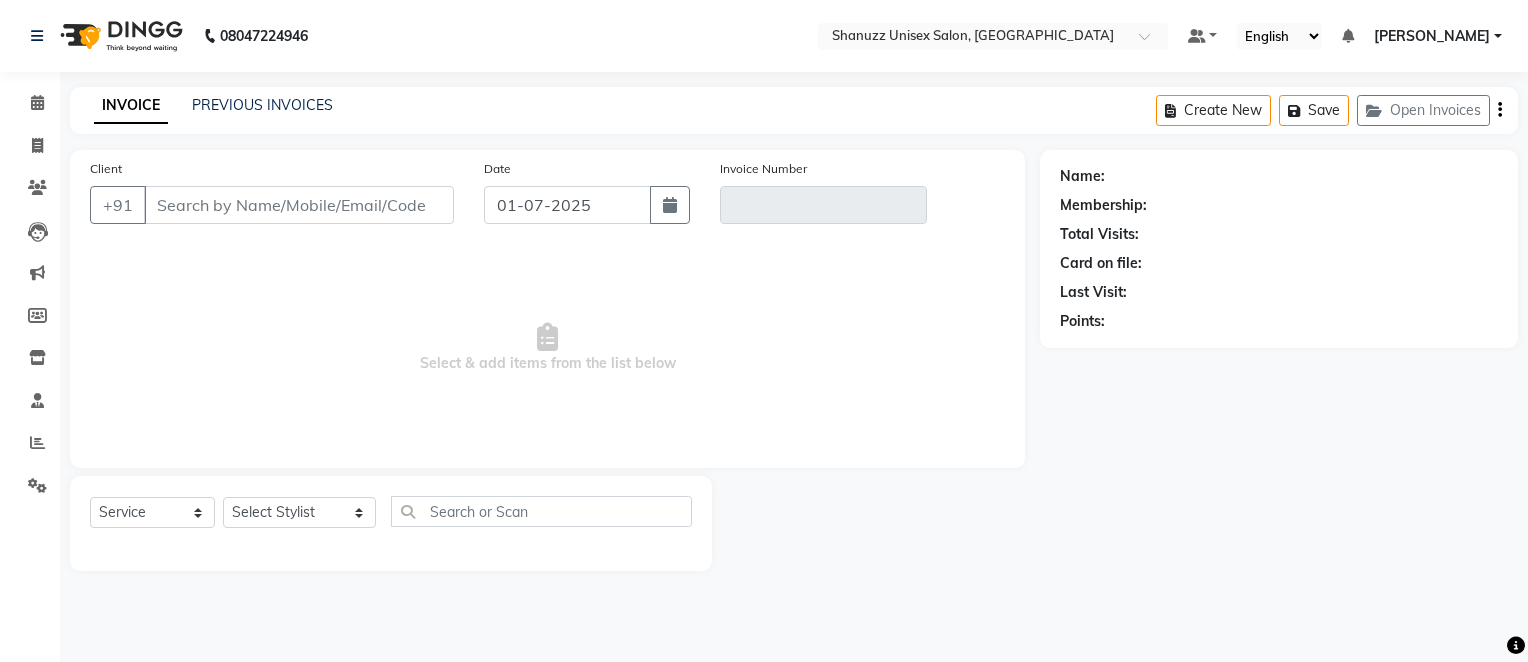 type on "9769030965" 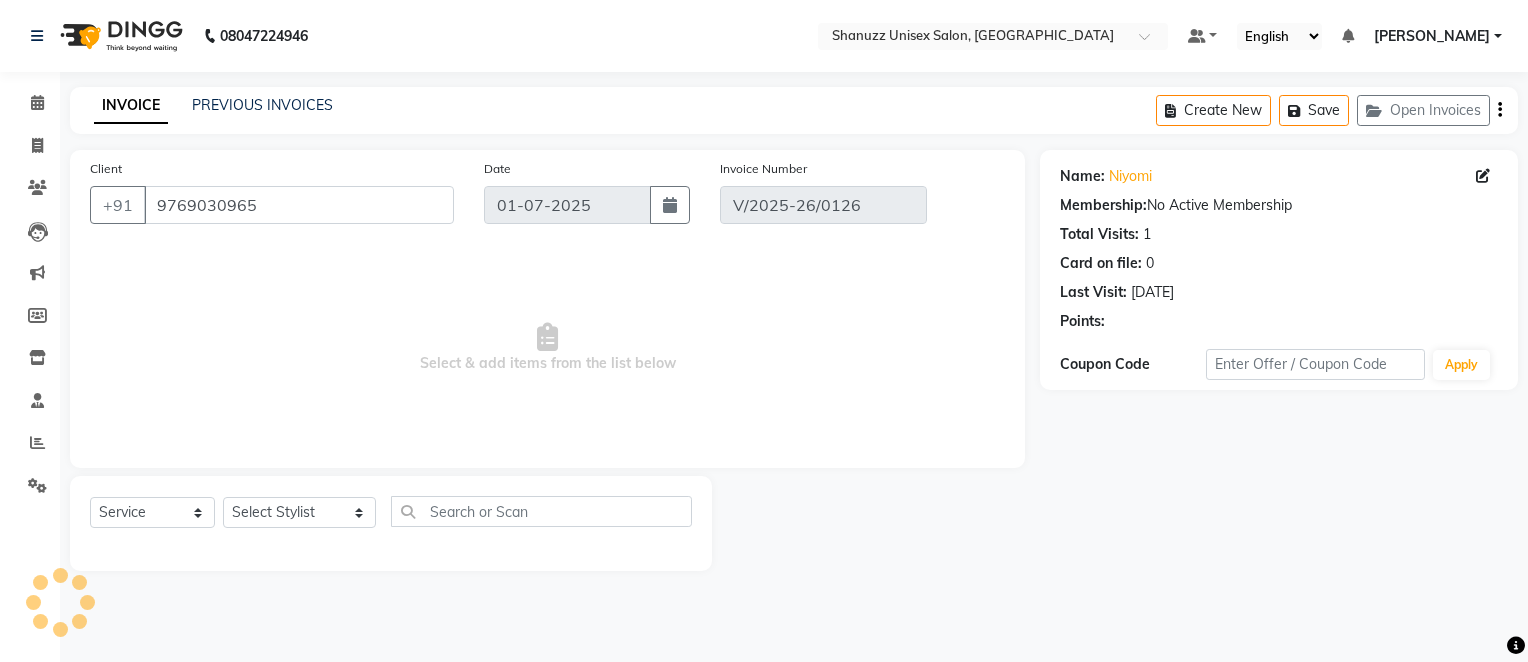 type on "13-04-2025" 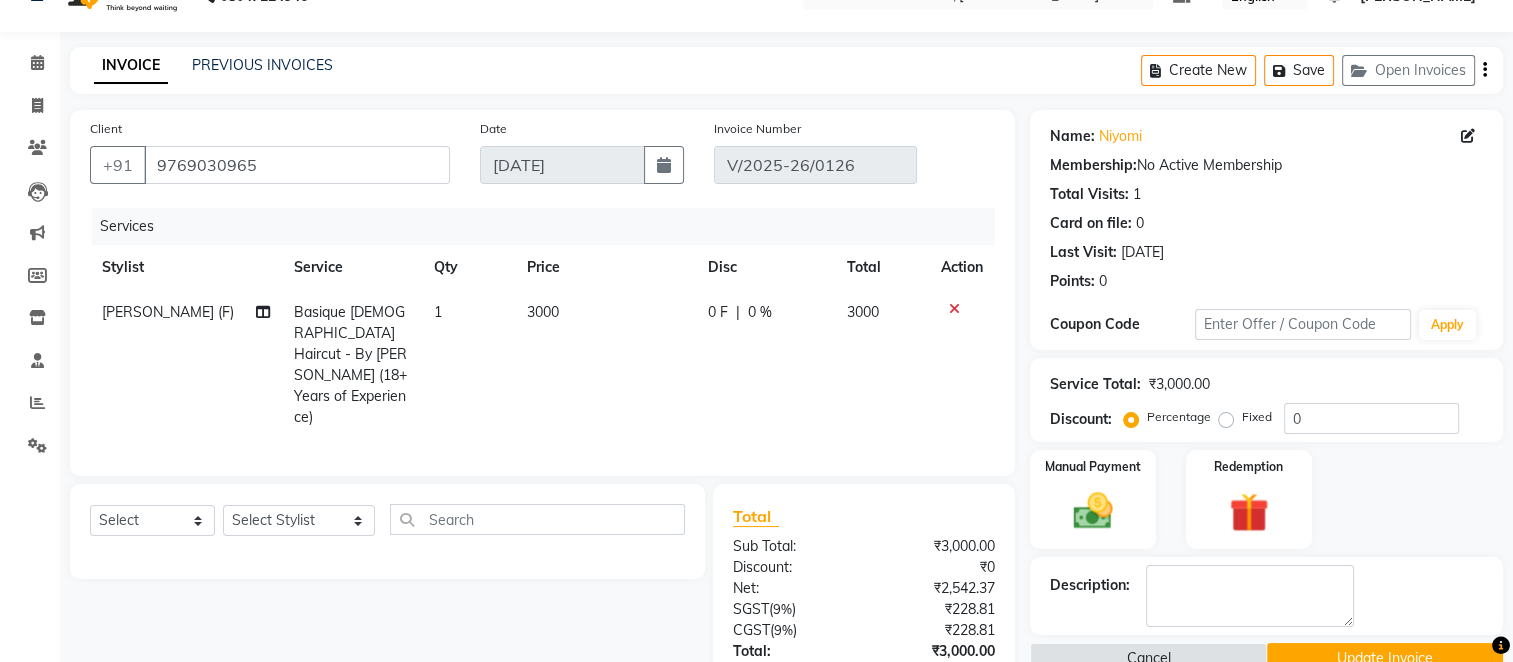 scroll, scrollTop: 0, scrollLeft: 0, axis: both 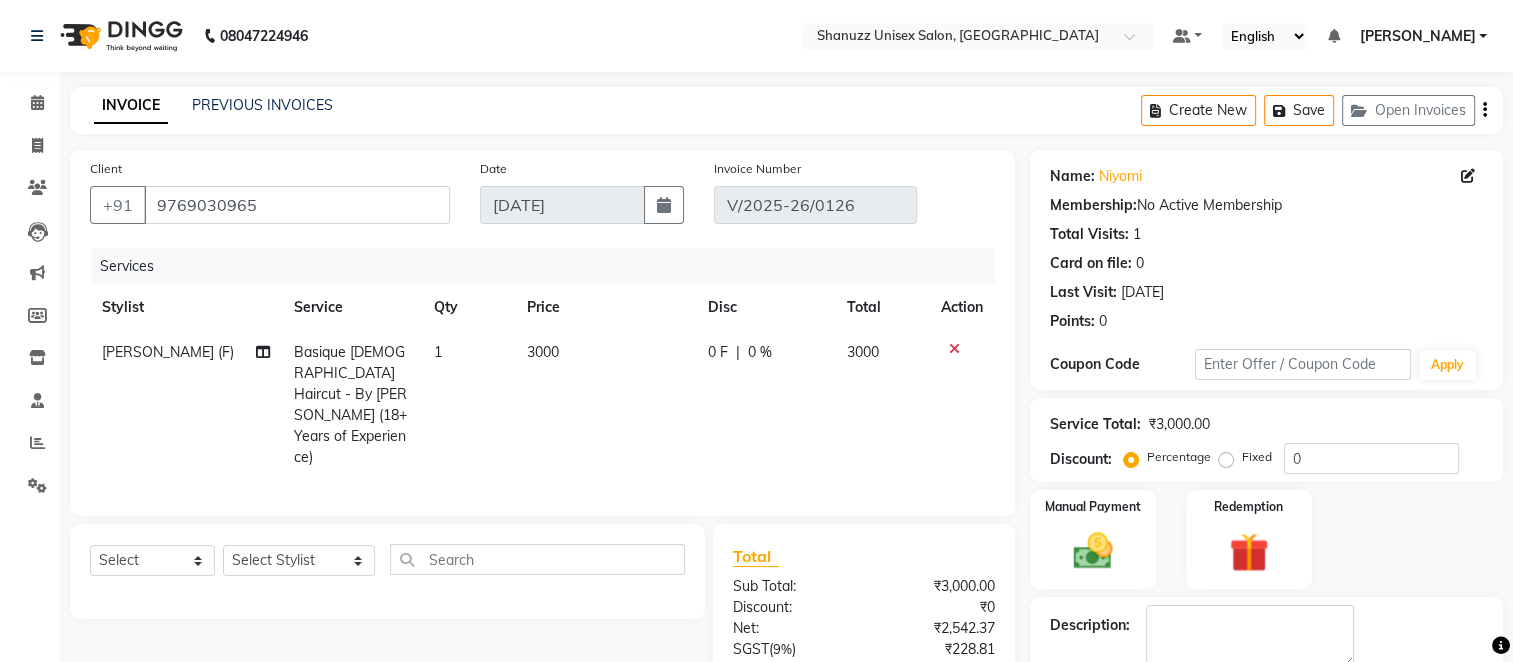 click 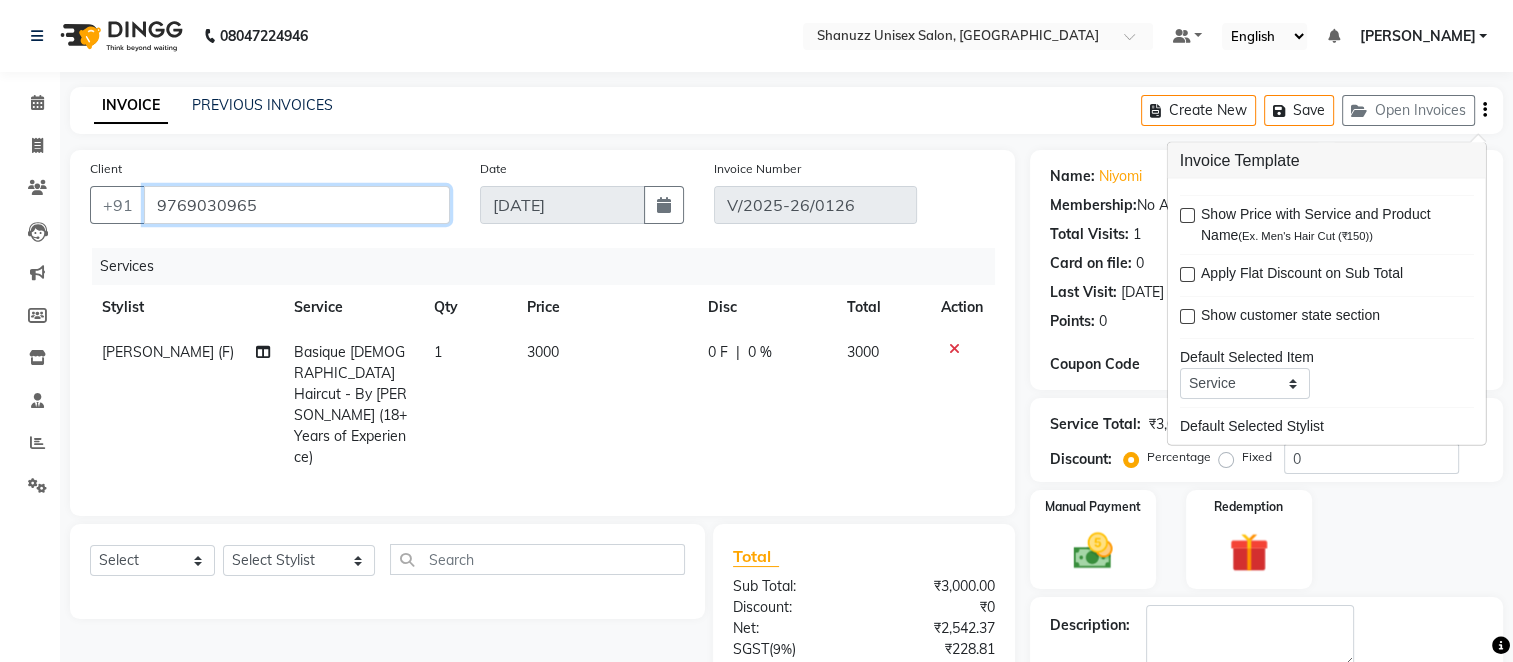 click on "9769030965" at bounding box center [297, 205] 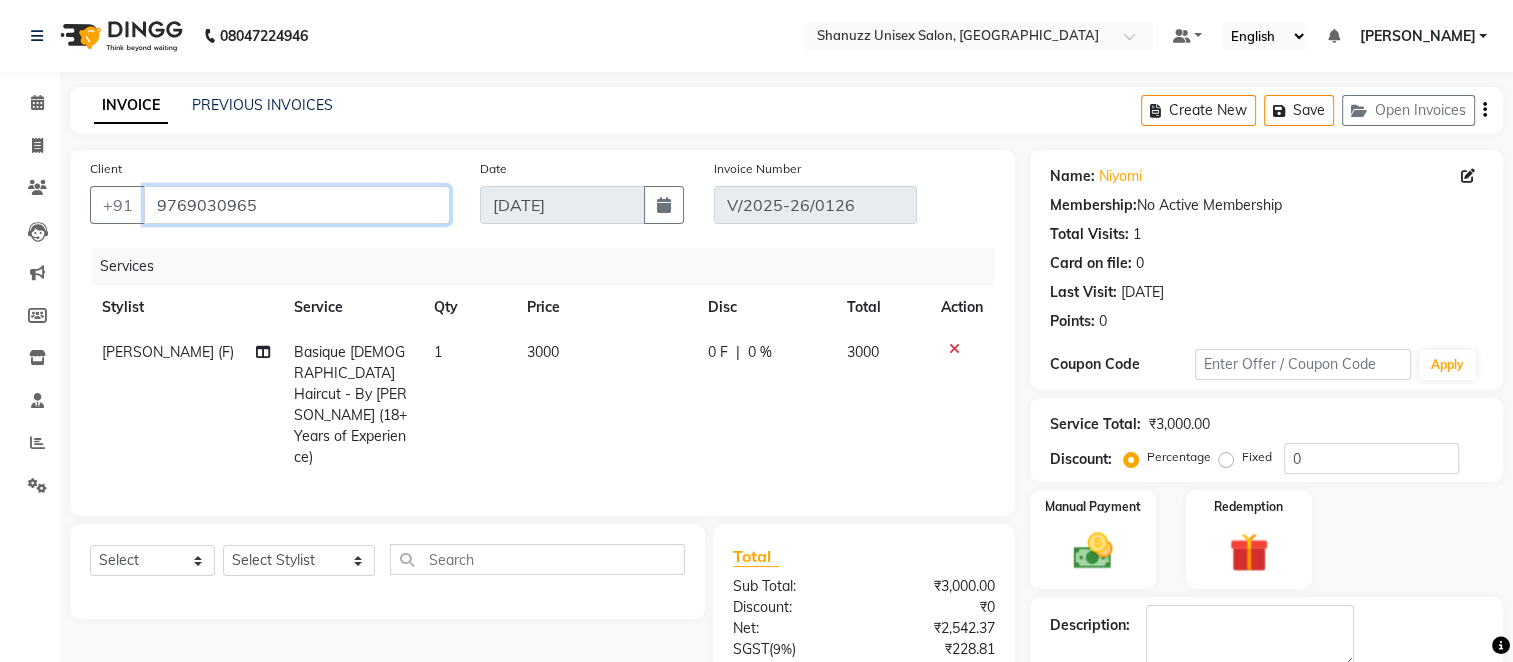 click on "9769030965" at bounding box center [297, 205] 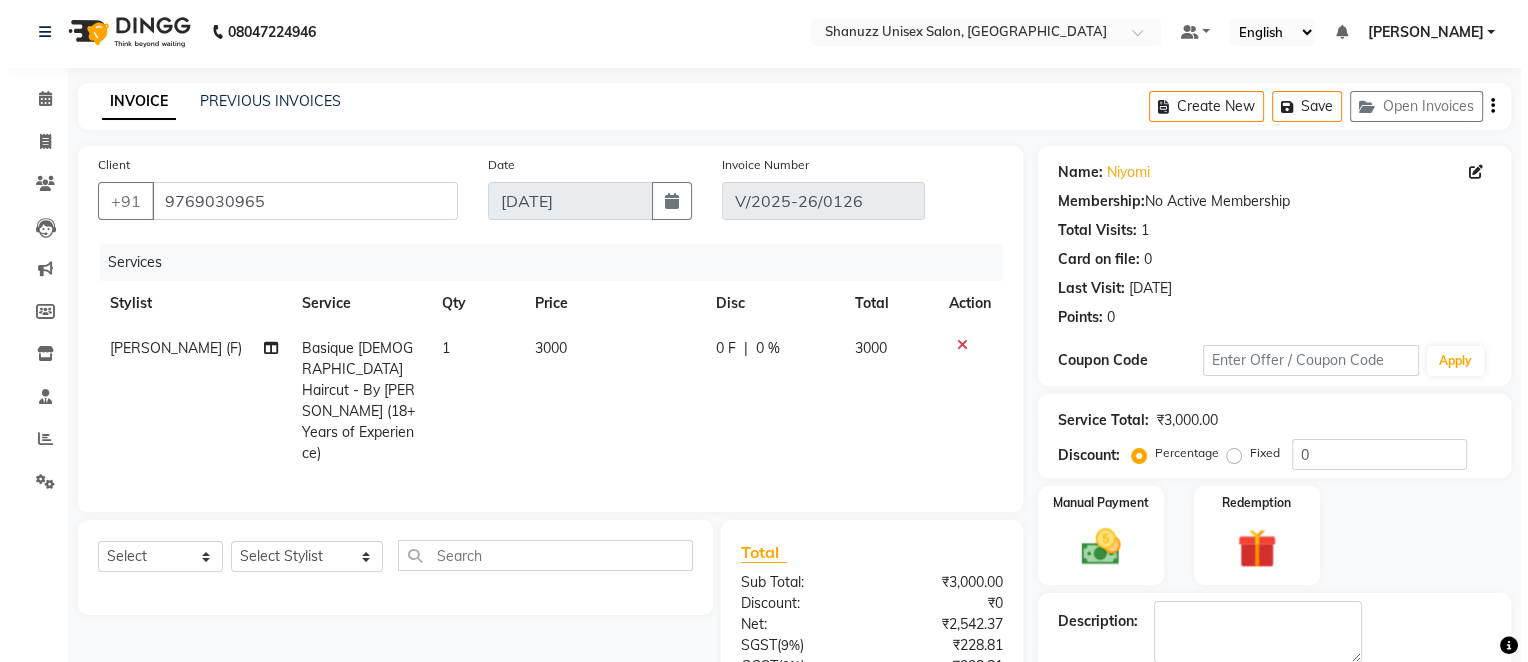 scroll, scrollTop: 0, scrollLeft: 0, axis: both 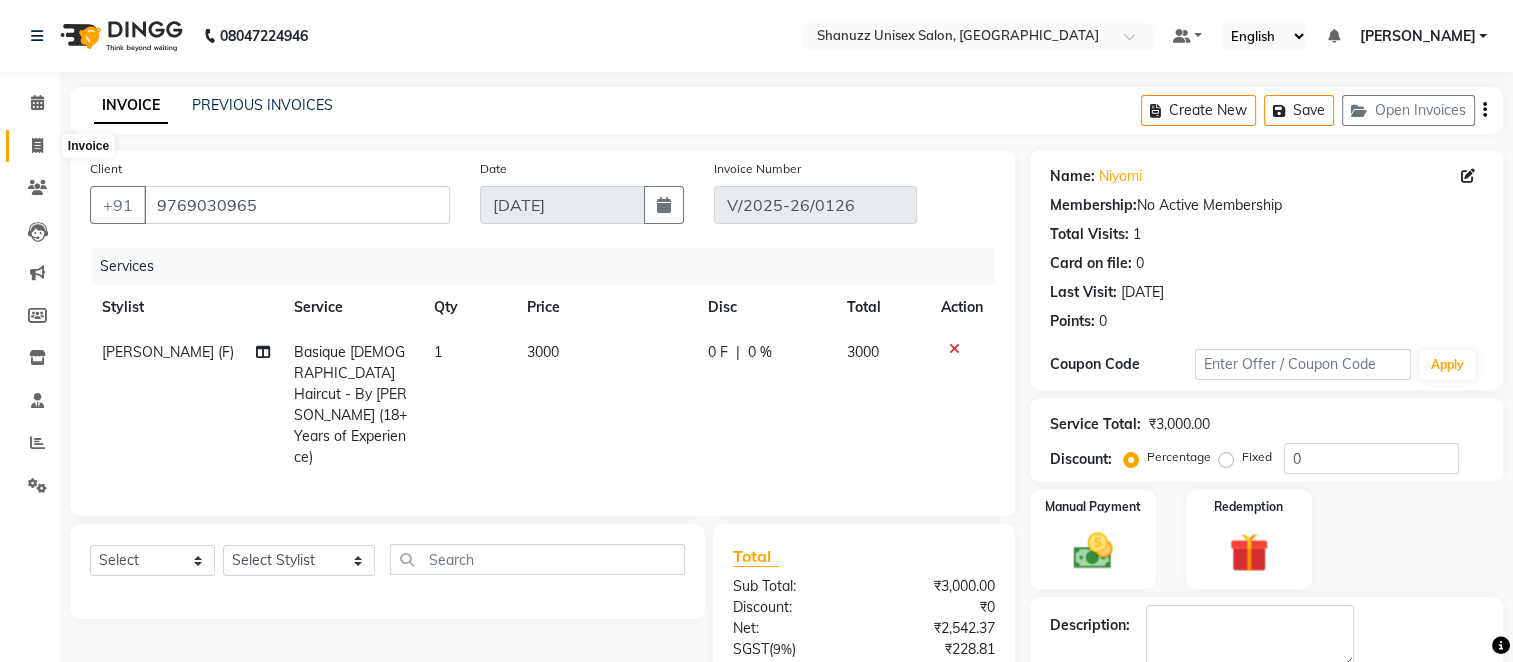 click 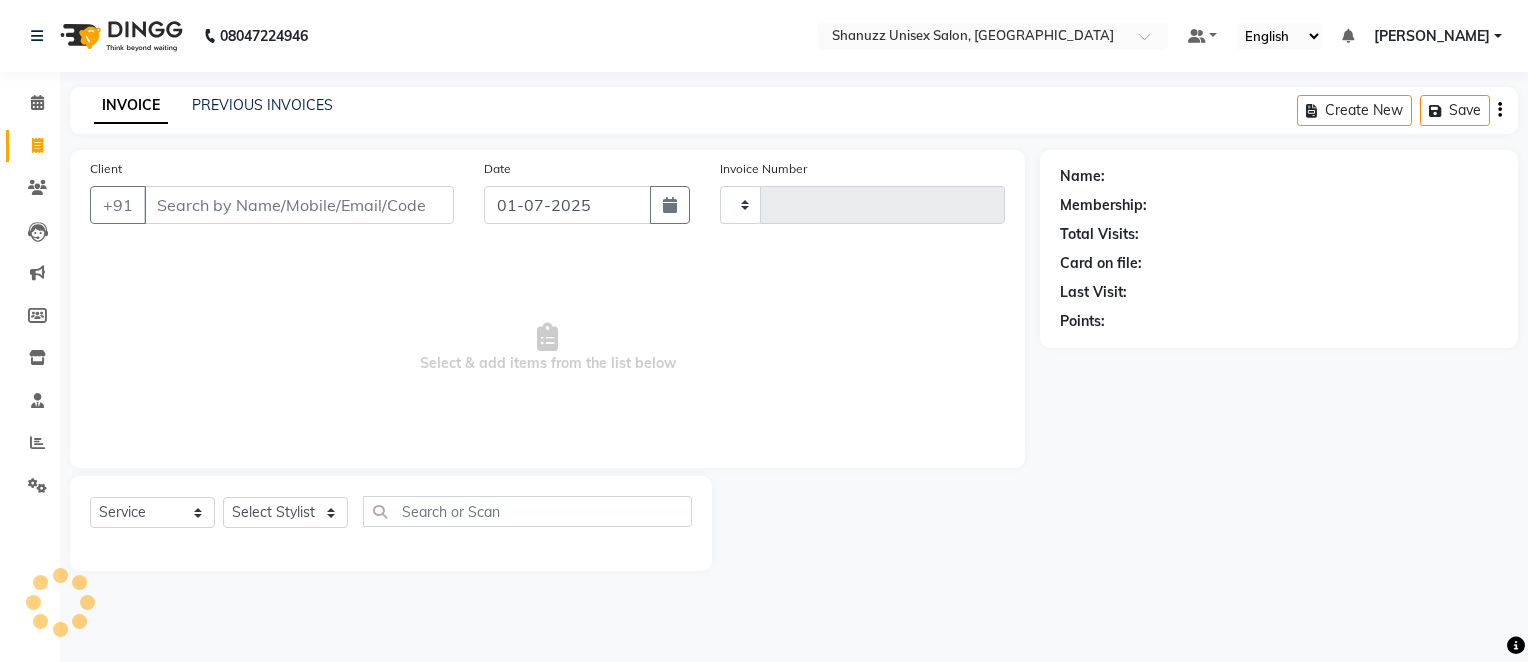 type on "0876" 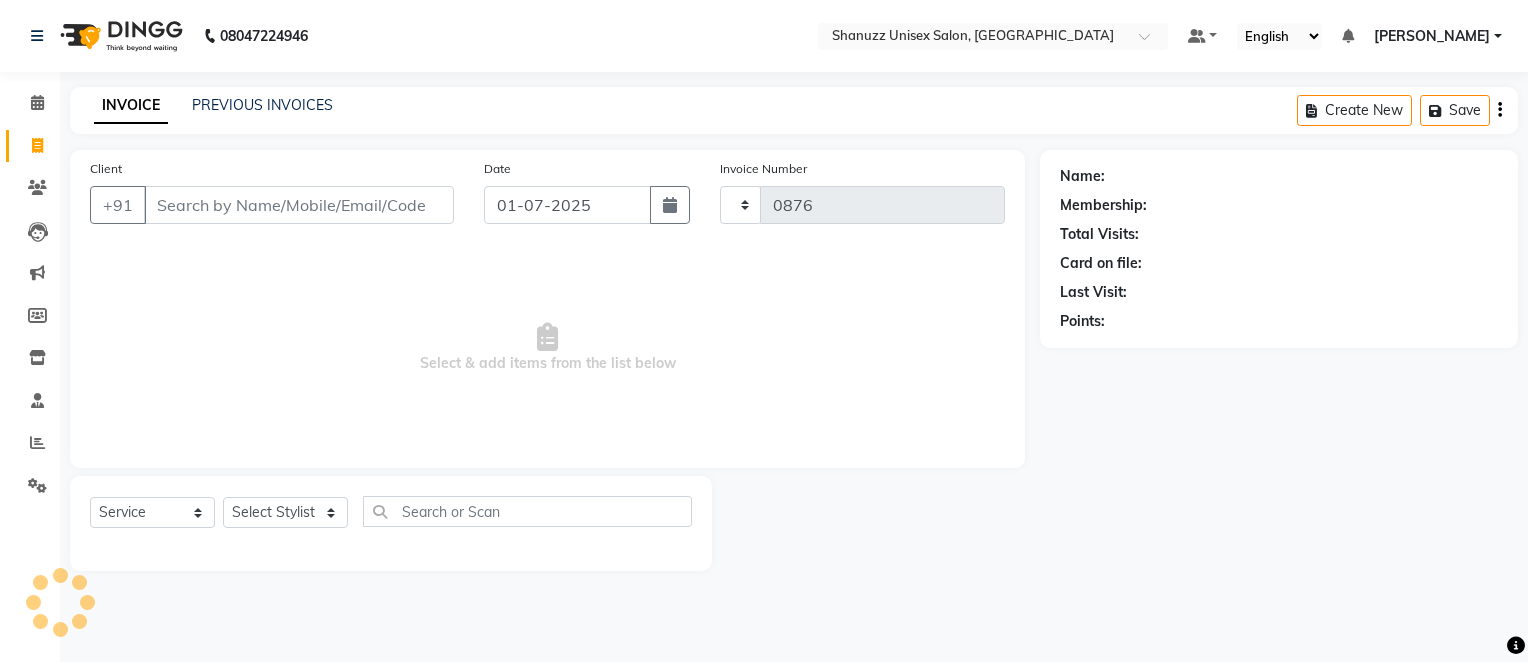 select on "7102" 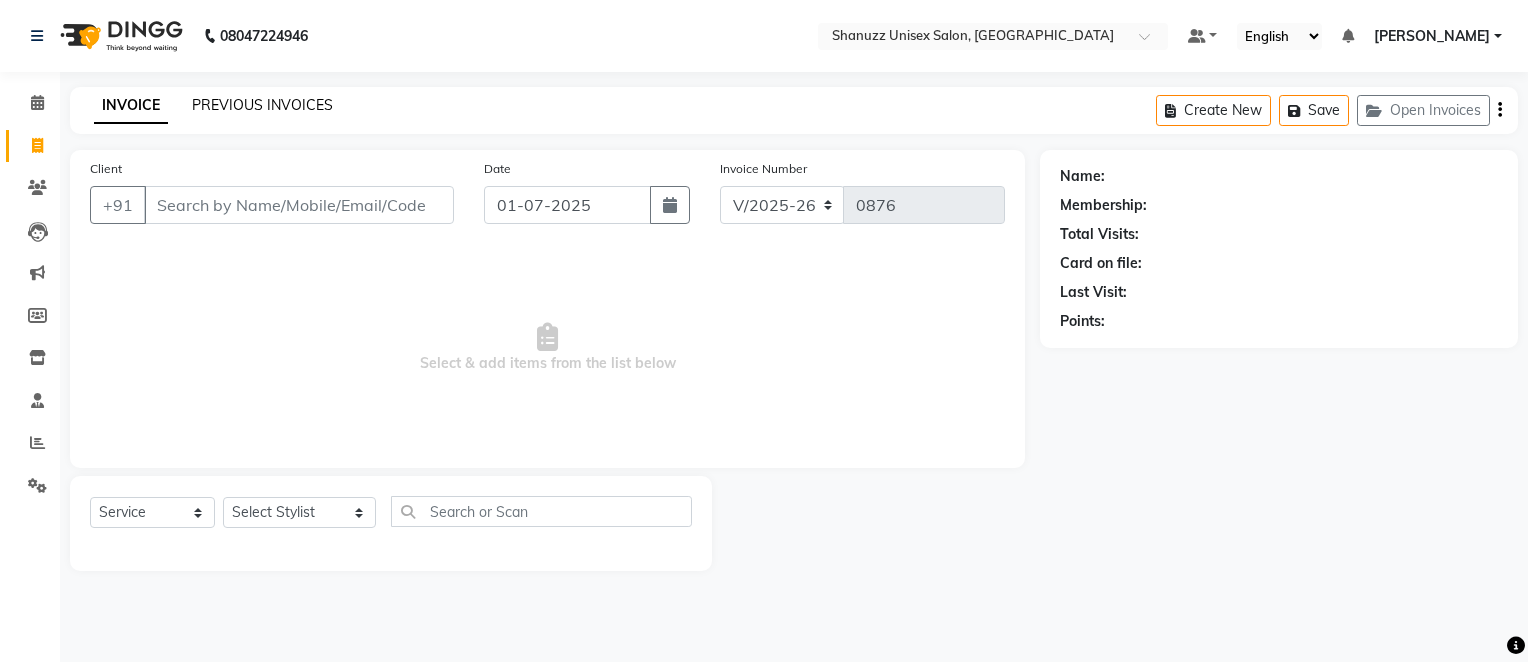 click on "PREVIOUS INVOICES" 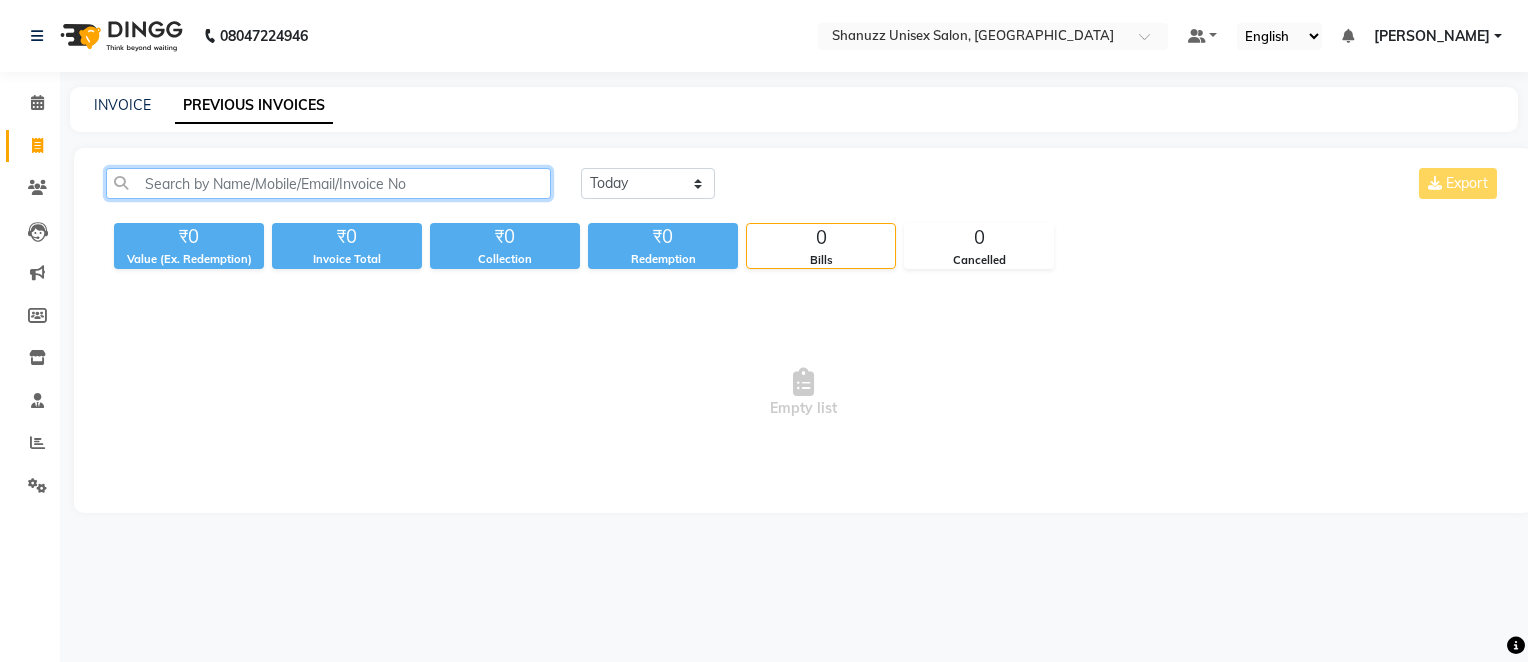 click 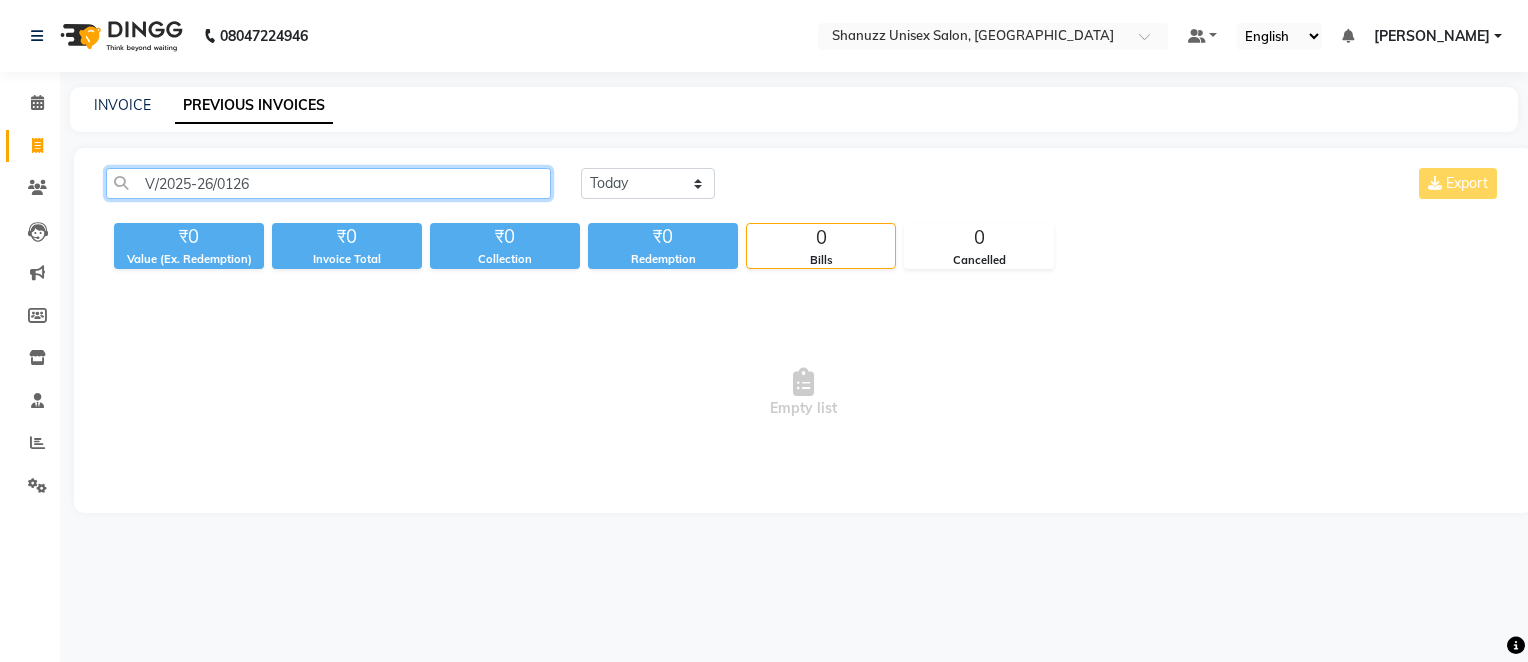 click on "V/2025-26/0126" 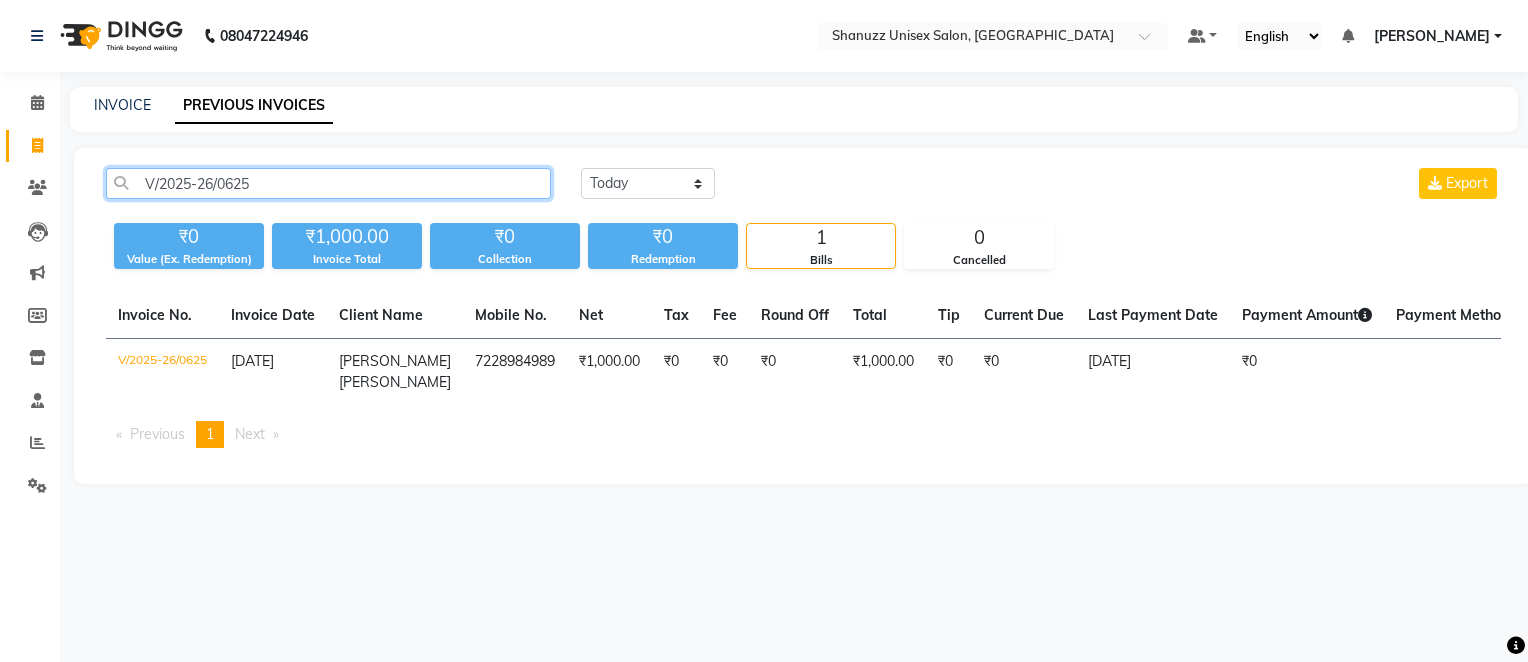 click on "V/2025-26/0625" 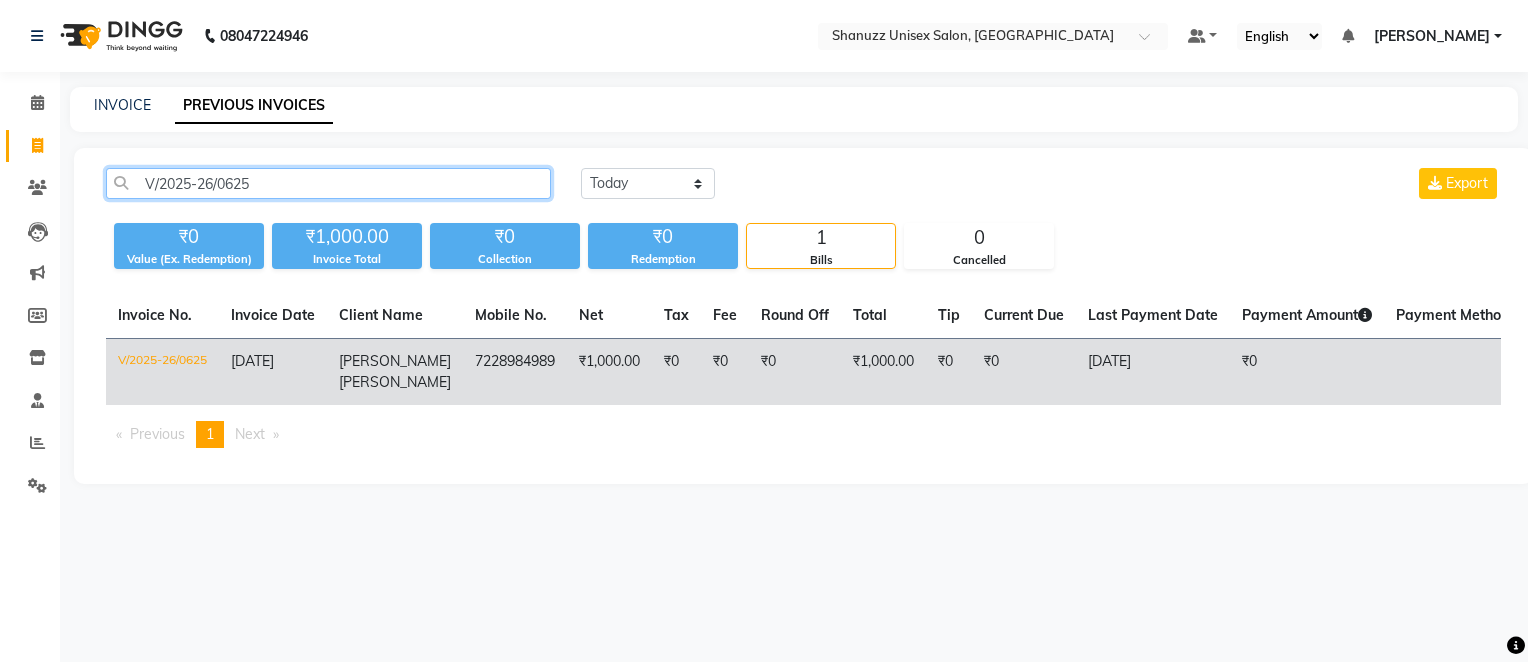 type on "V/2025-26/0625" 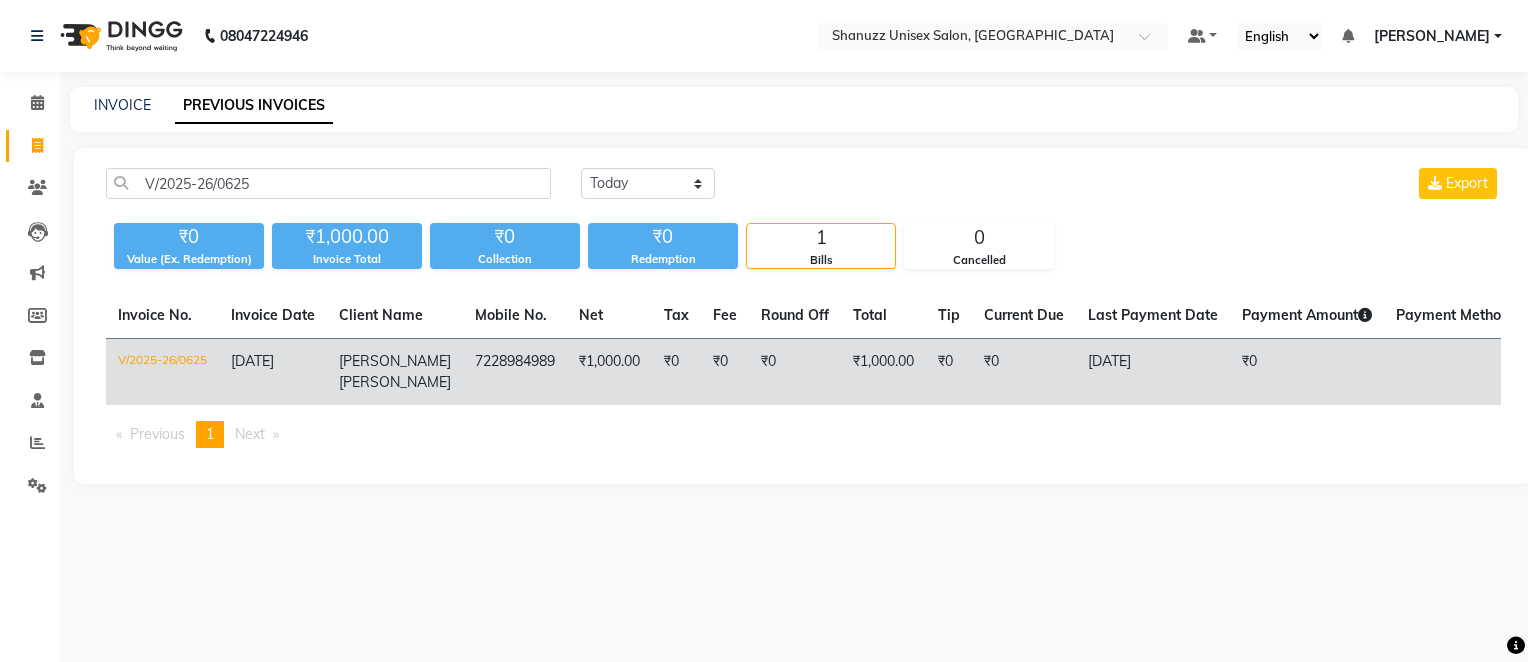 click on "GADHVI" 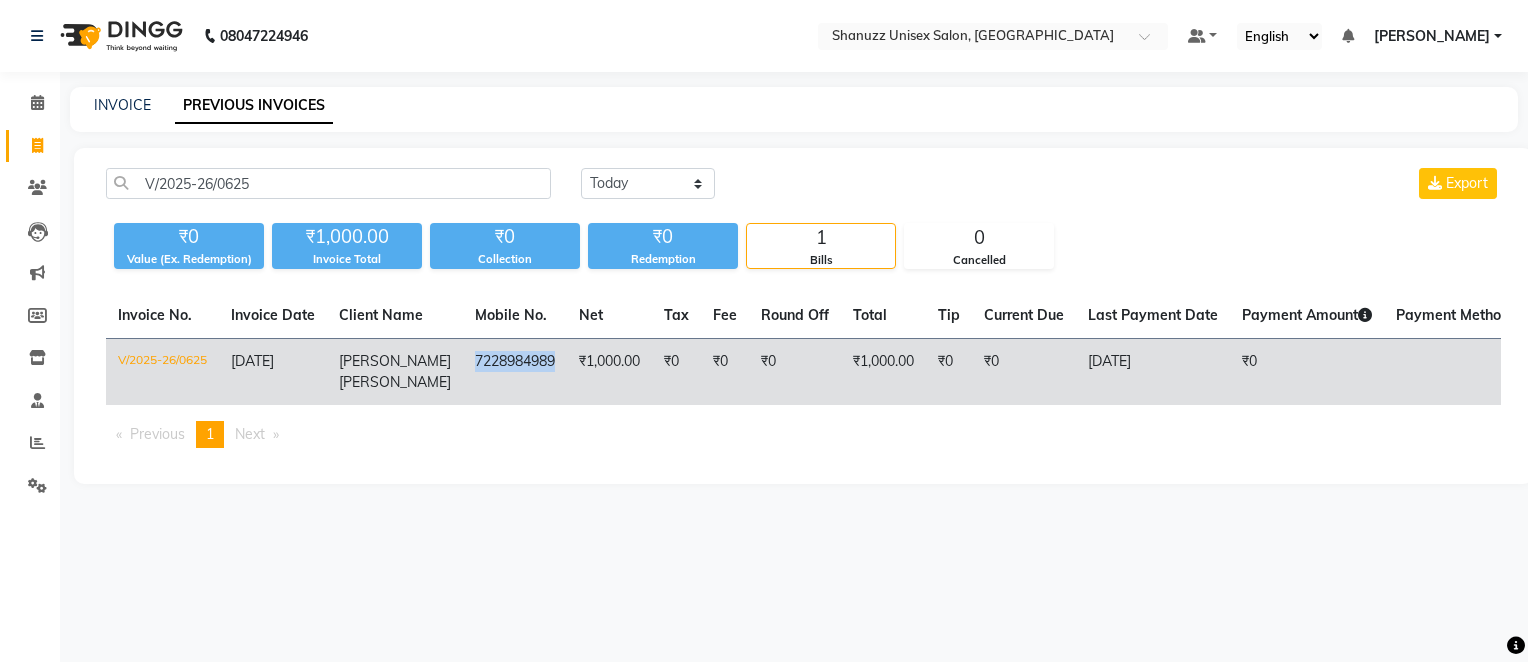drag, startPoint x: 442, startPoint y: 361, endPoint x: 534, endPoint y: 365, distance: 92.086914 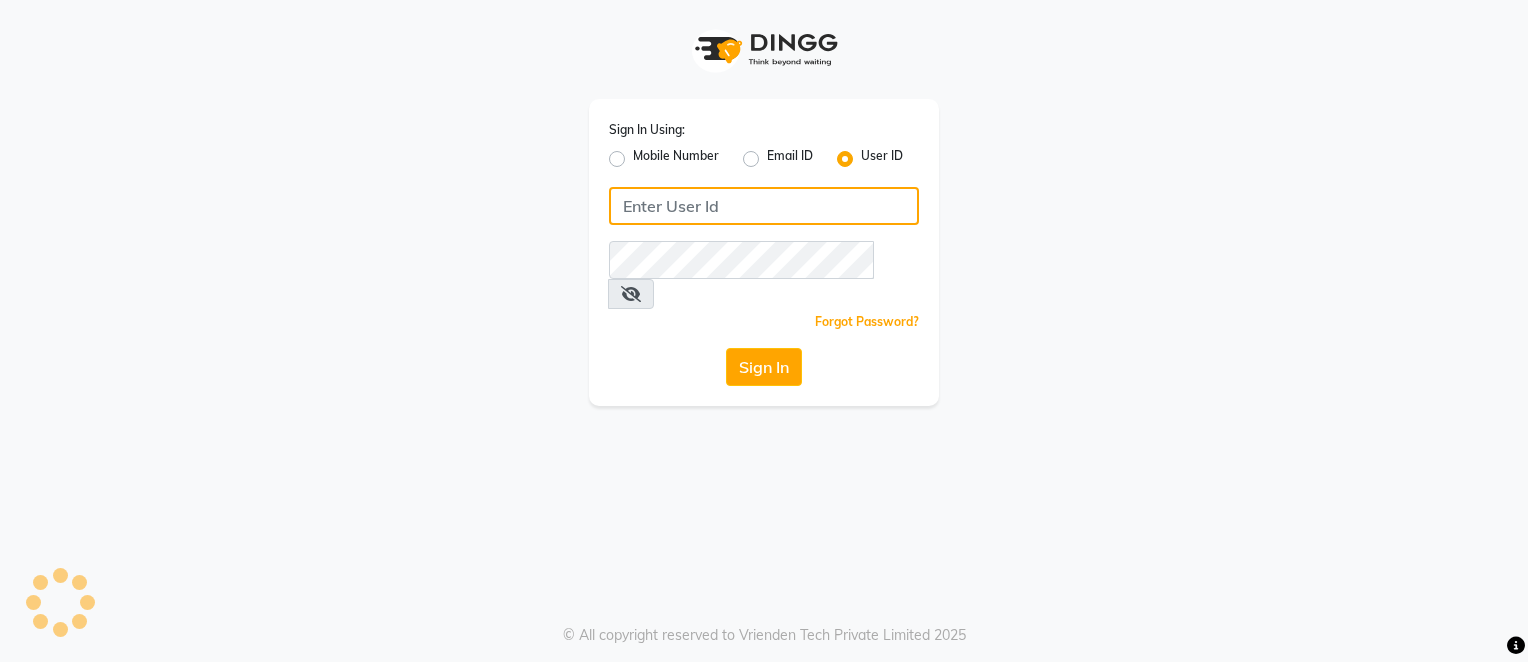 type on "shanuzz" 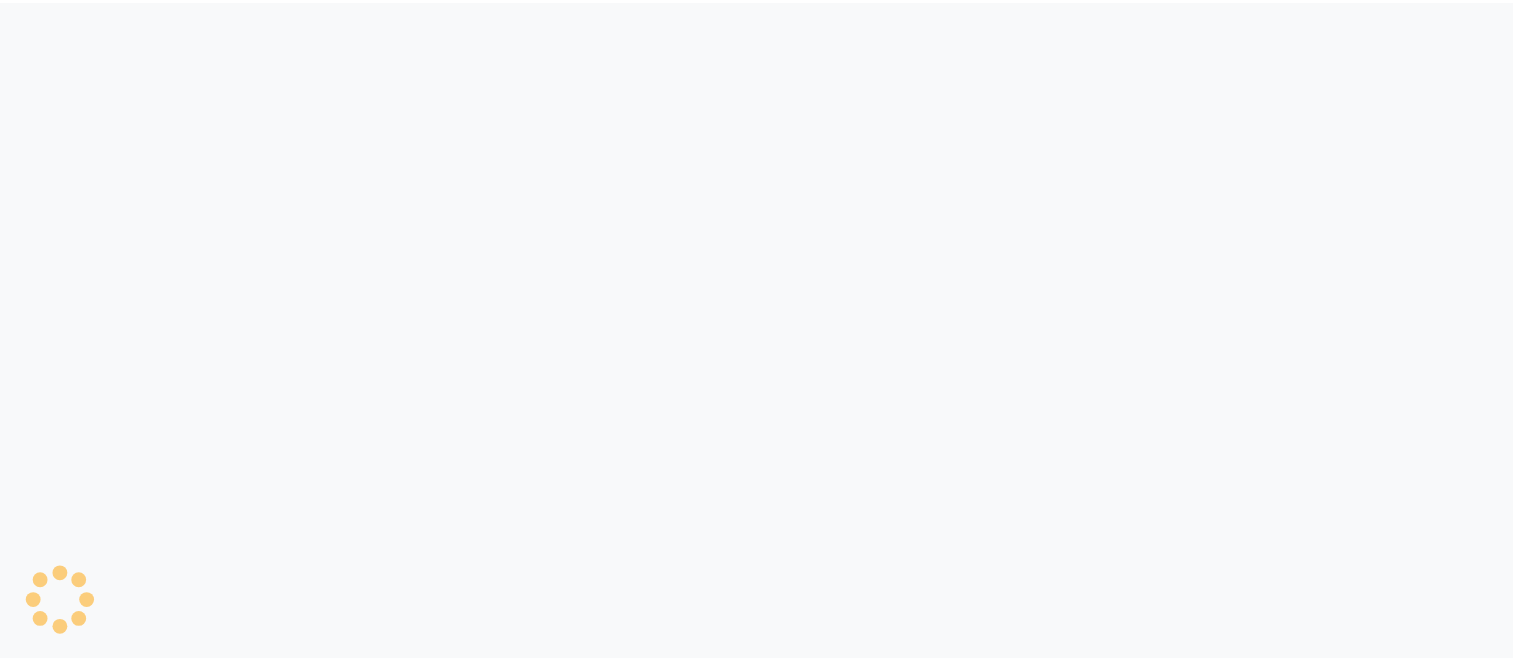 scroll, scrollTop: 0, scrollLeft: 0, axis: both 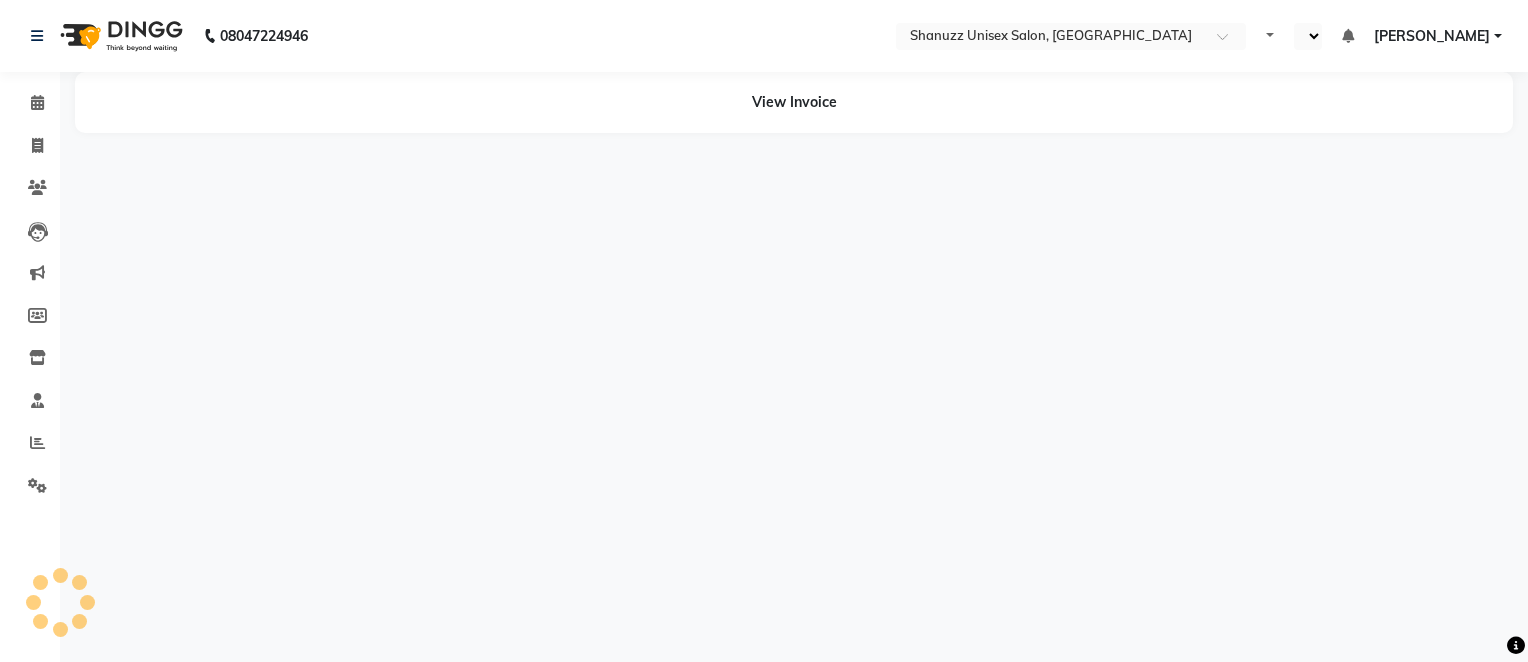 select on "en" 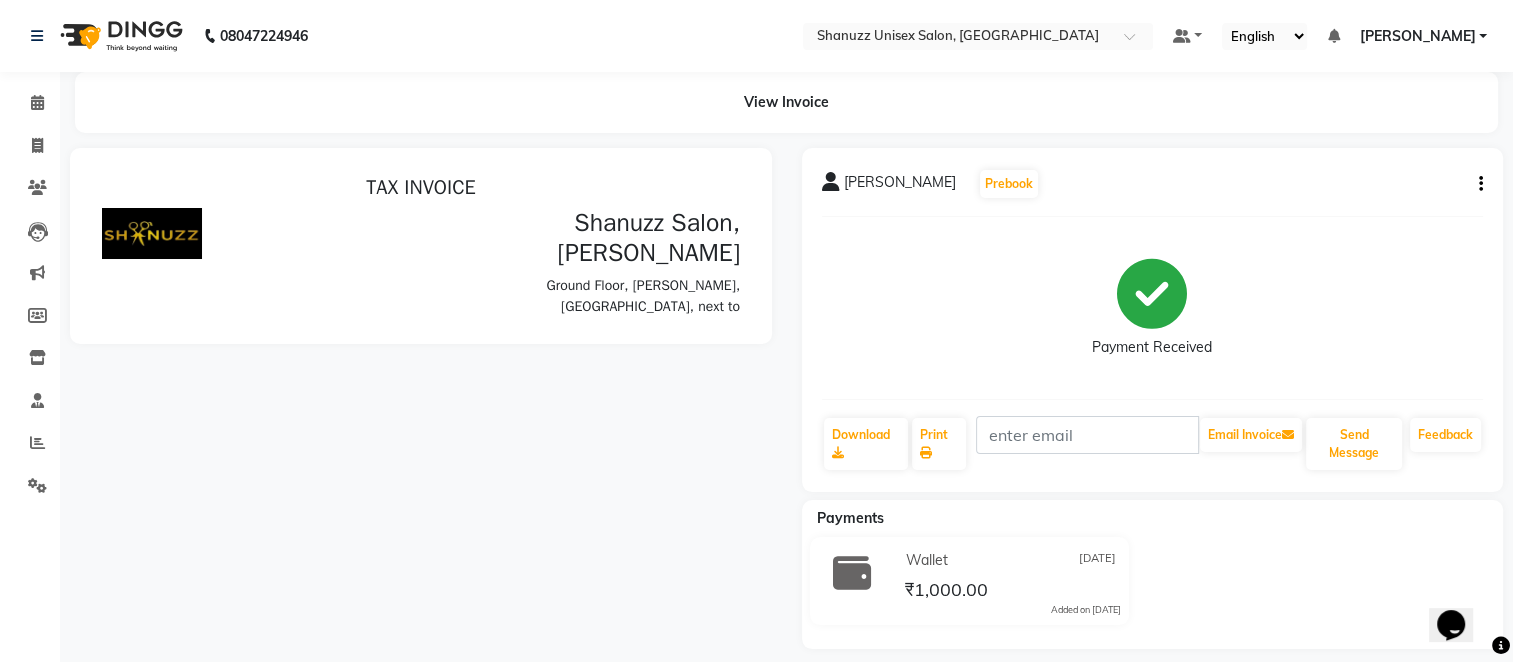 scroll, scrollTop: 0, scrollLeft: 0, axis: both 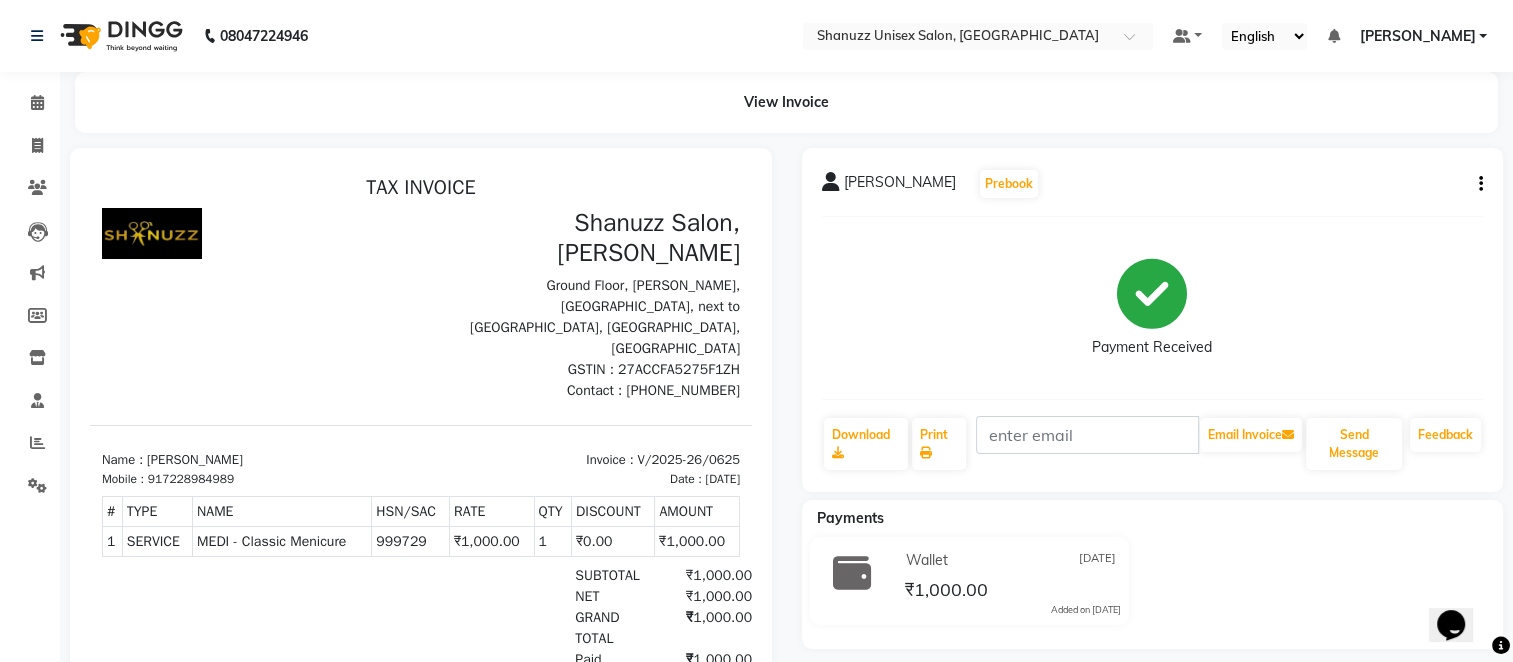 click 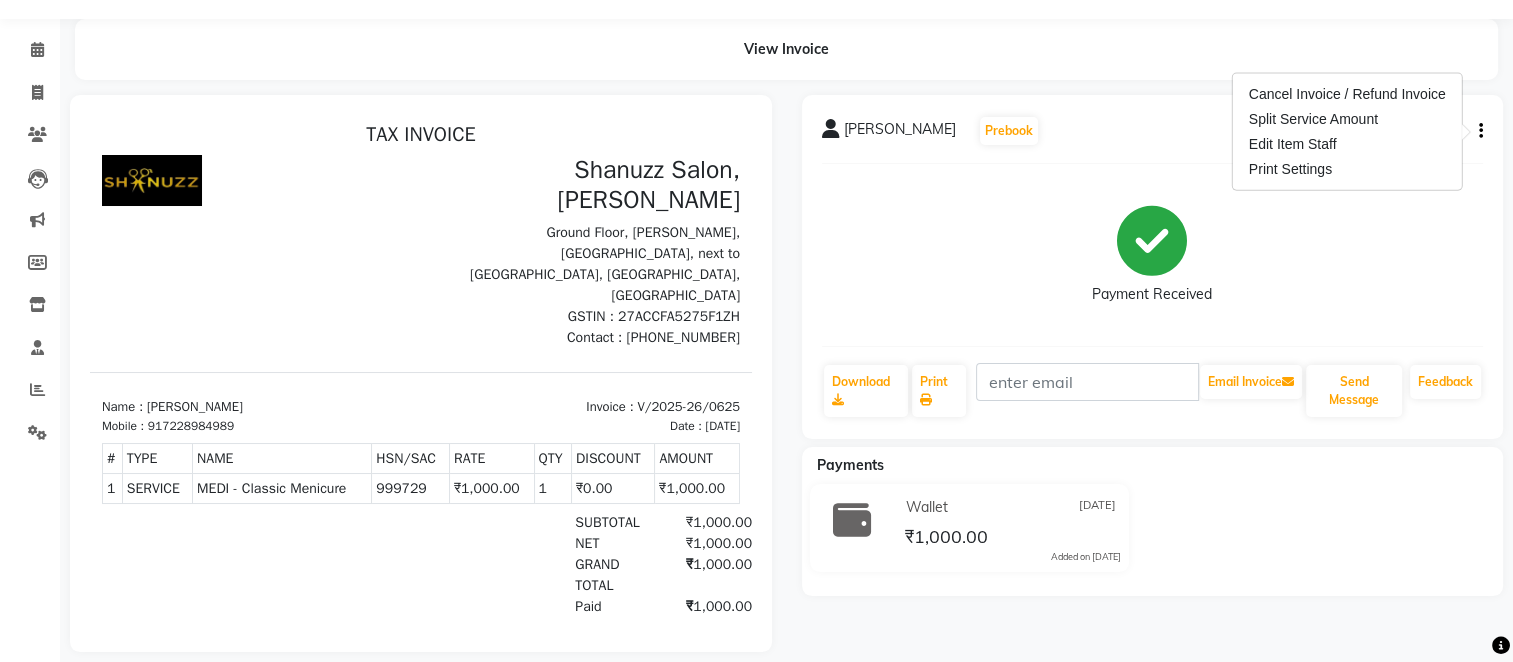 scroll, scrollTop: 88, scrollLeft: 0, axis: vertical 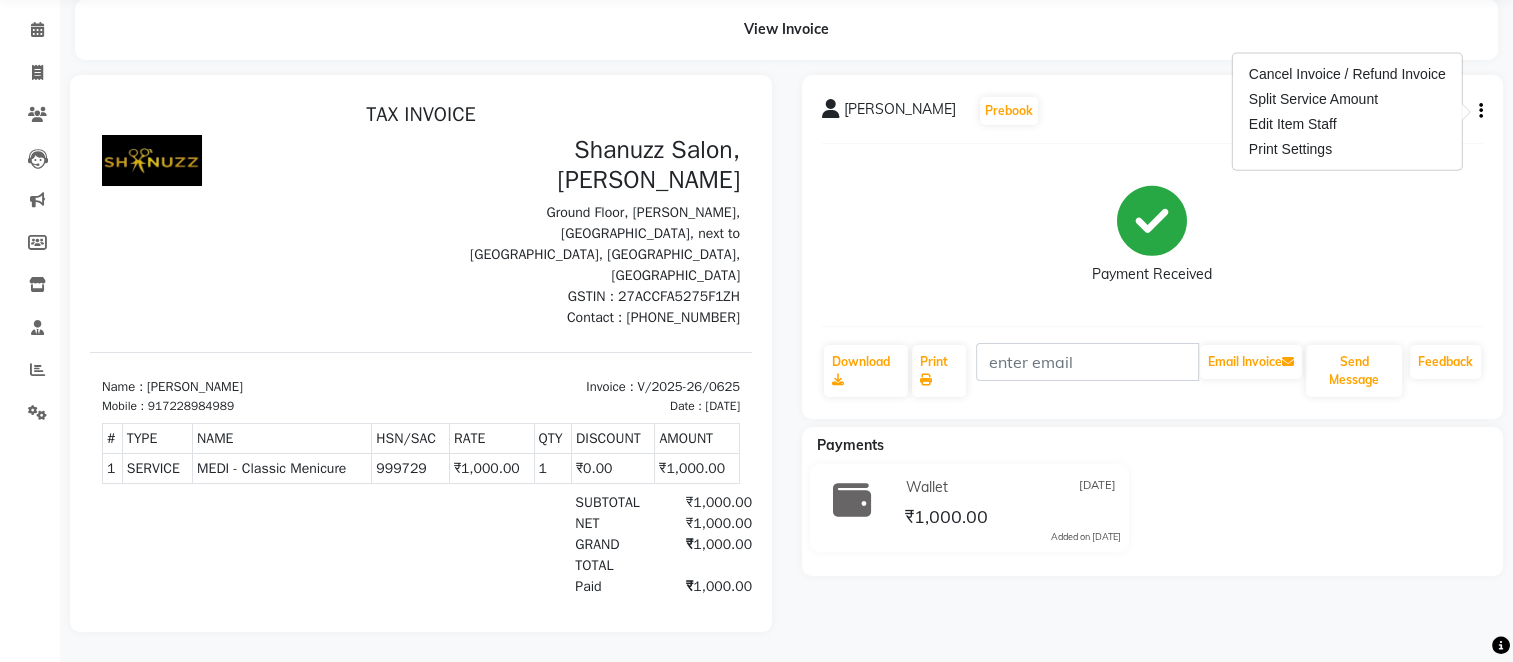 click on "Added on [DATE]" 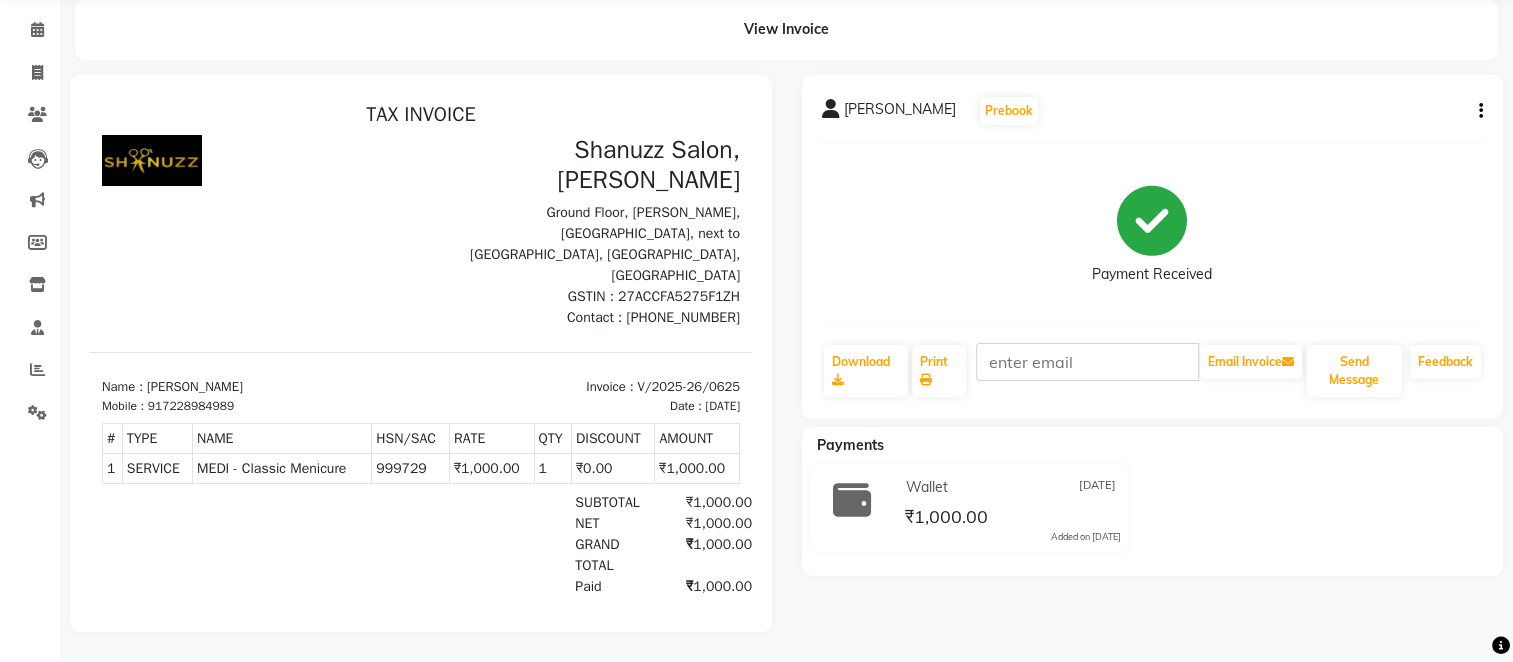 click on "Wallet [DATE]" 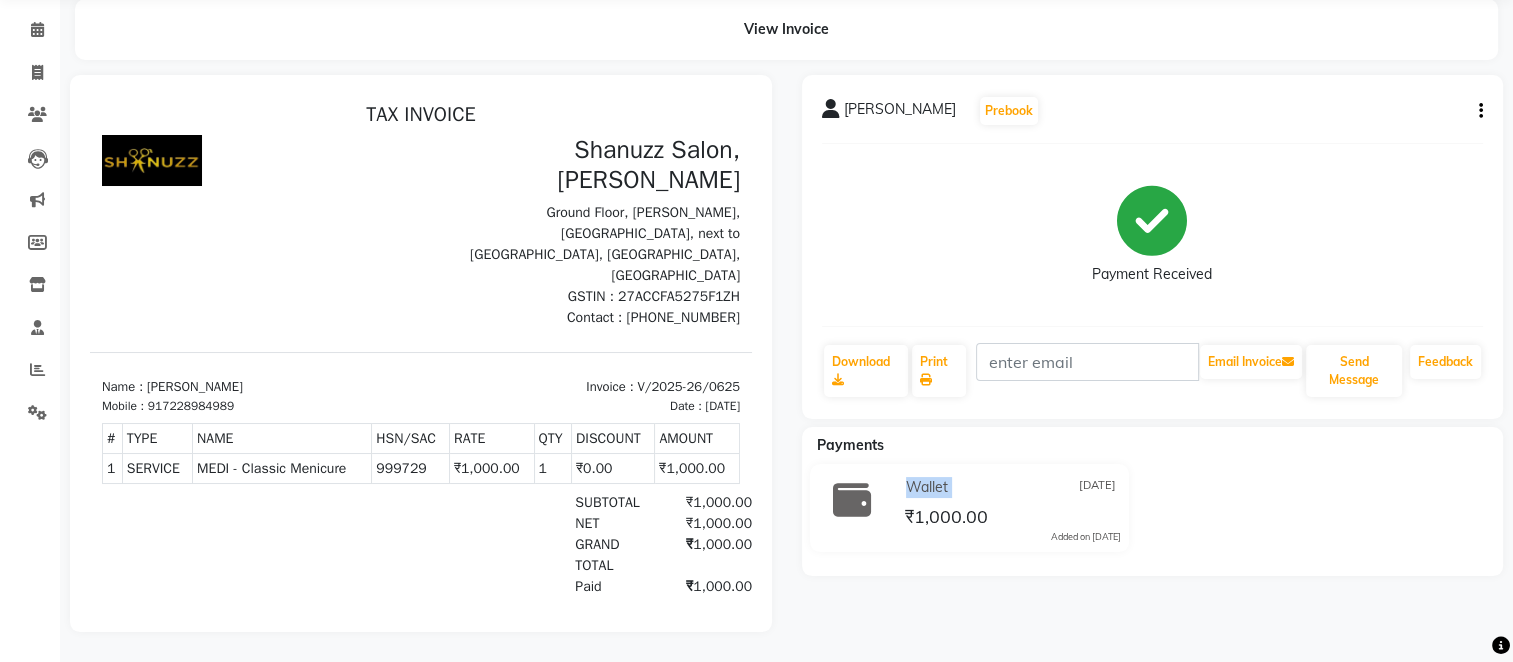 click on "Wallet [DATE]" 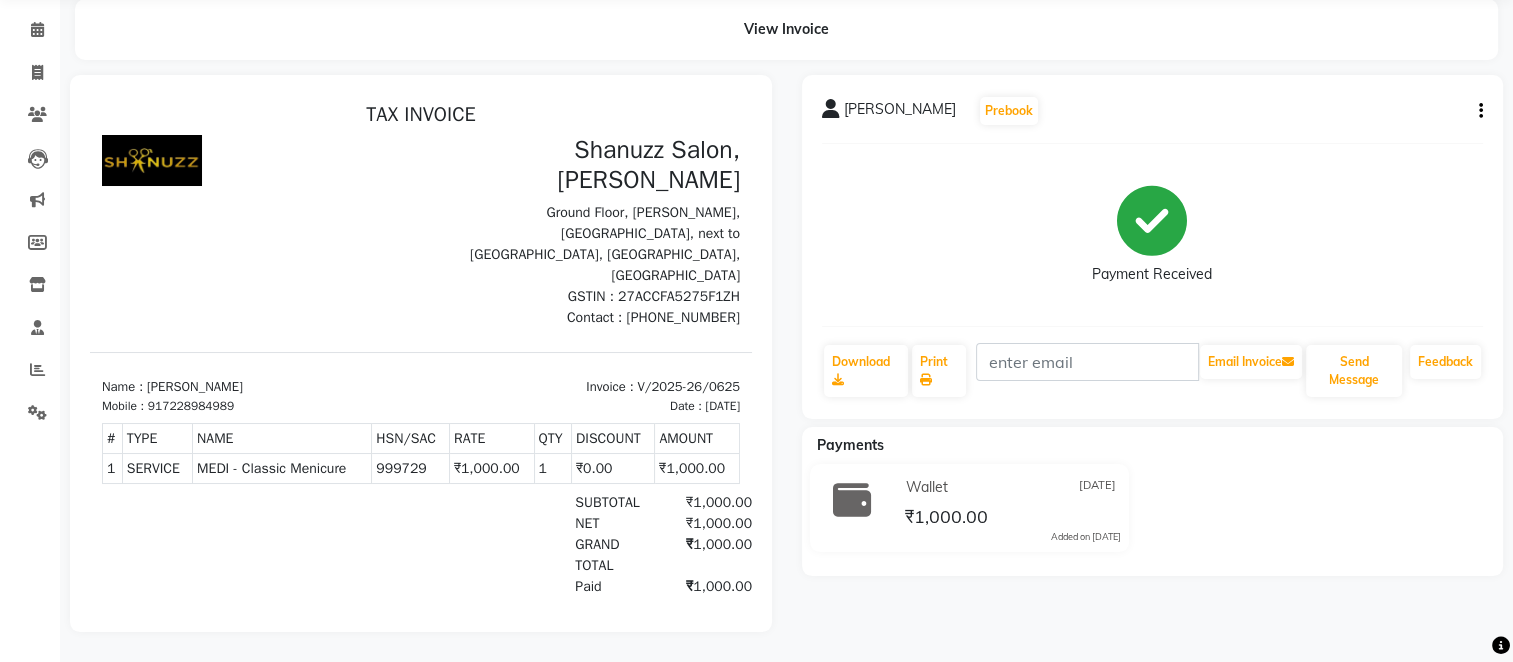 click on "₹1,000.00" 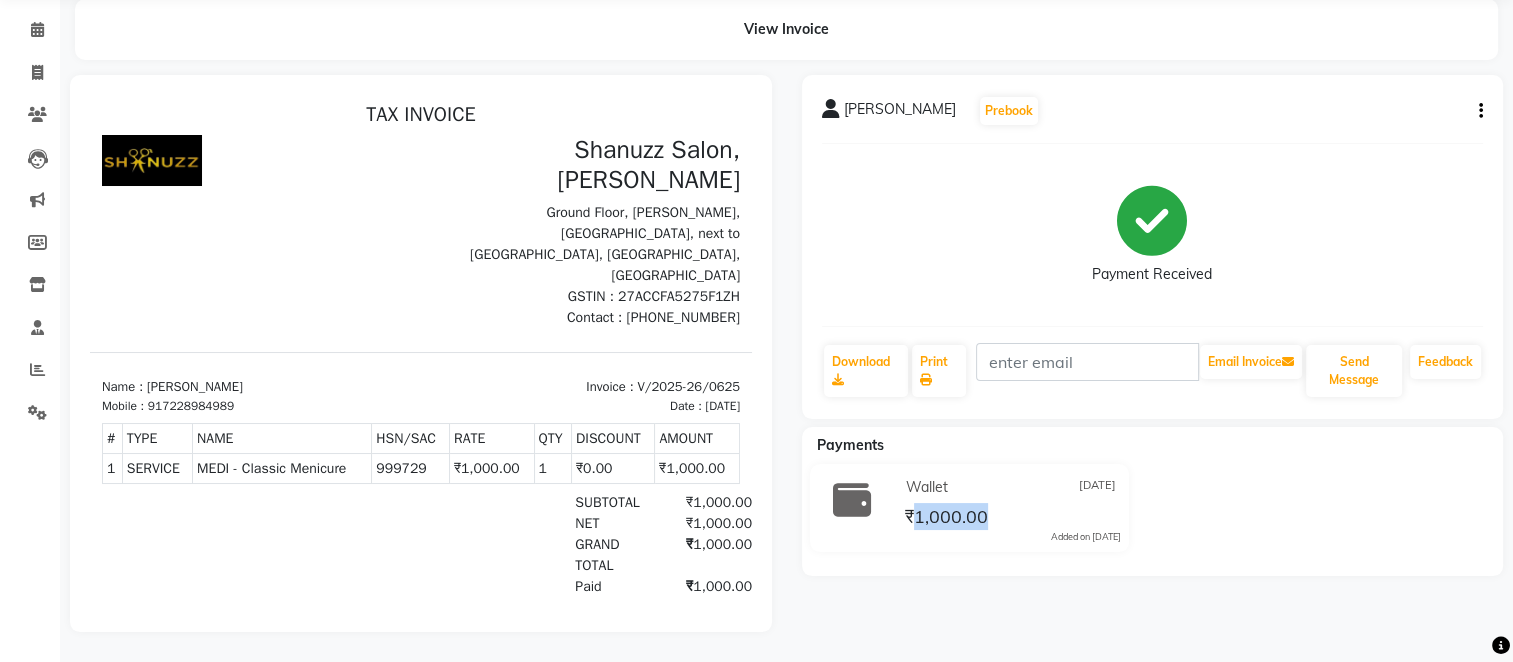click 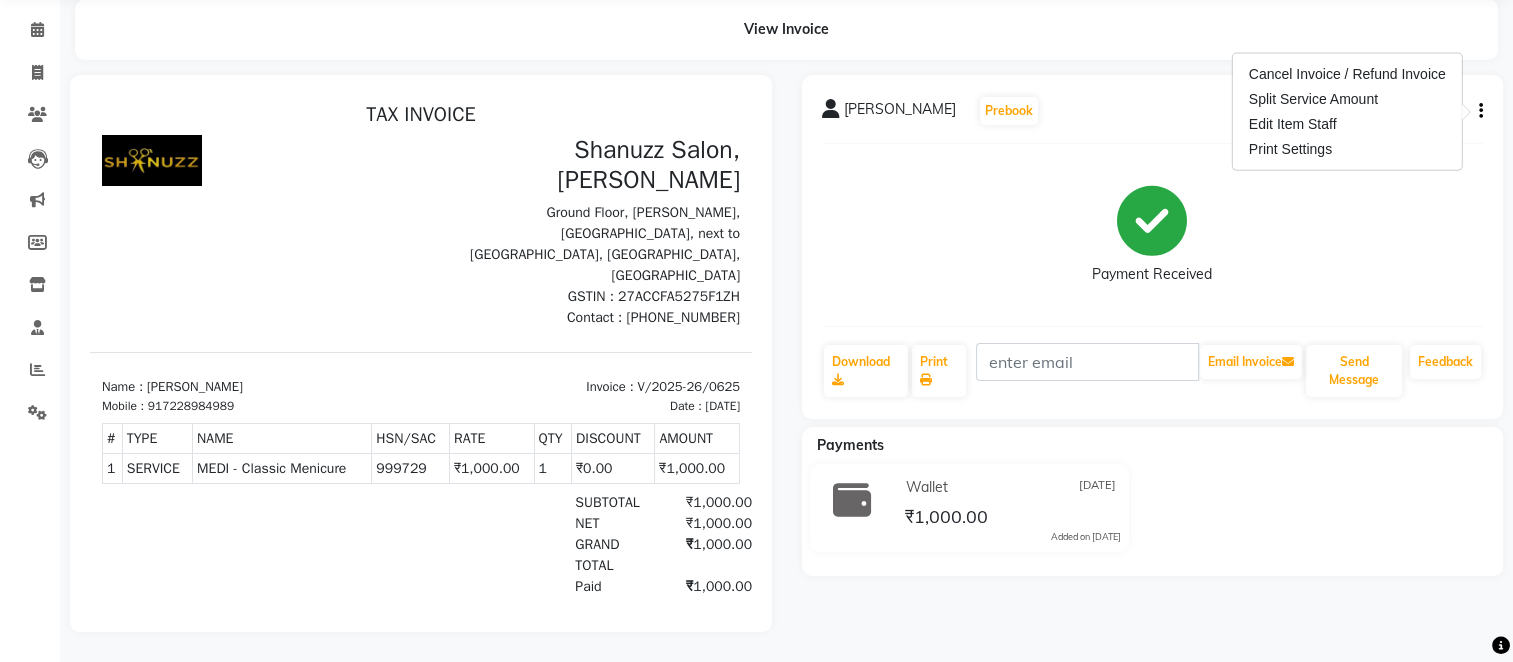 click on "Payment Received" 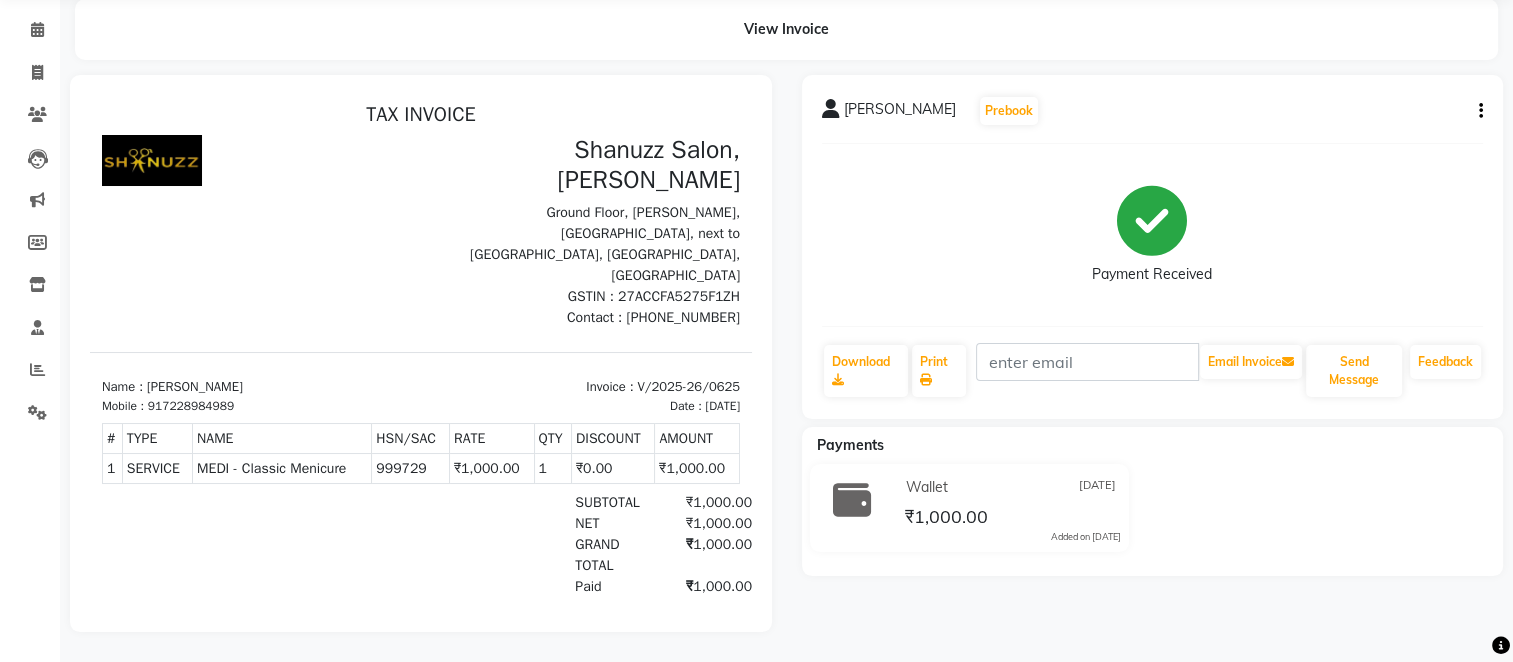 click on "Payment Received" 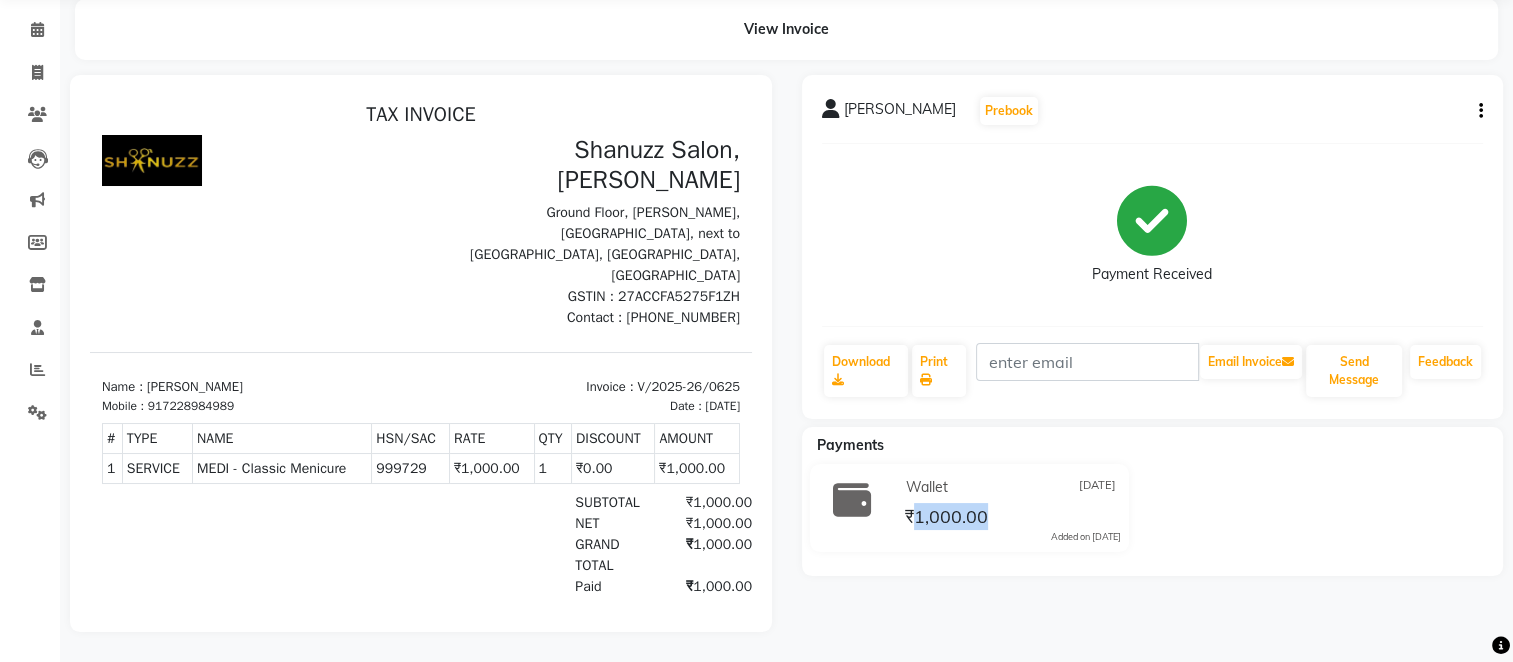click on "₹1,000.00" 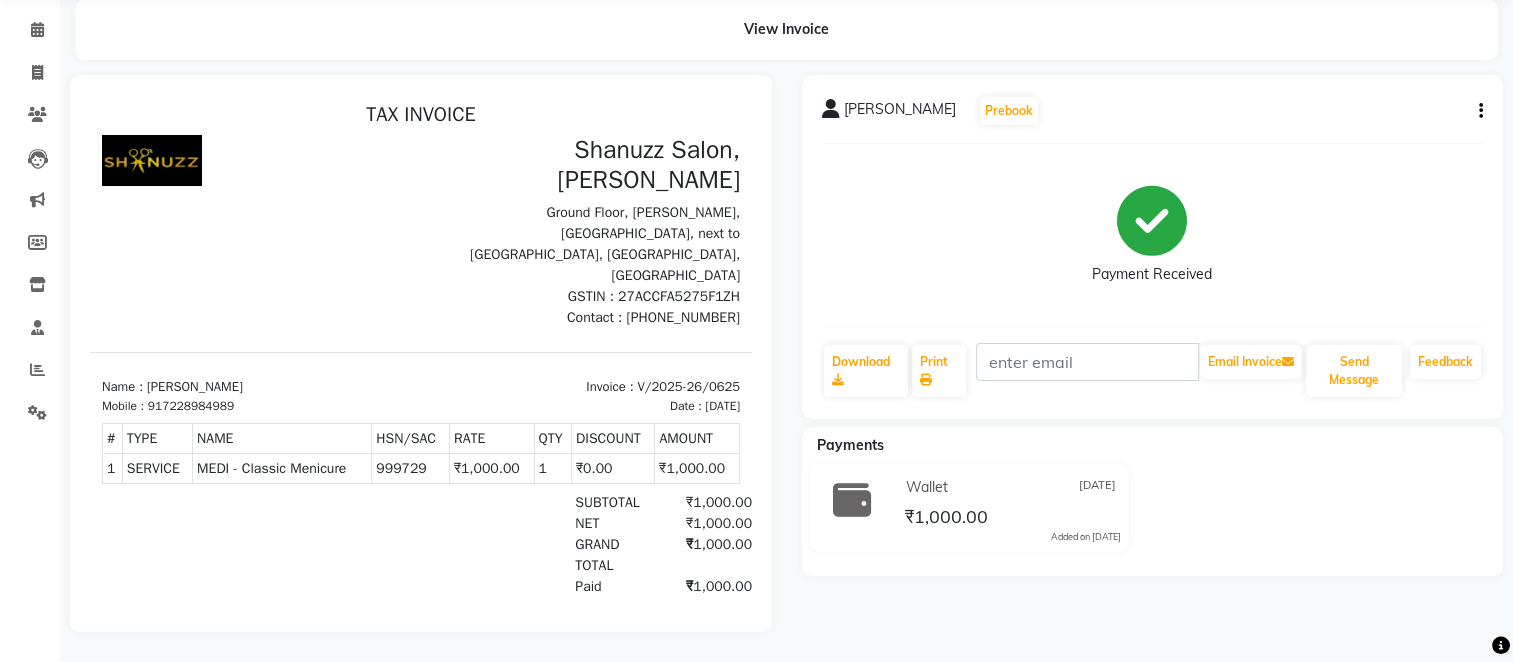 click on "₹1,000.00" 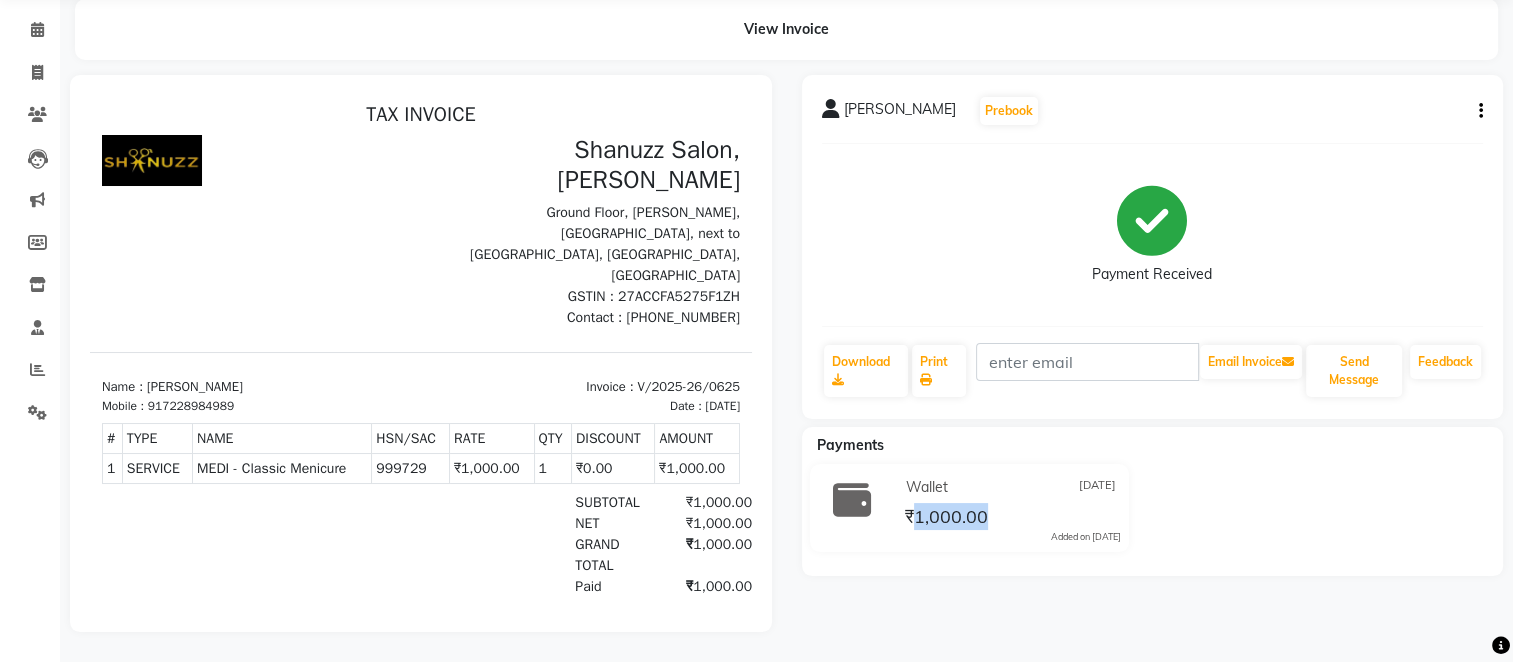 click on "₹1,000.00" 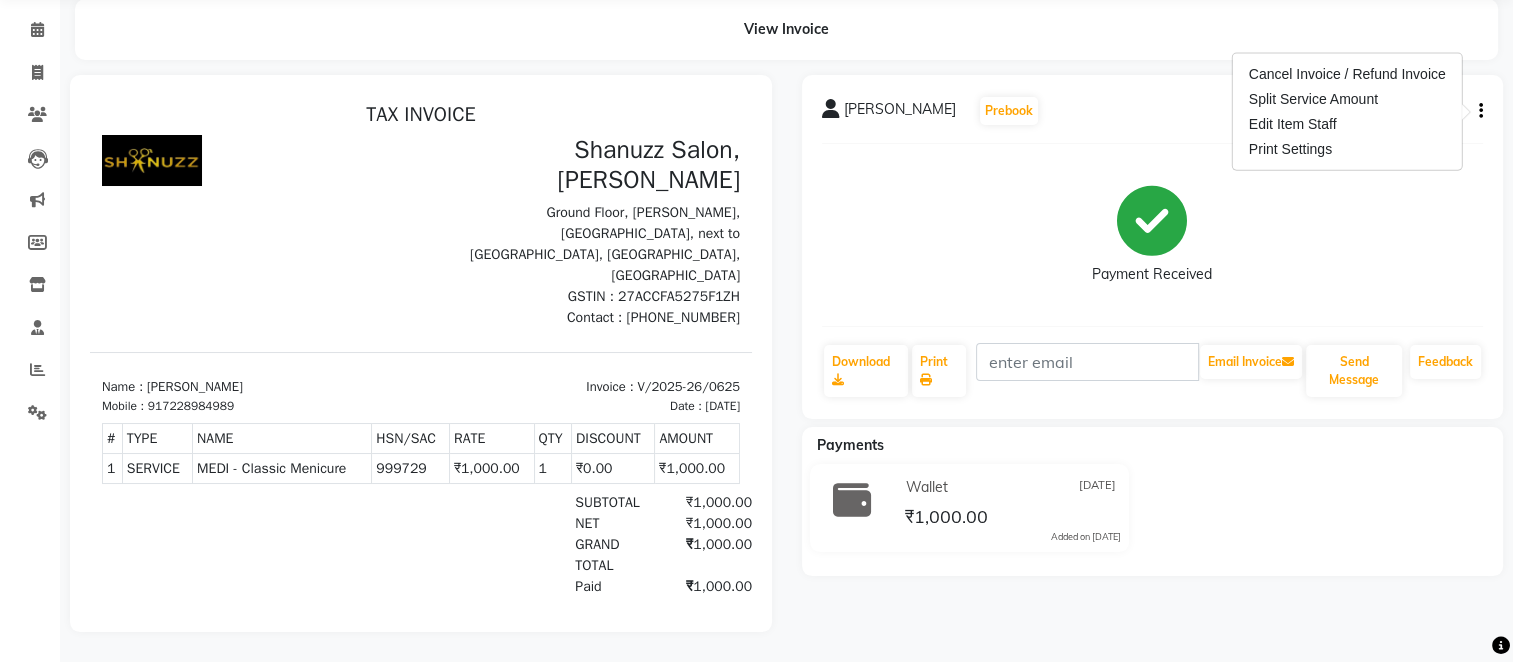 click on "Payment Received" 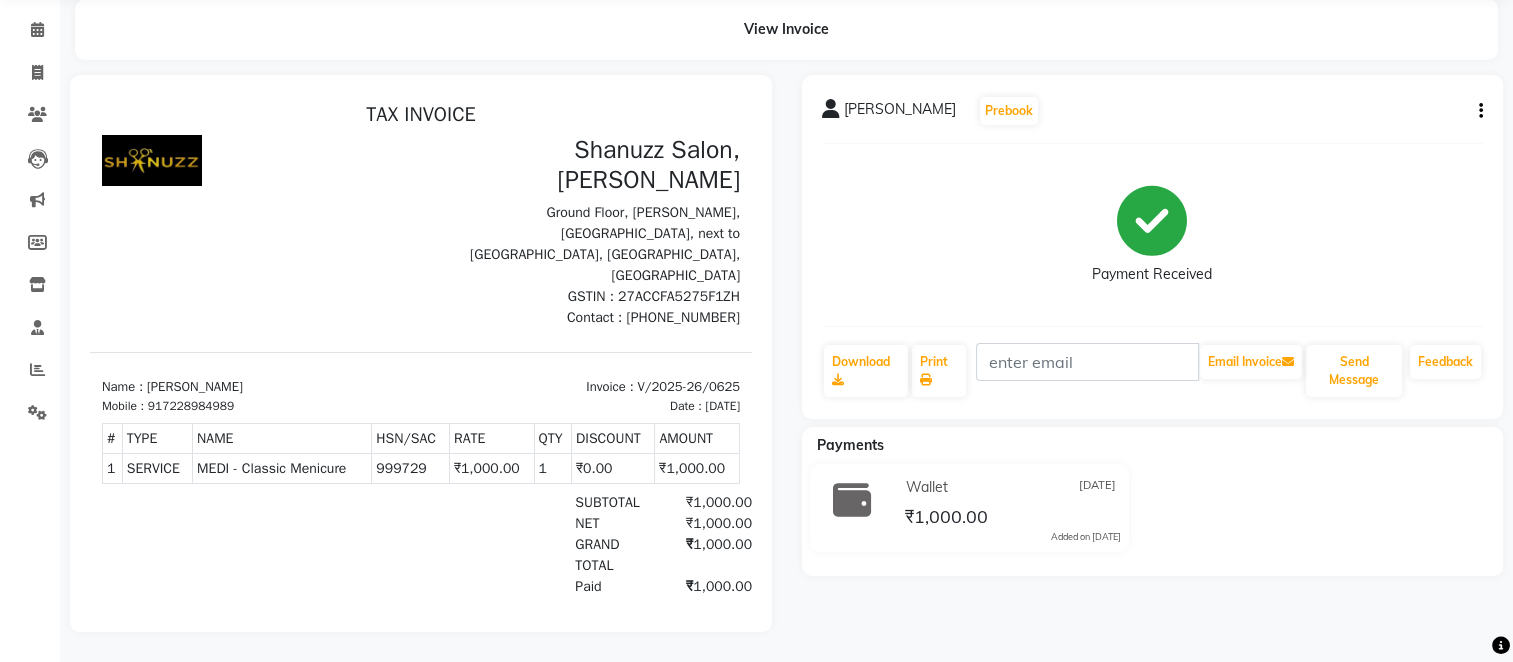 click 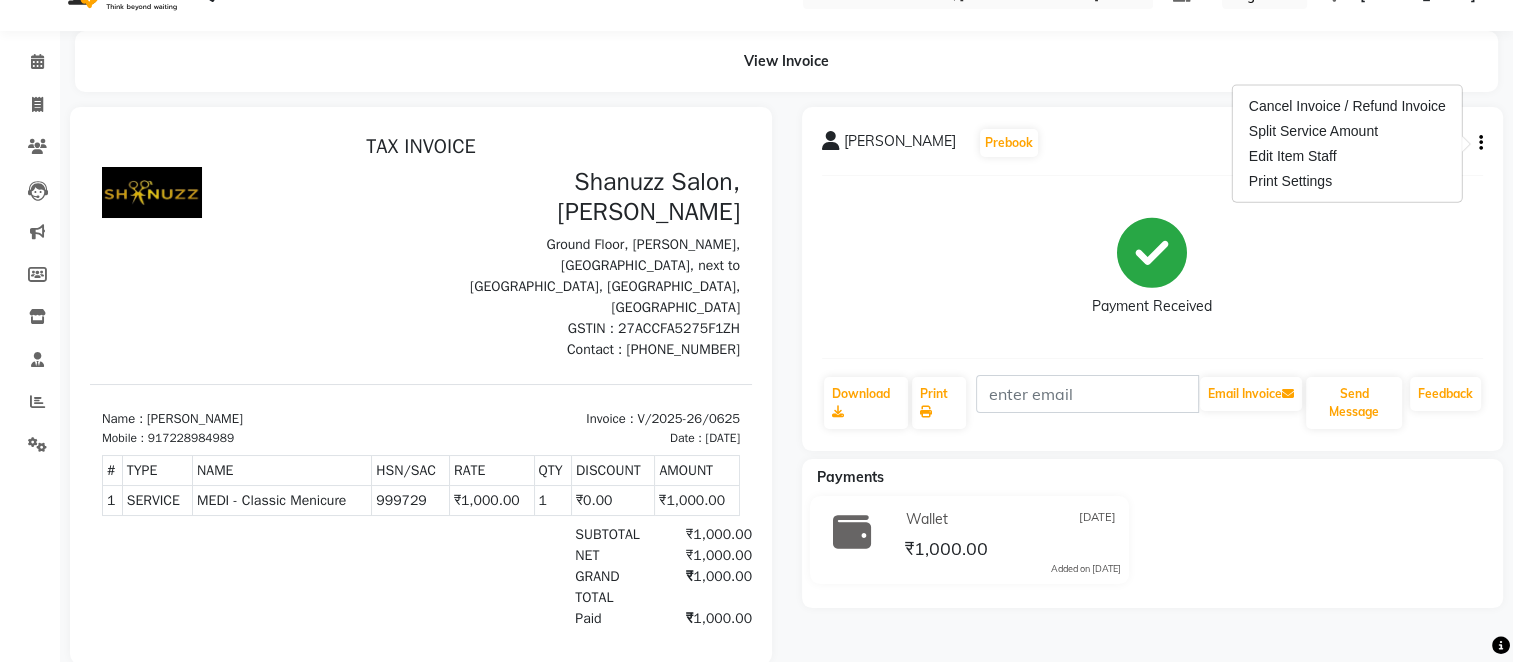 scroll, scrollTop: 0, scrollLeft: 0, axis: both 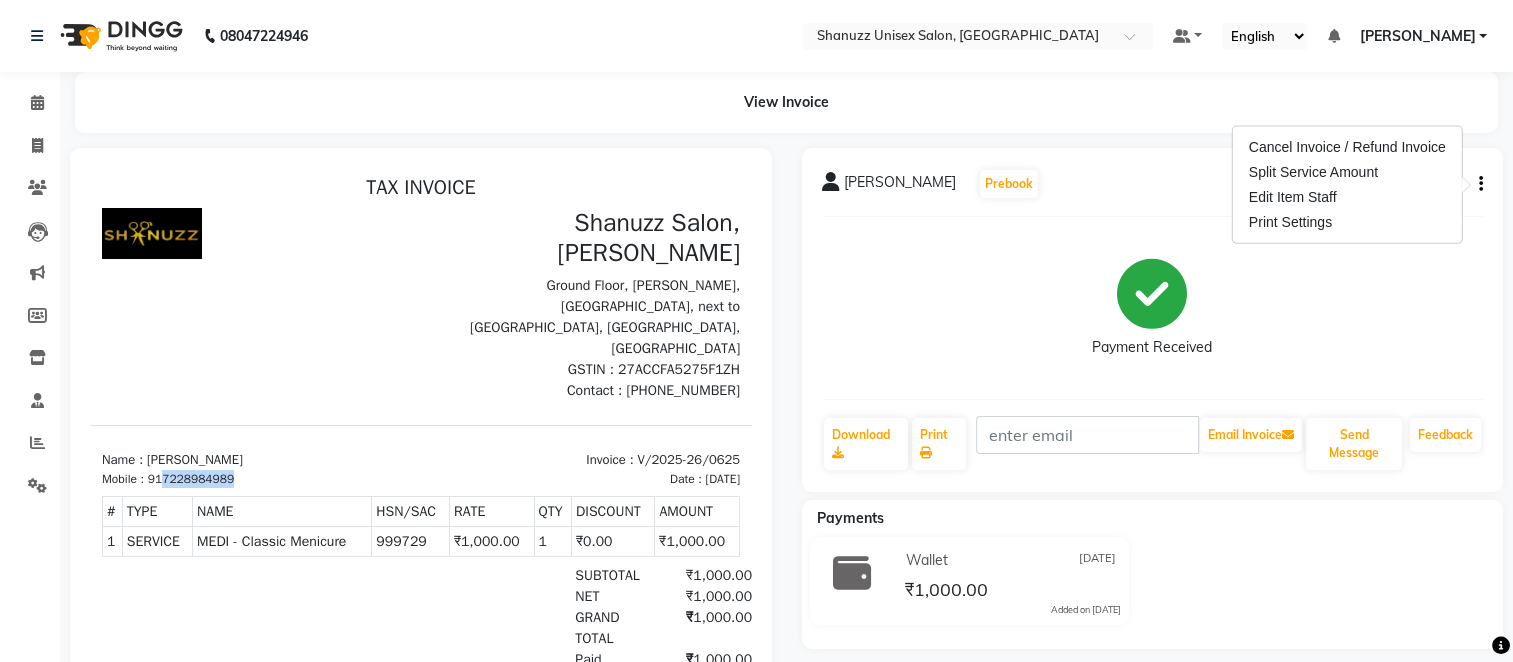 drag, startPoint x: 161, startPoint y: 426, endPoint x: 265, endPoint y: 427, distance: 104.00481 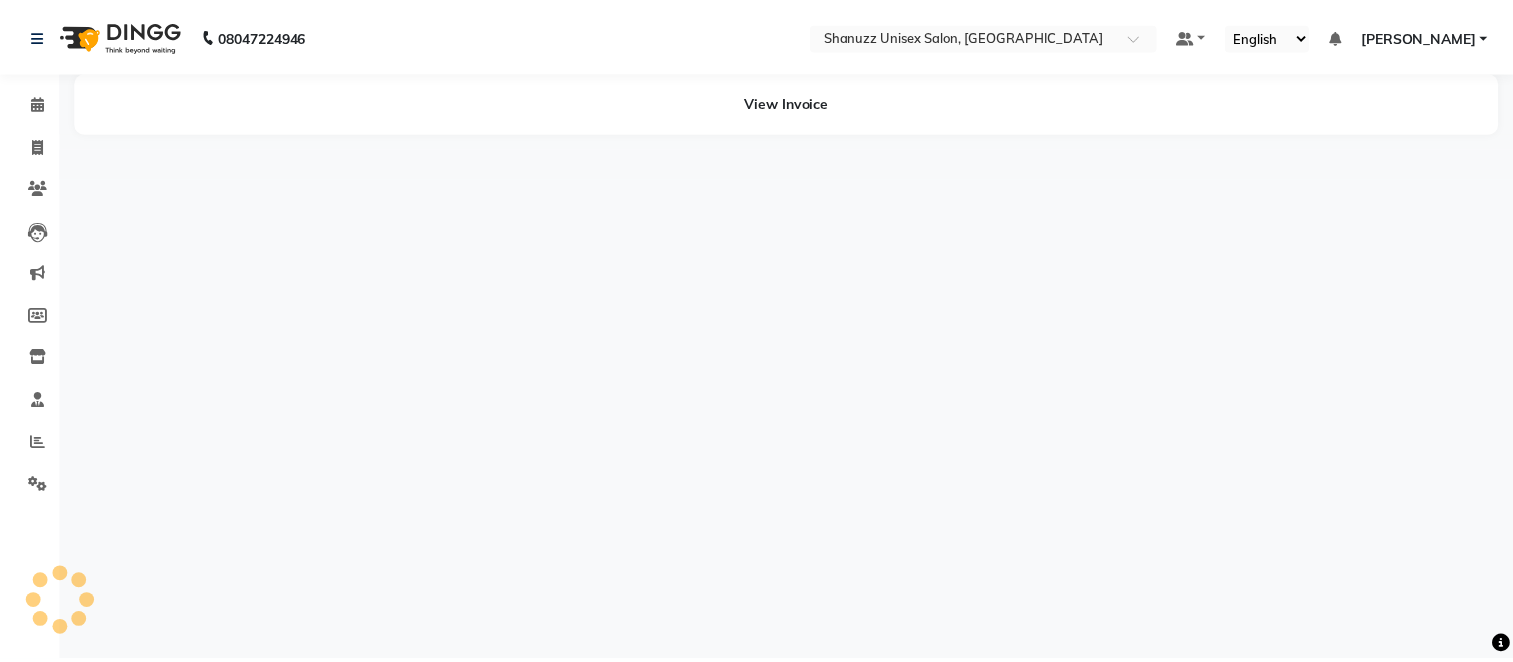 scroll, scrollTop: 0, scrollLeft: 0, axis: both 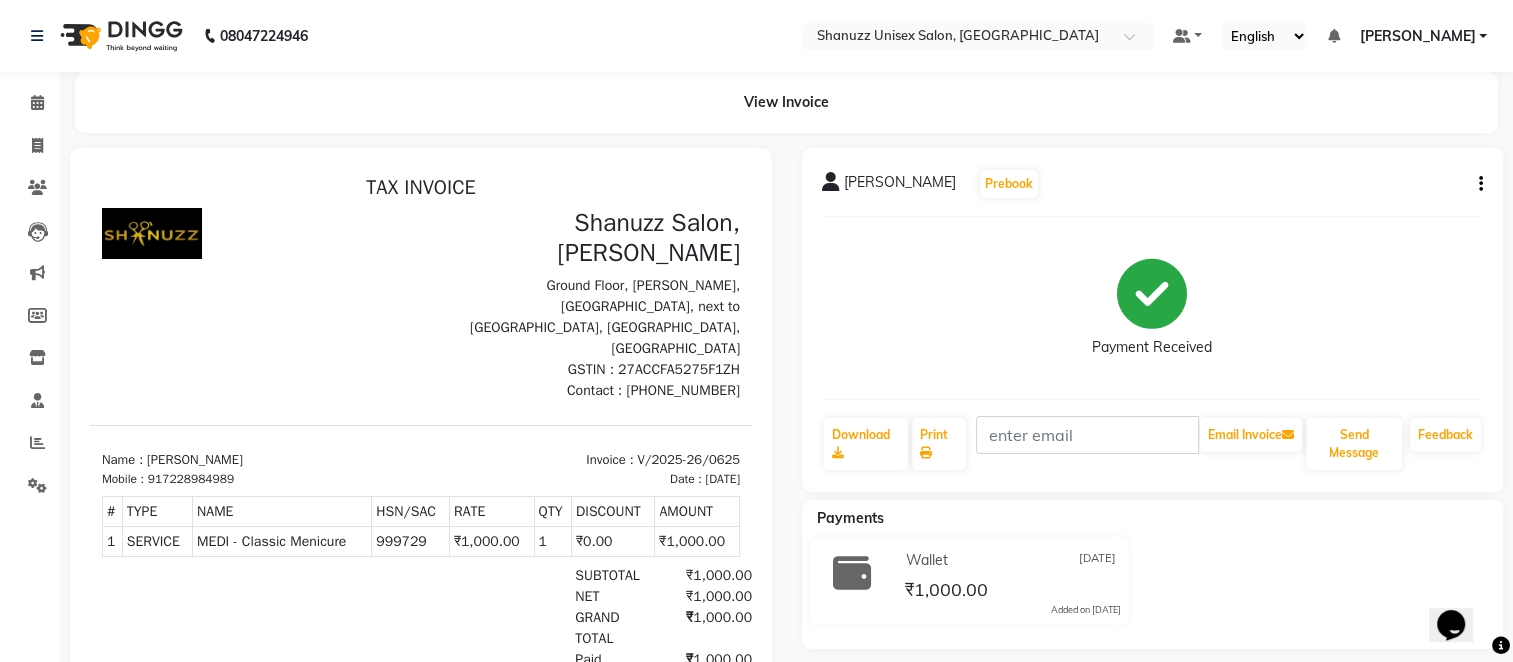 click on "PARTH GADHVI  Prebook   Payment Received  Download  Print   Email Invoice   Send Message Feedback" 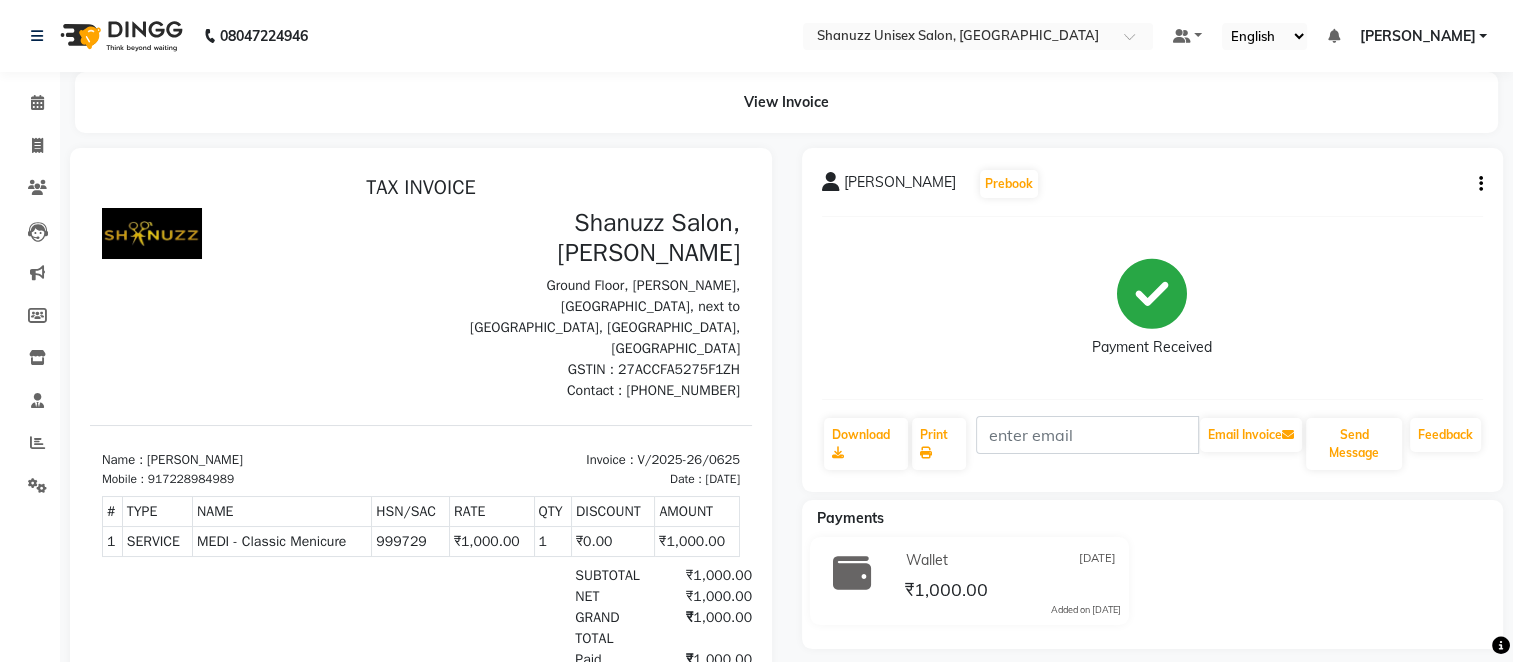 click 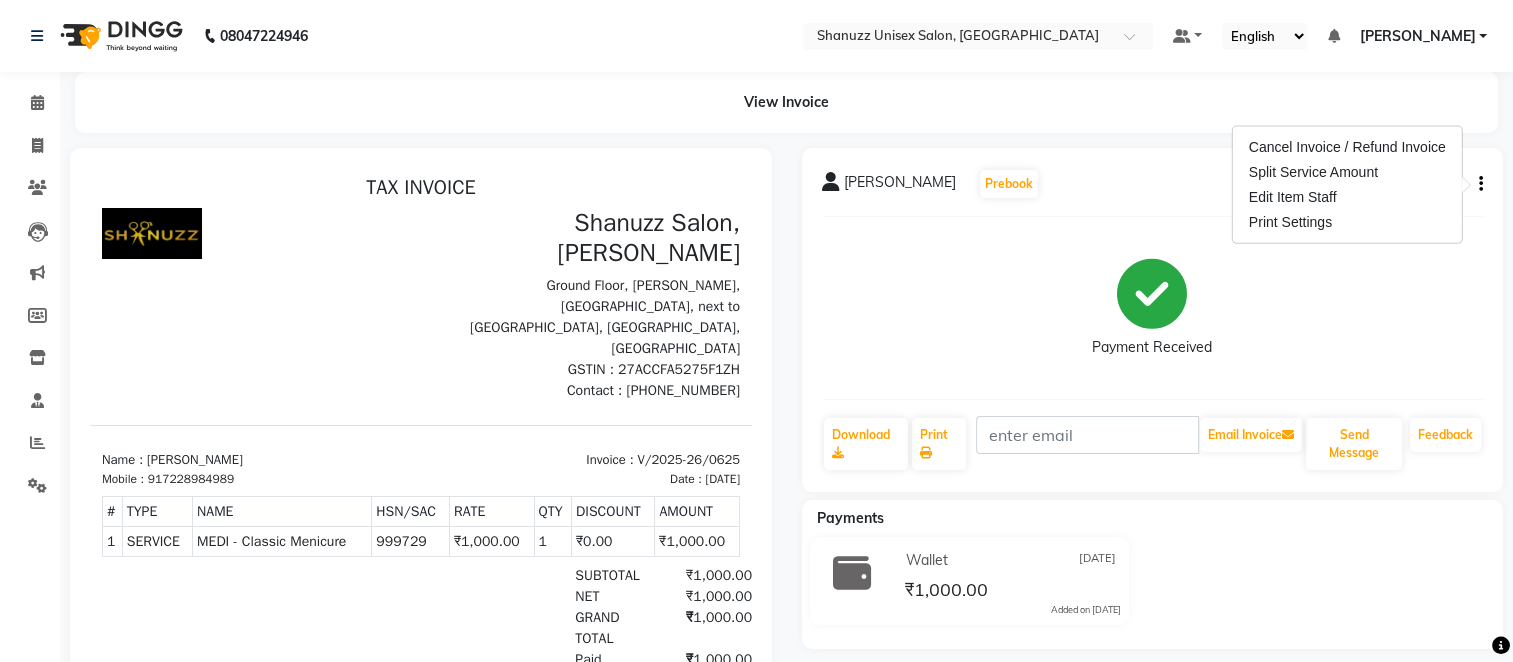 click on "Payment Received" 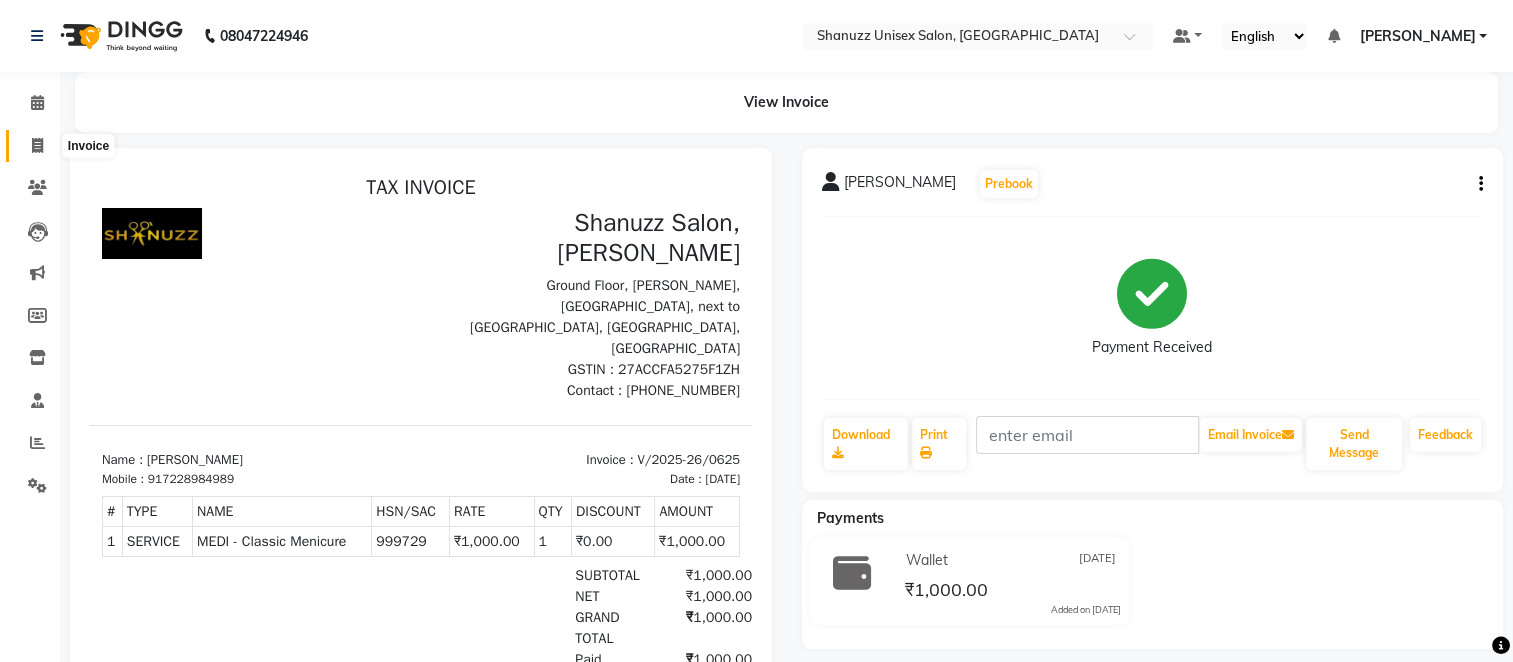 click 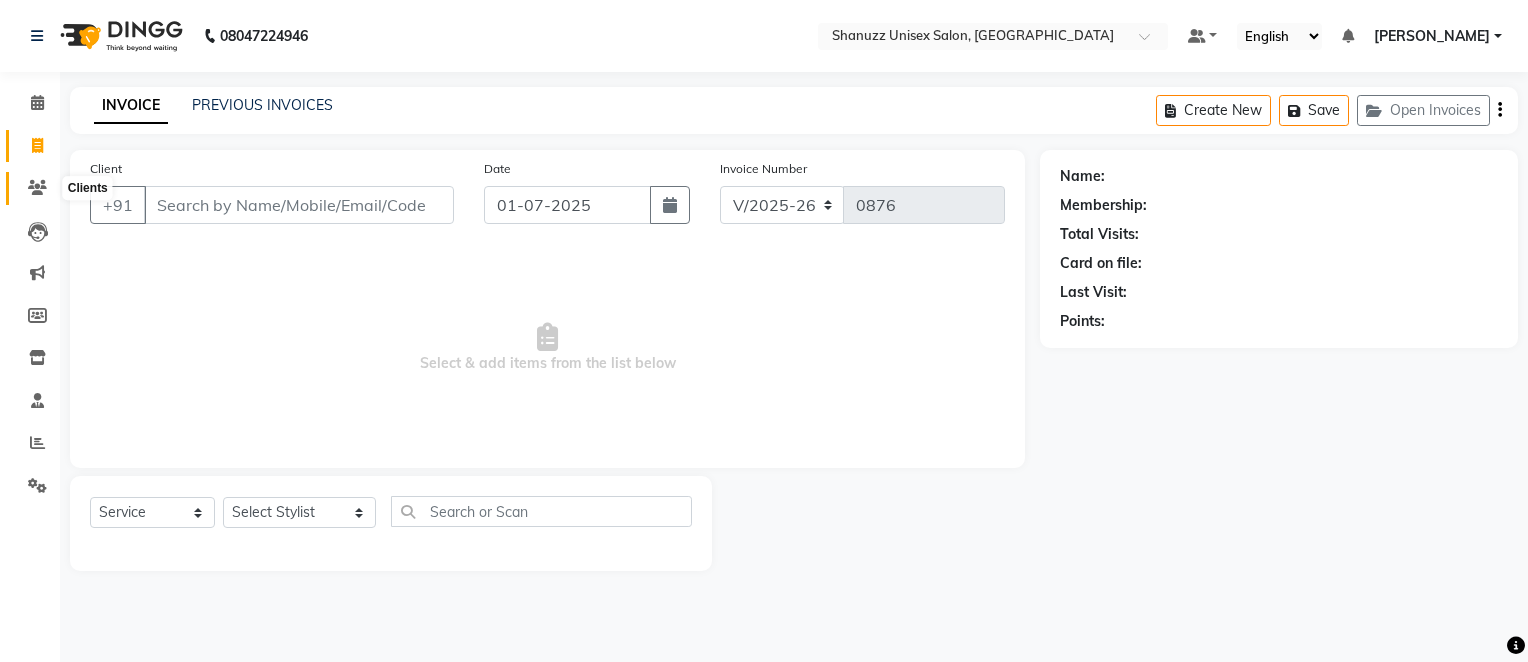 click 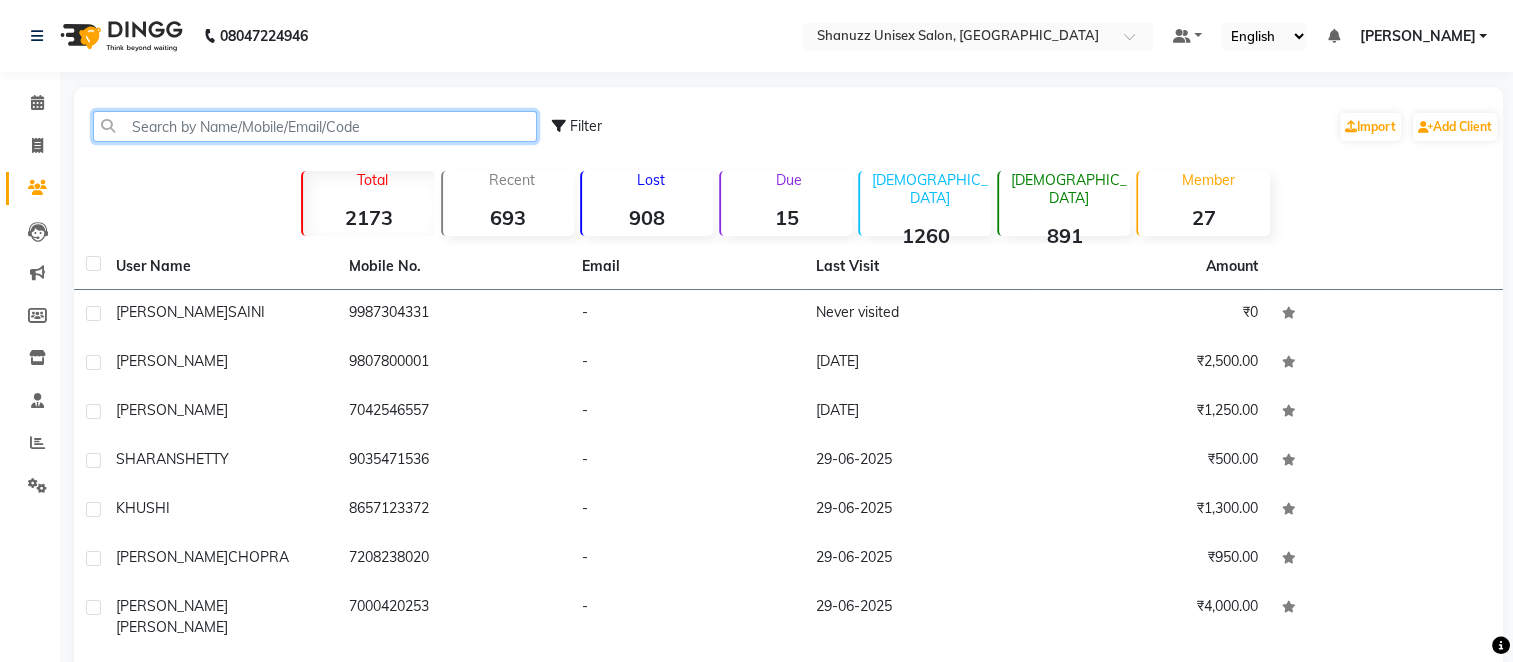click 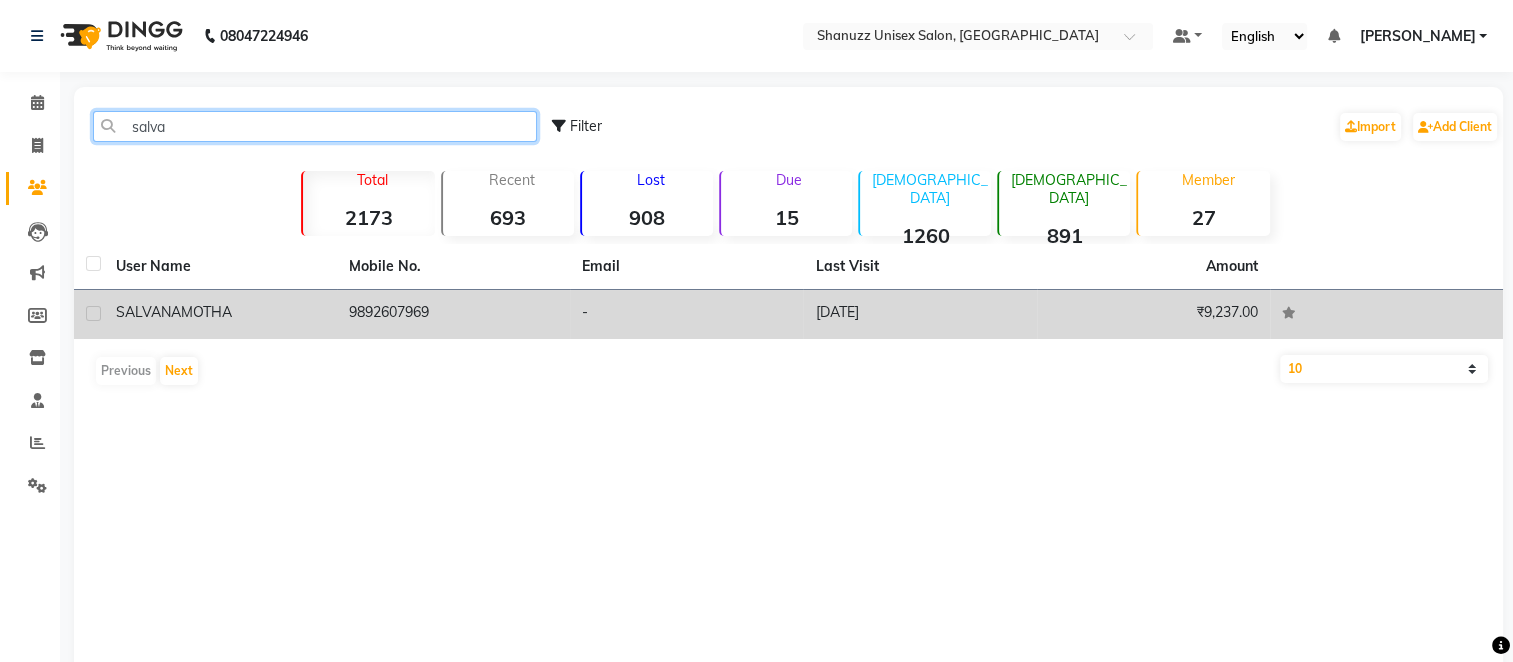 type on "salva" 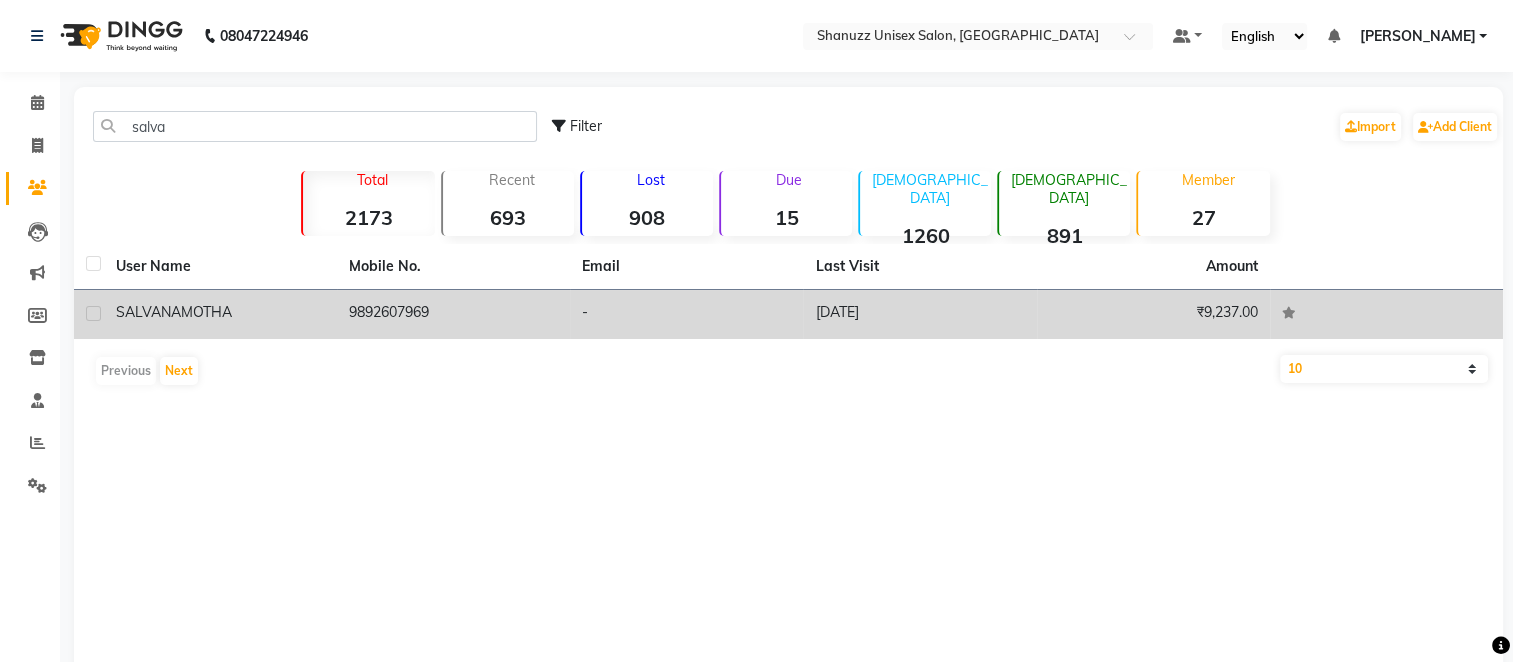 click on "SALVANA  MOTHA" 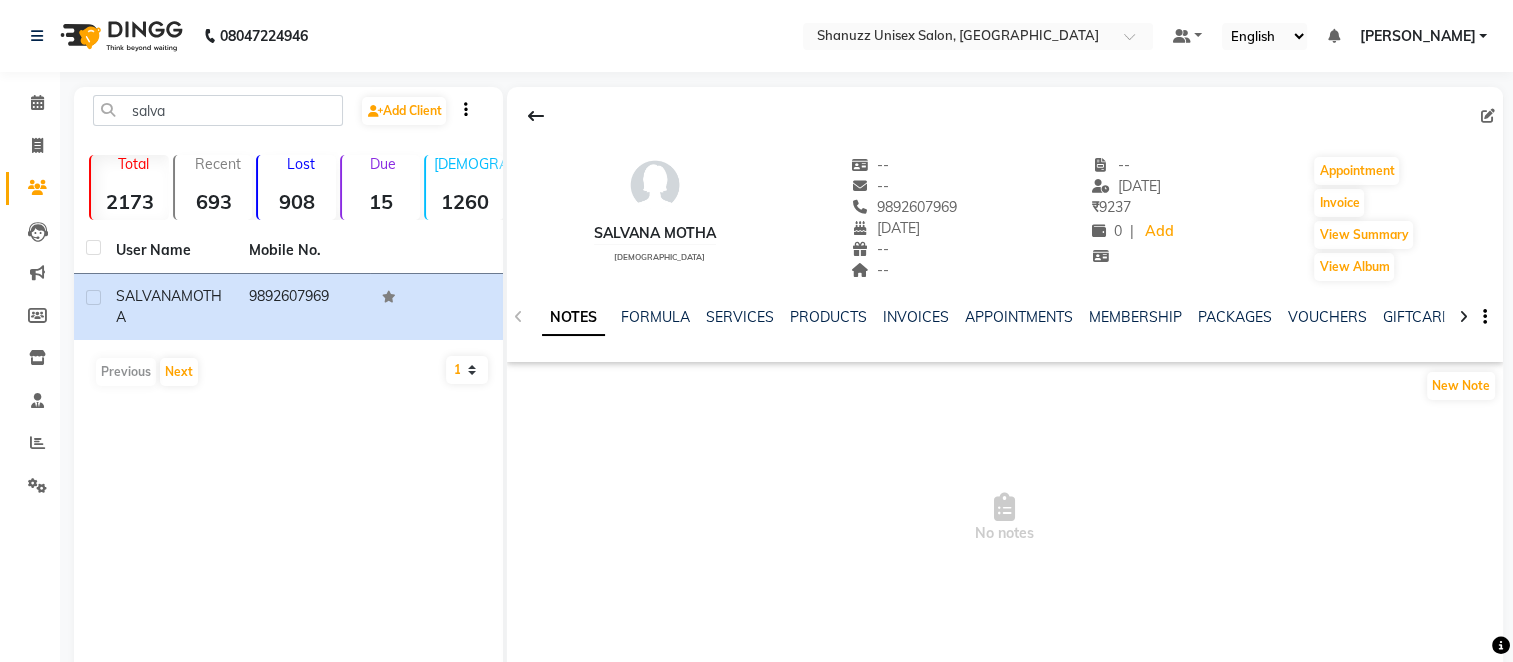 click 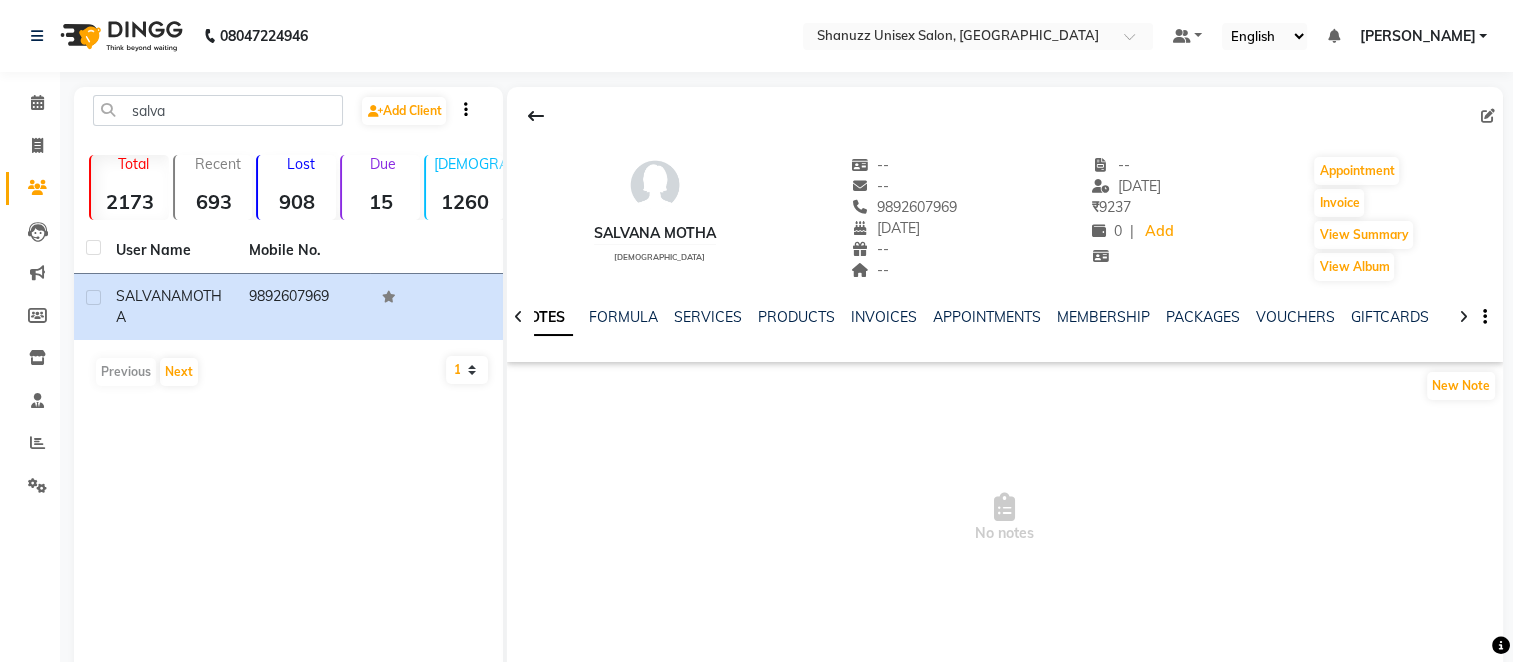 click 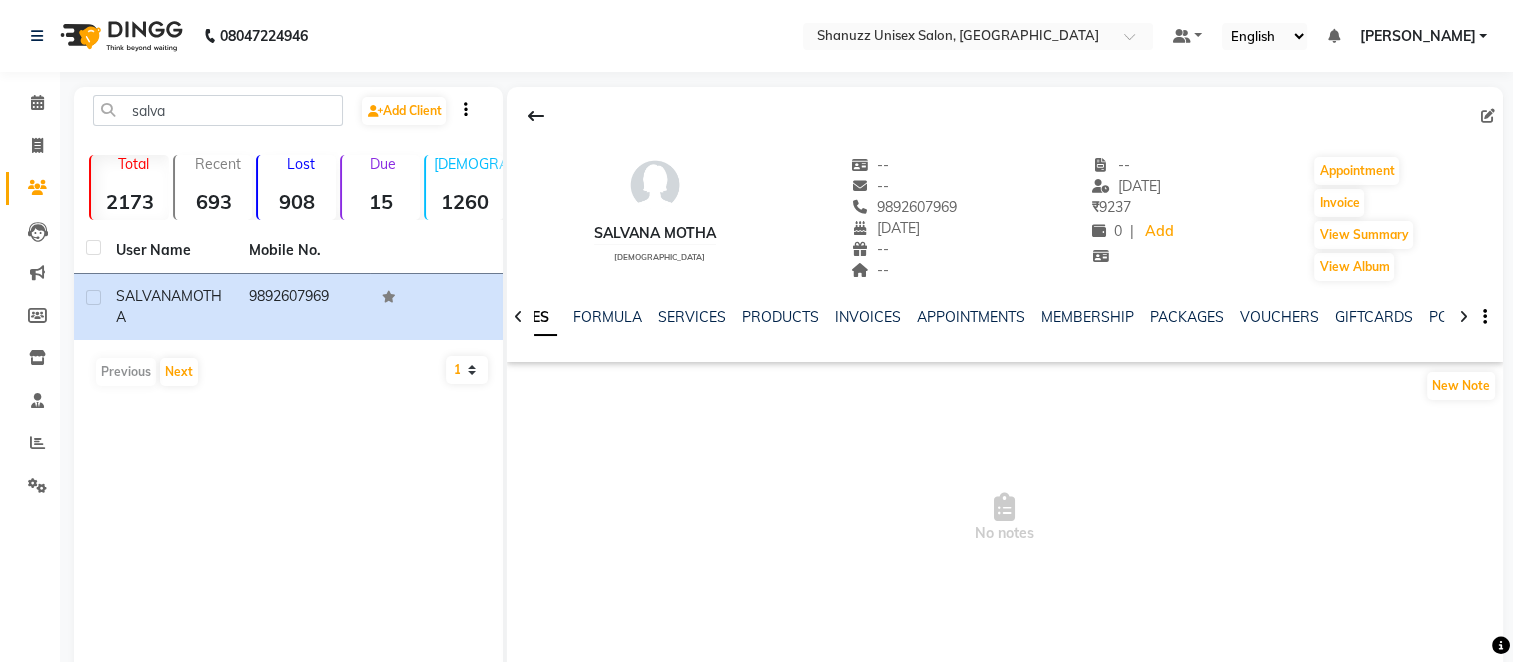 click 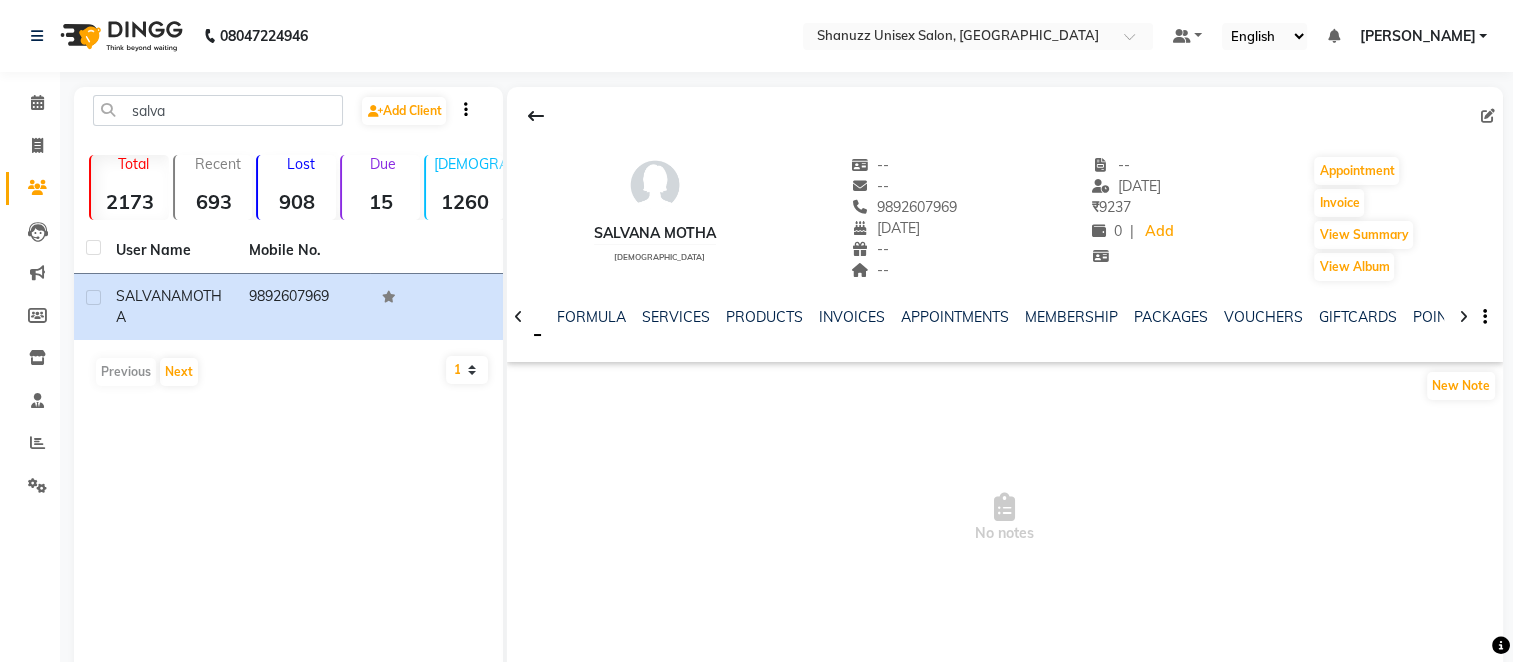 click 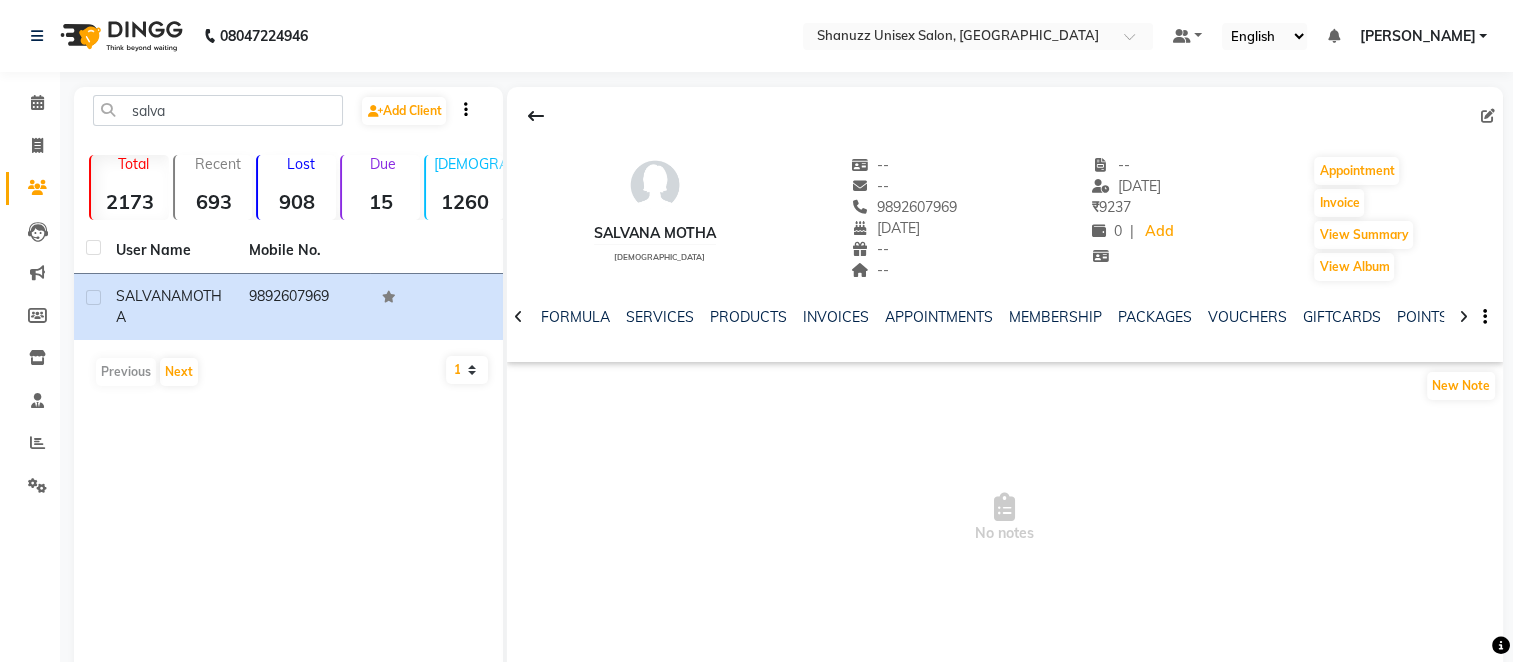 click 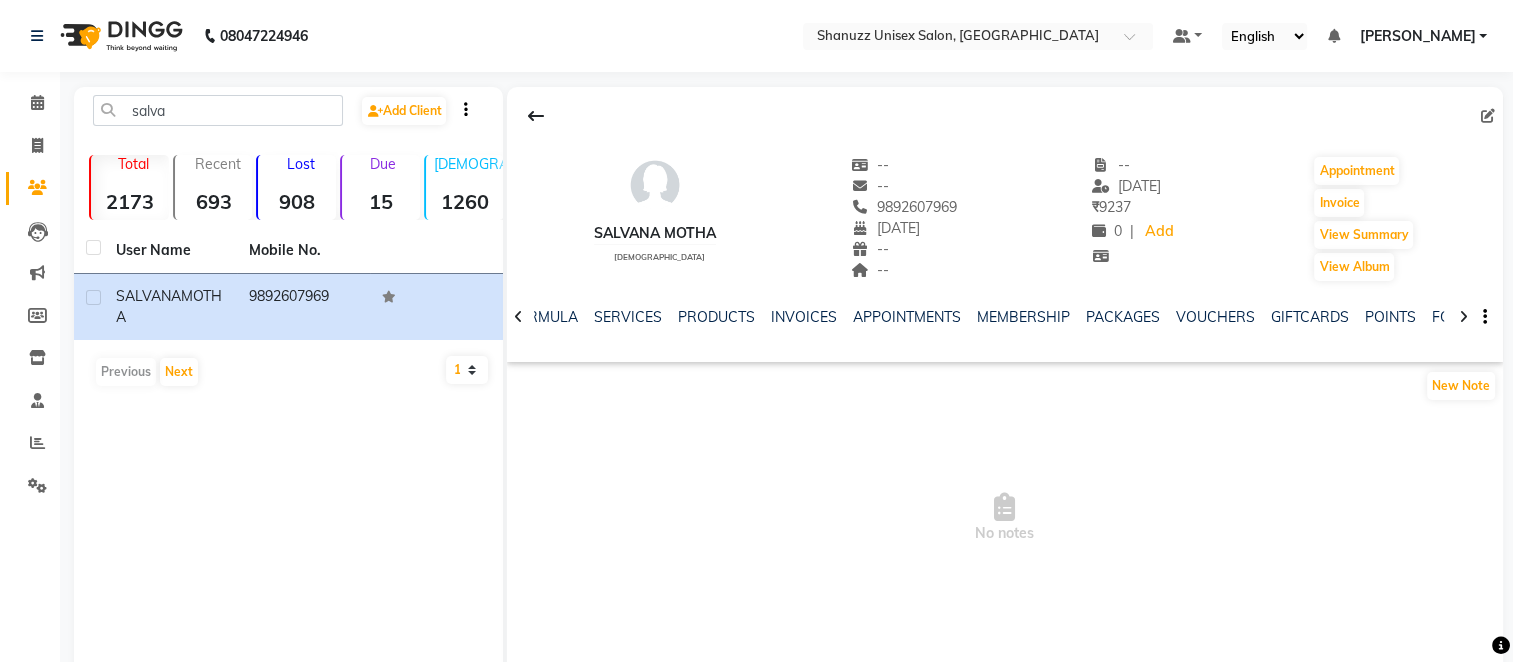 click 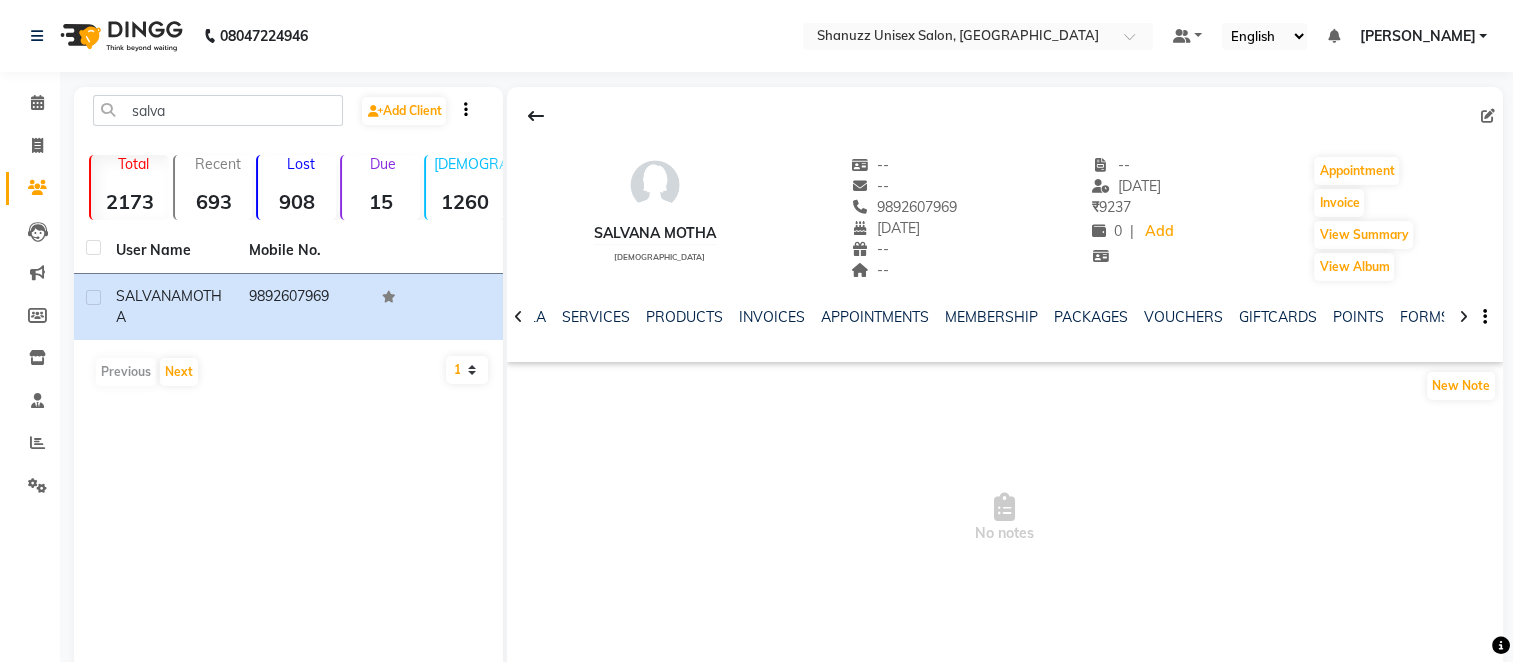click 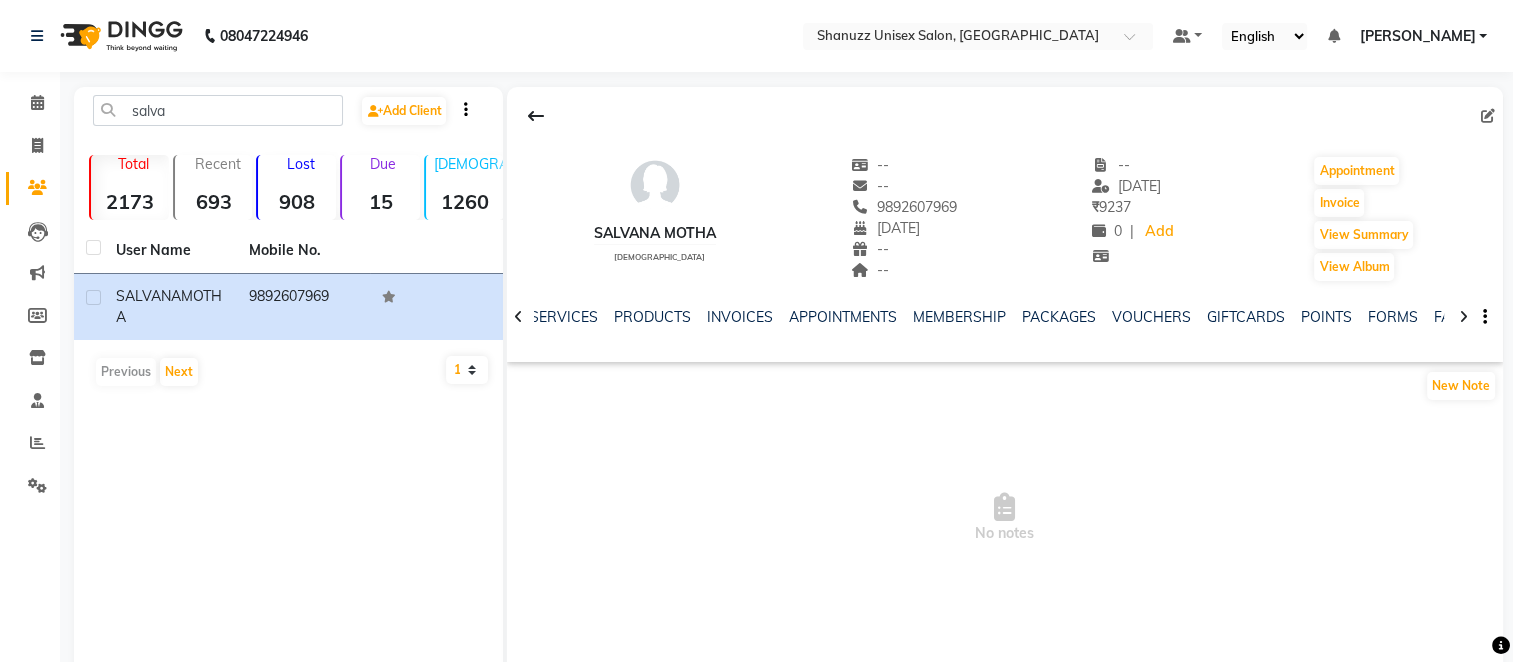 click 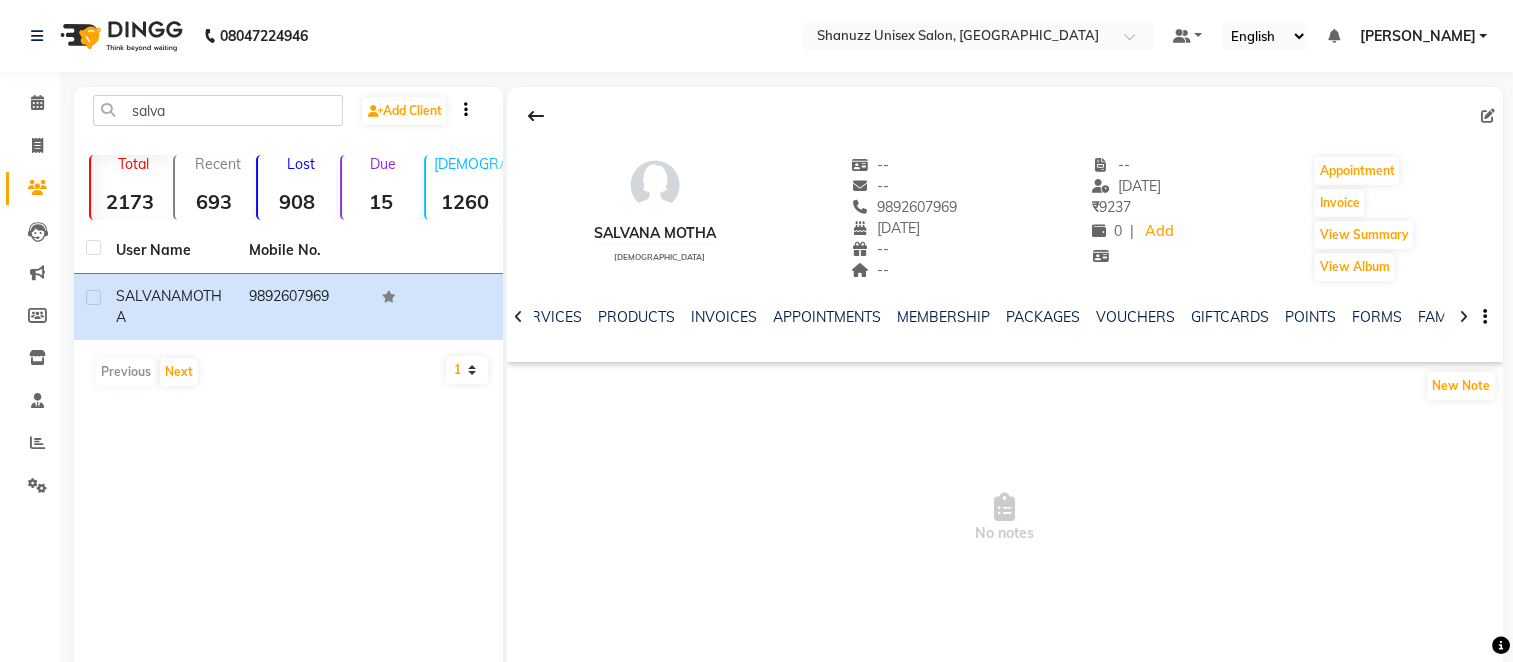 click 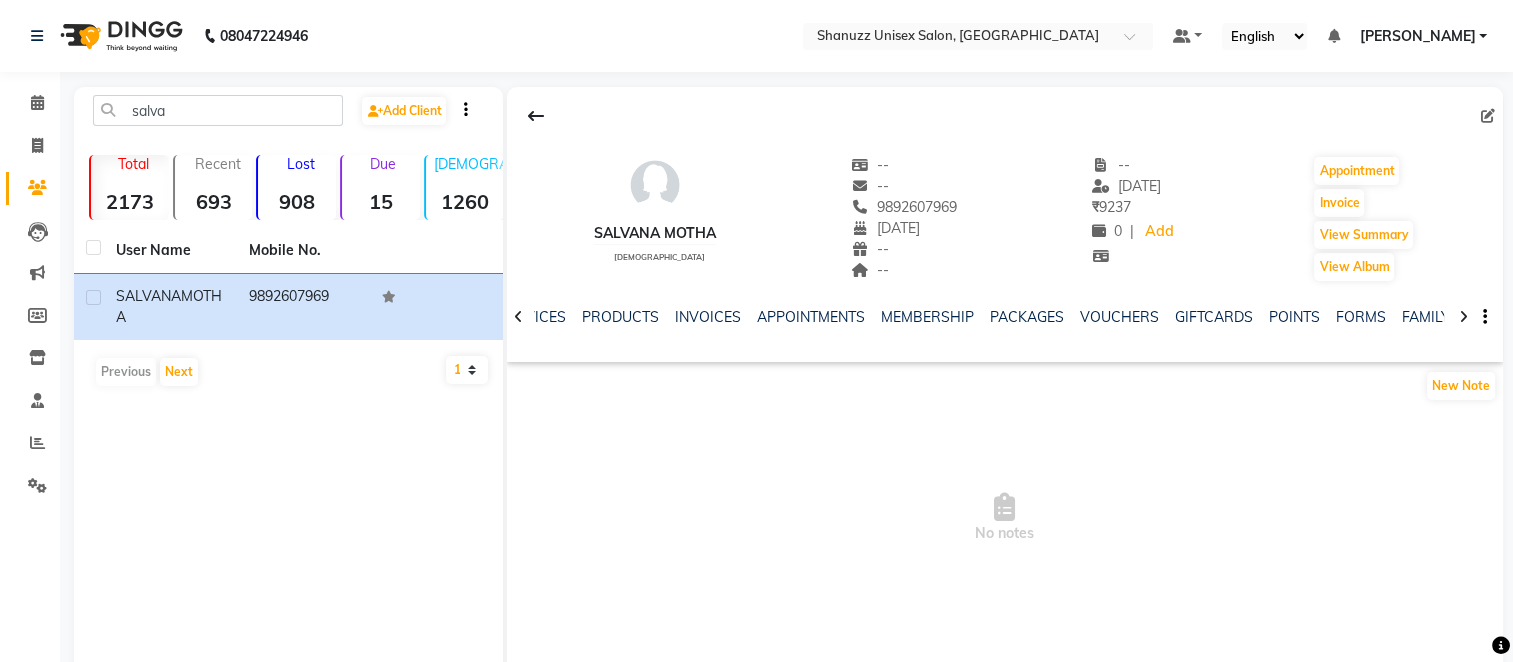 click 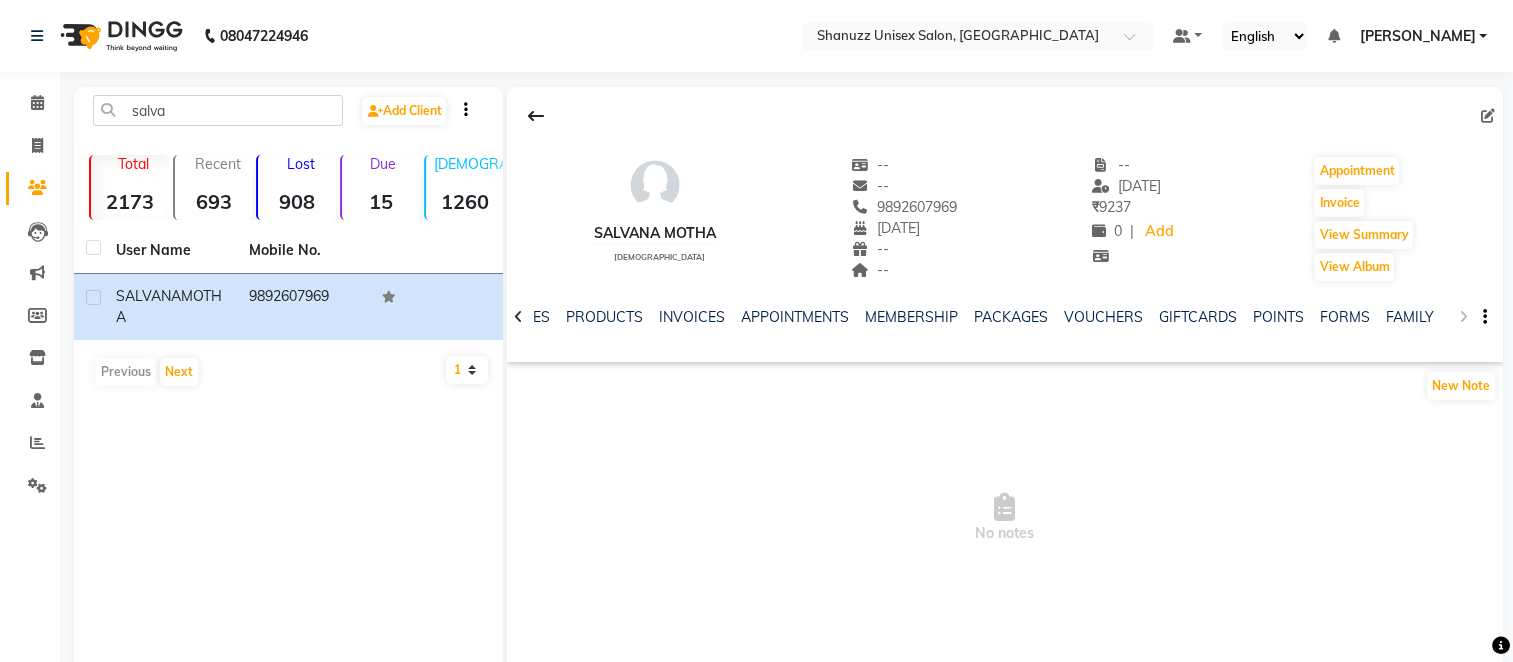 click on "NOTES FORMULA SERVICES PRODUCTS INVOICES APPOINTMENTS MEMBERSHIP PACKAGES VOUCHERS GIFTCARDS POINTS FORMS FAMILY CARDS WALLET" 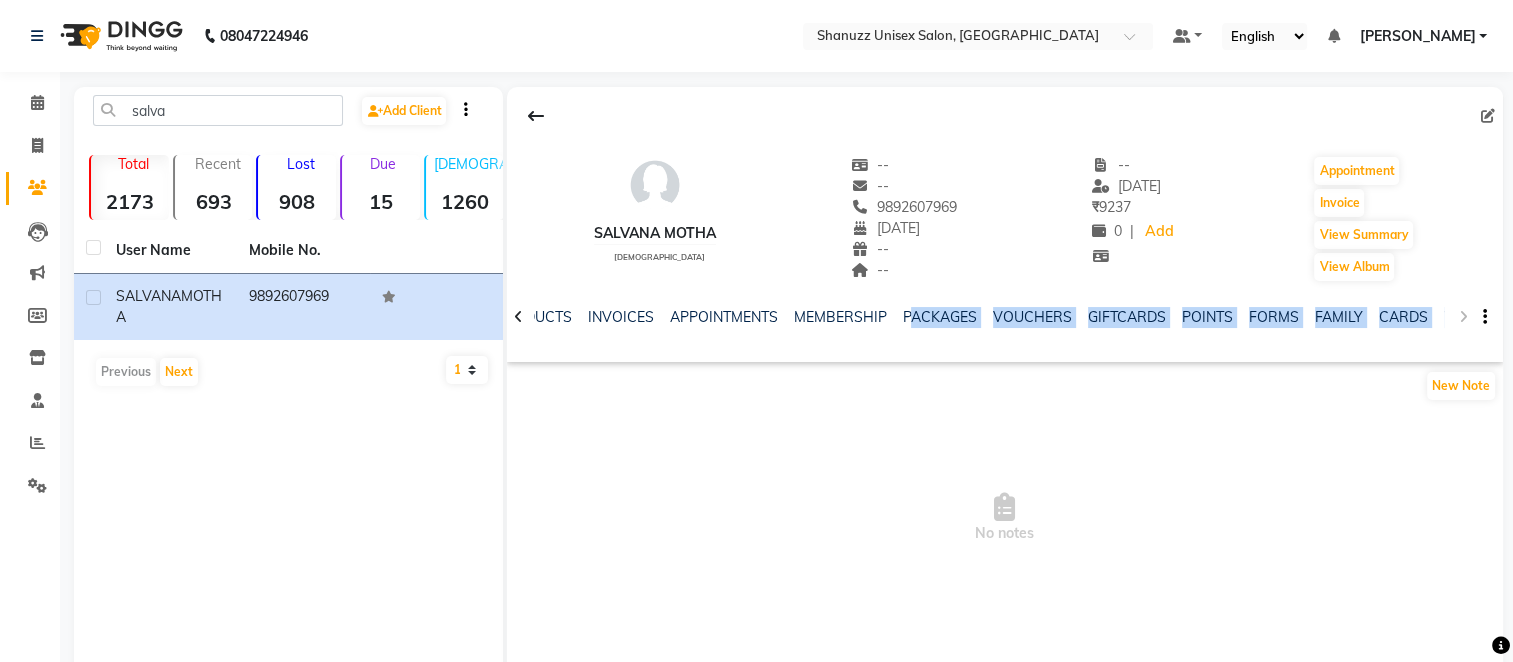 scroll, scrollTop: 0, scrollLeft: 121, axis: horizontal 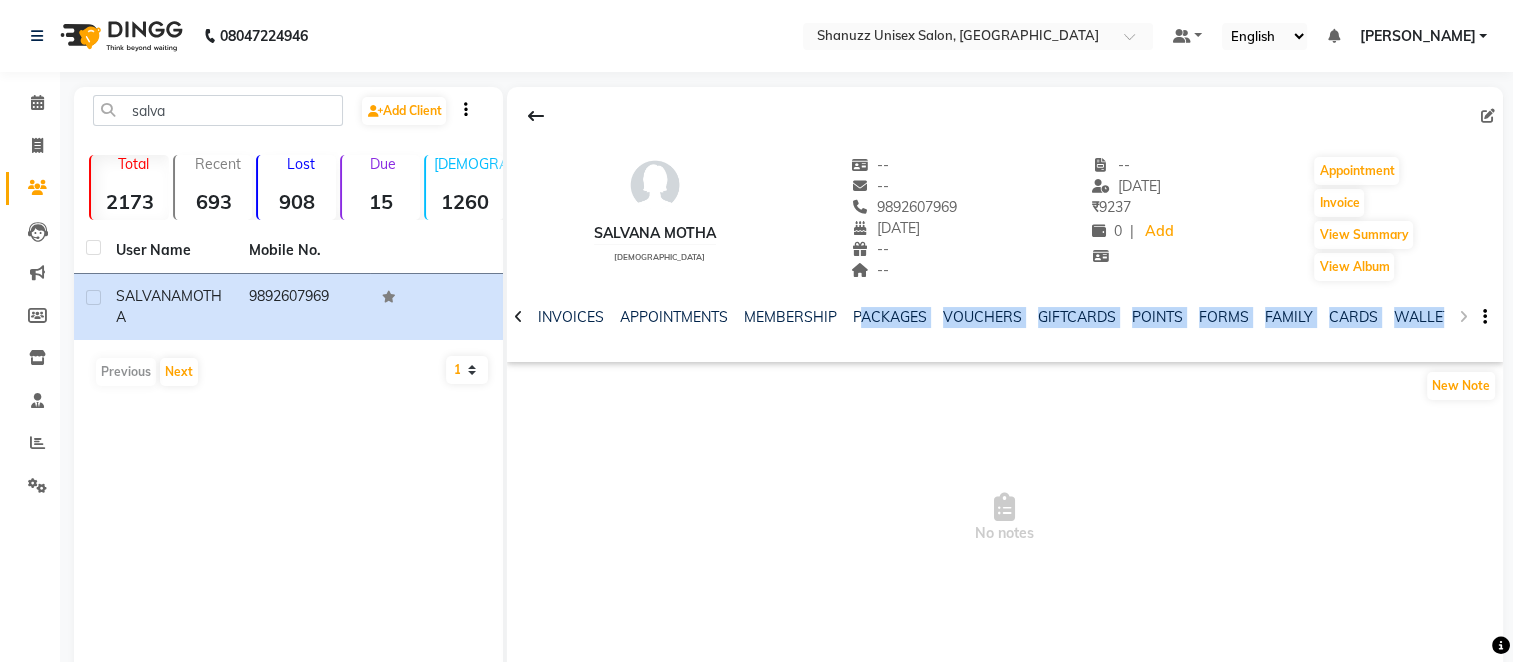 drag, startPoint x: 1215, startPoint y: 332, endPoint x: 1479, endPoint y: 329, distance: 264.01706 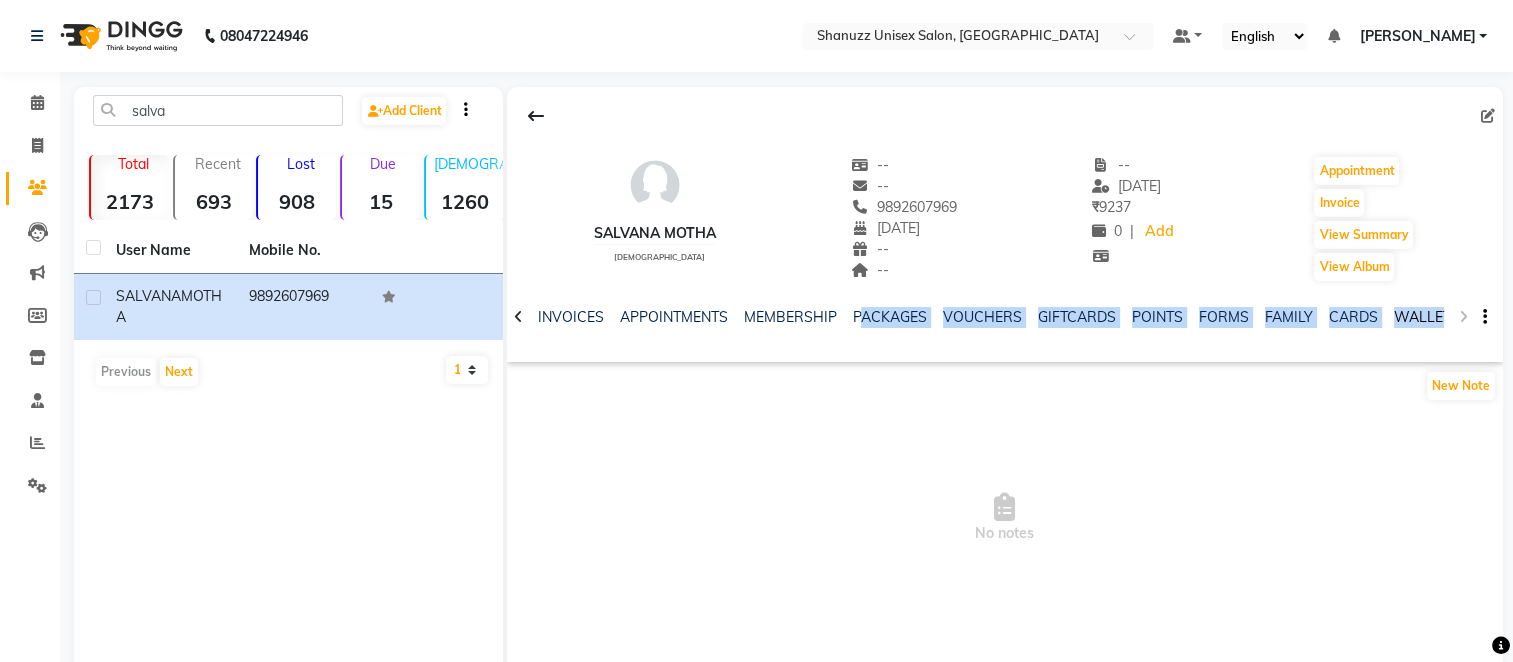 drag, startPoint x: 1479, startPoint y: 329, endPoint x: 1403, endPoint y: 313, distance: 77.665955 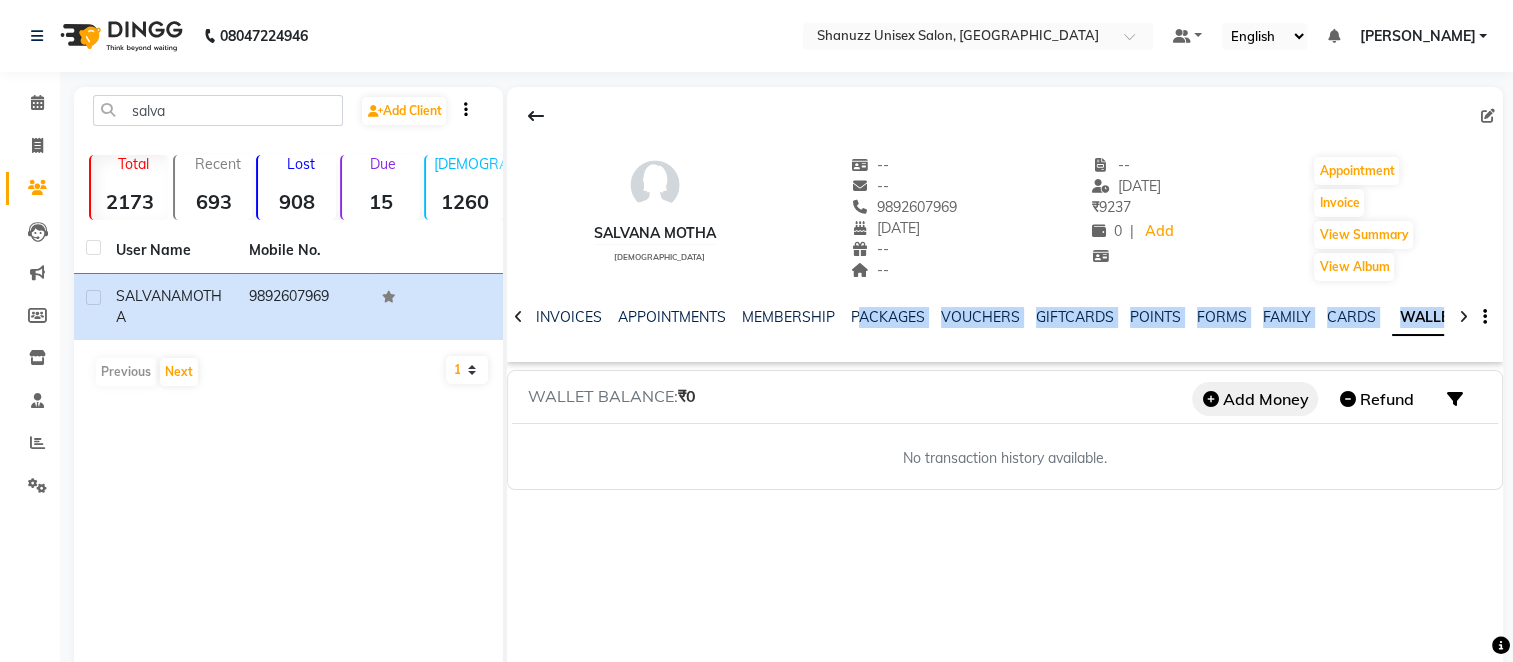 click on "Add Money" 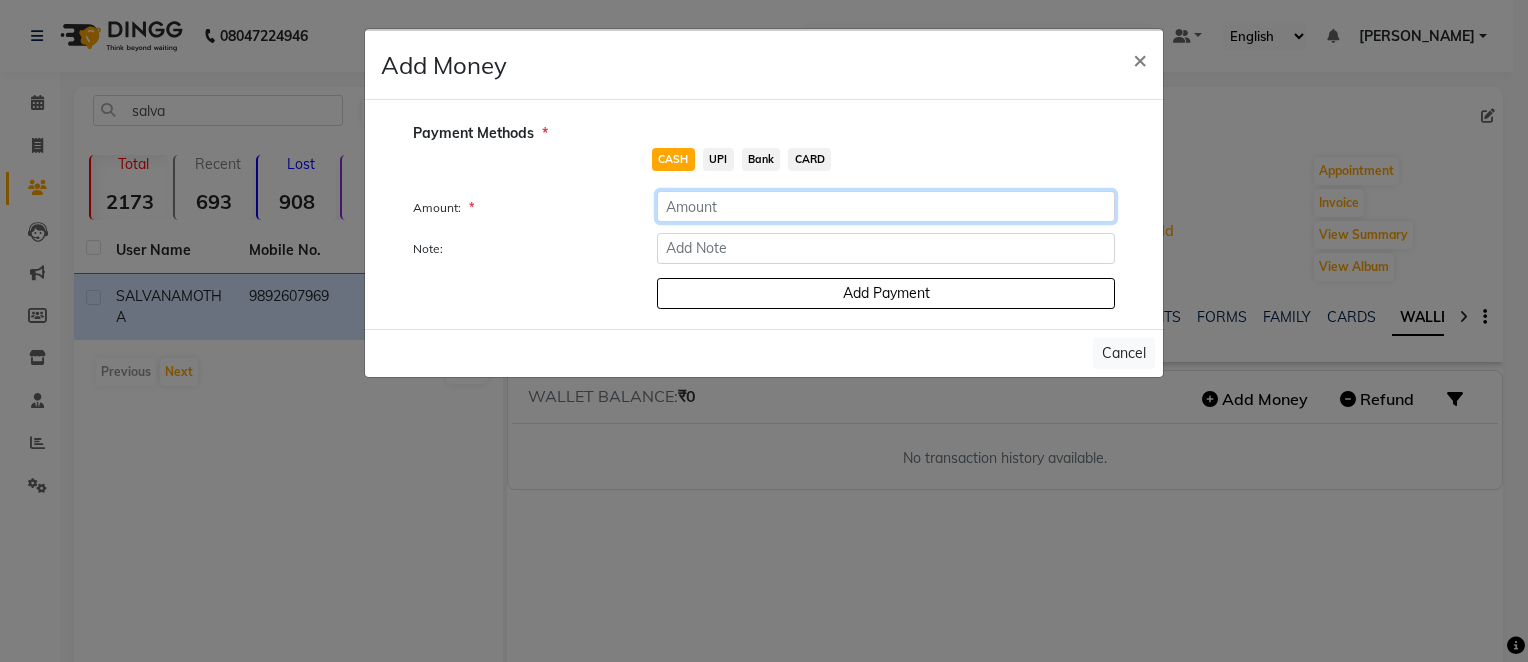 click 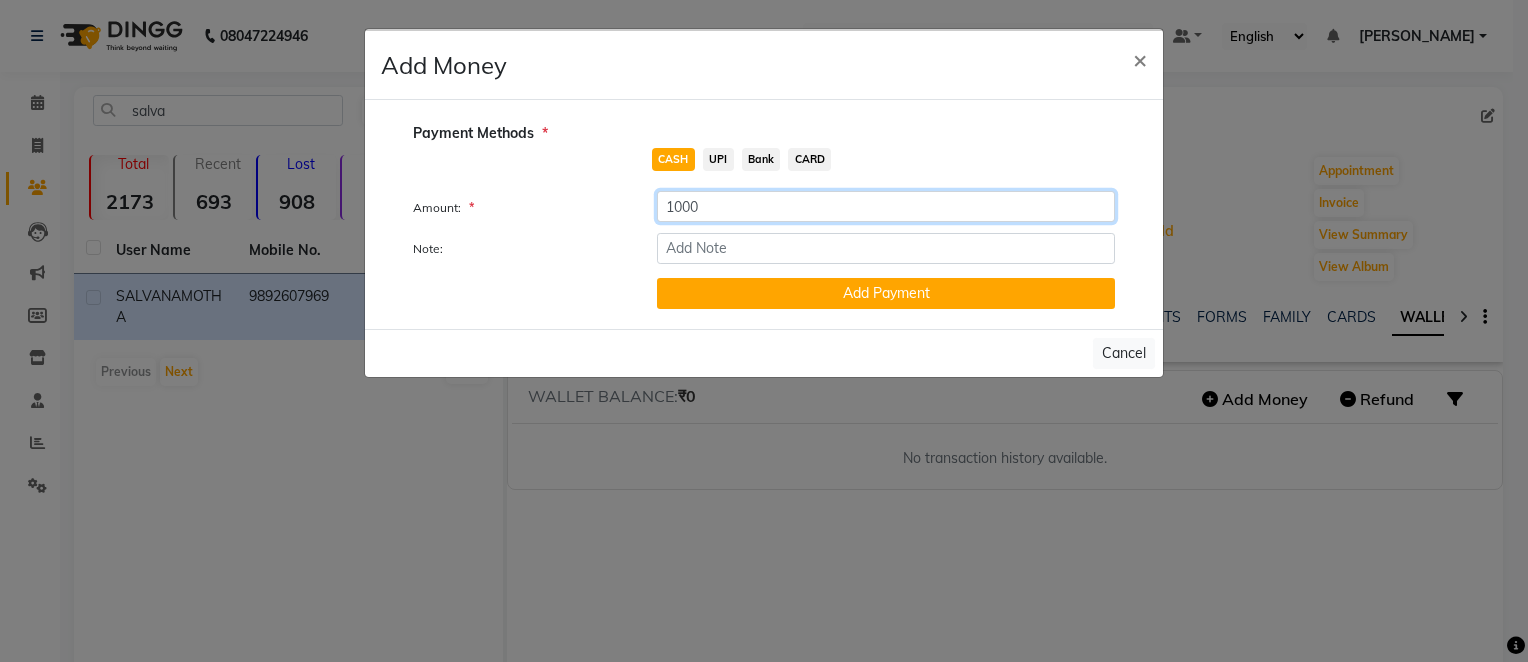 type on "1000" 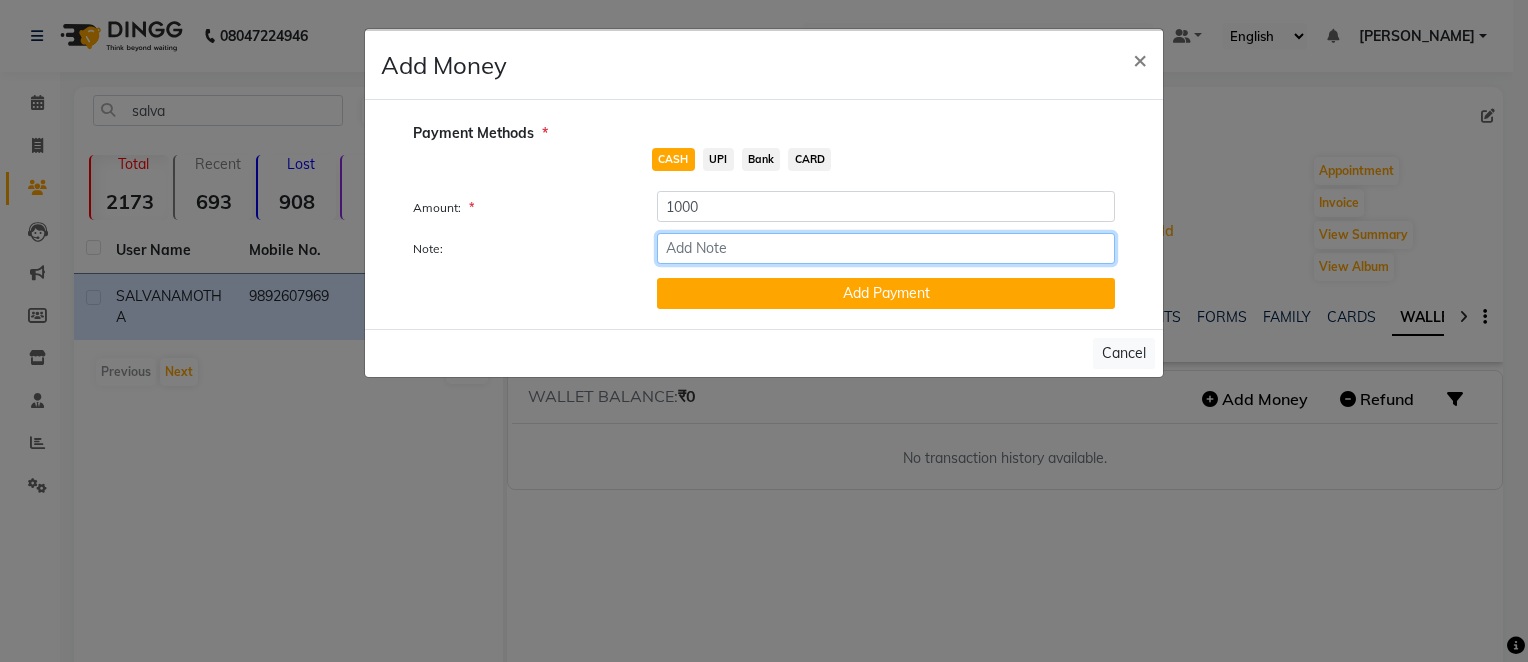 click on "Note:" at bounding box center (886, 248) 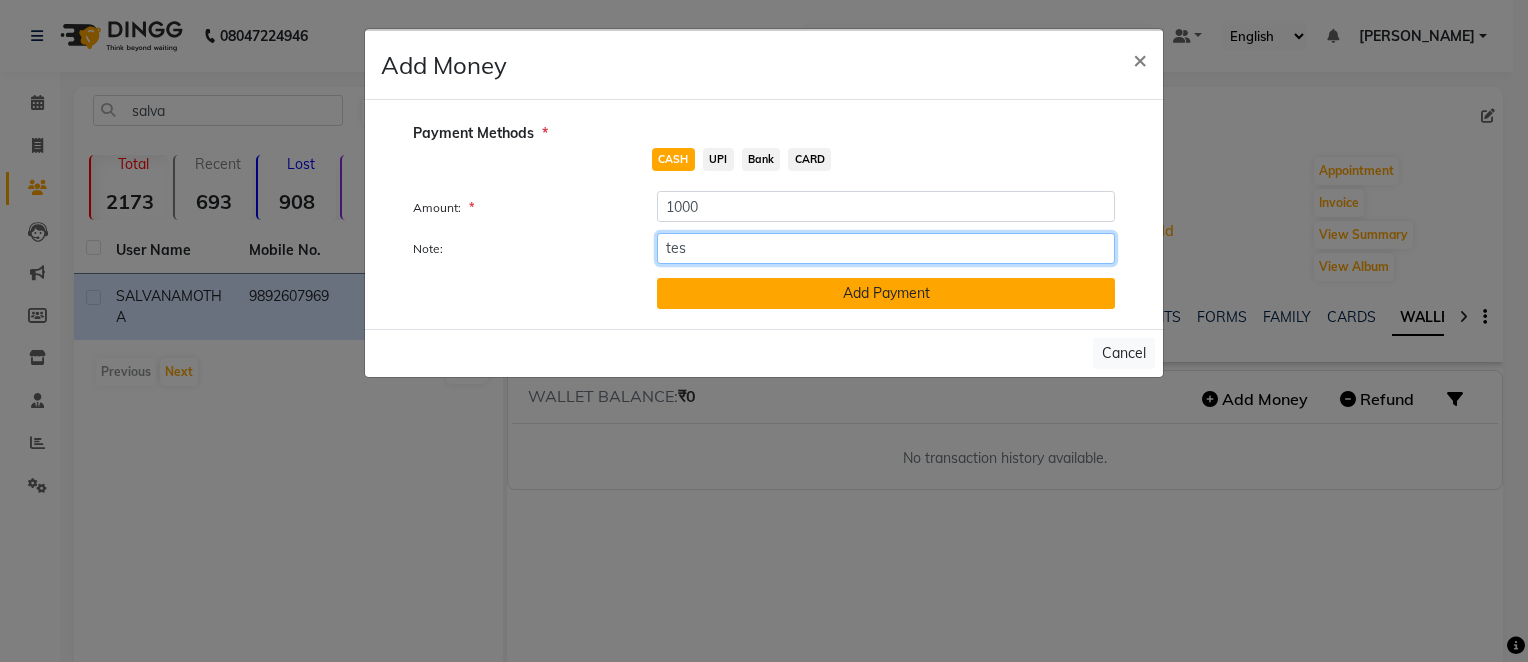 type on "tes" 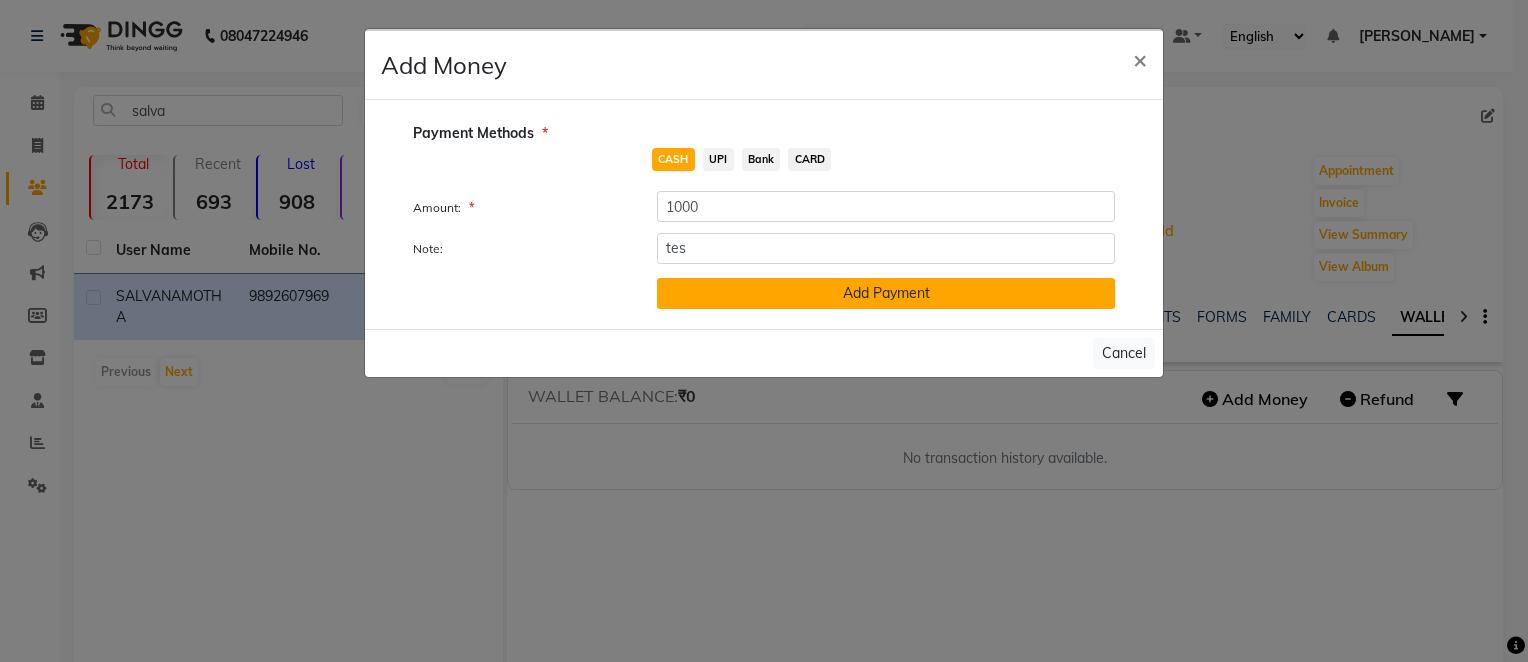 click on "Add Payment" 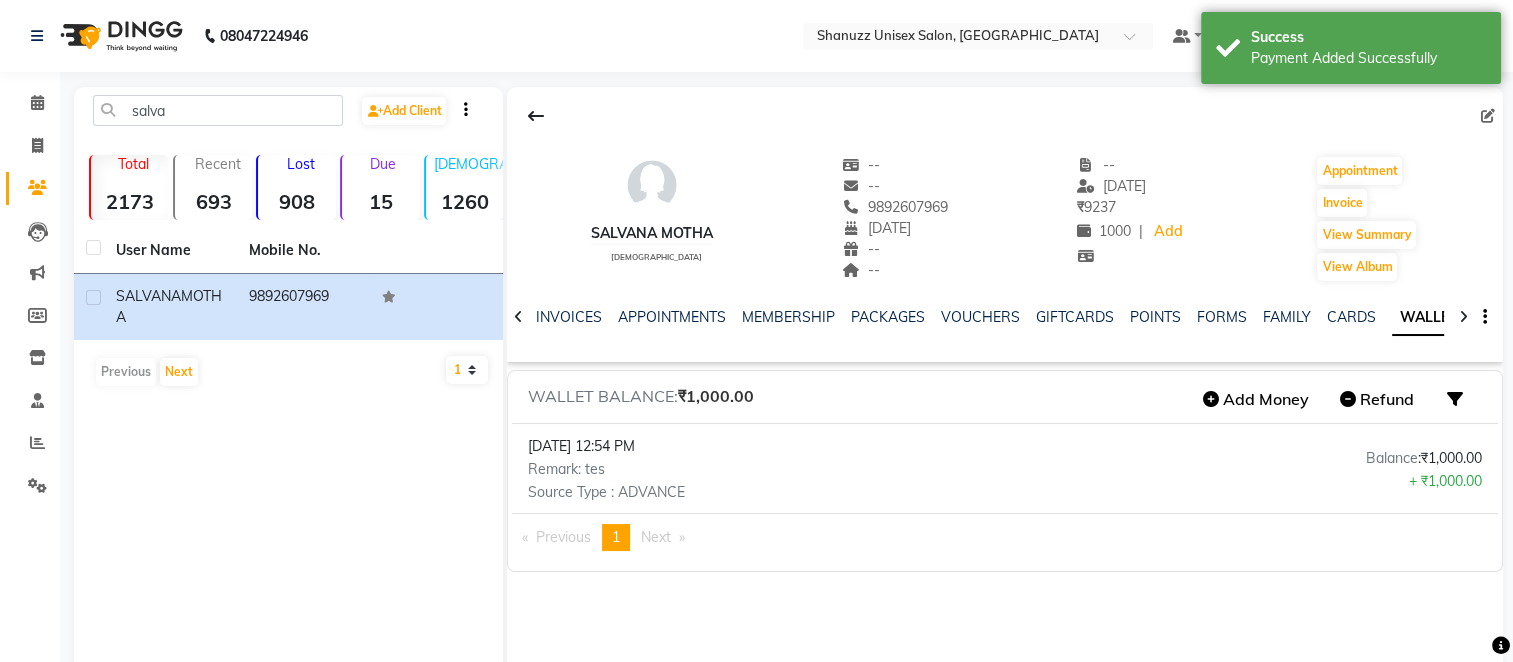 scroll, scrollTop: 55, scrollLeft: 0, axis: vertical 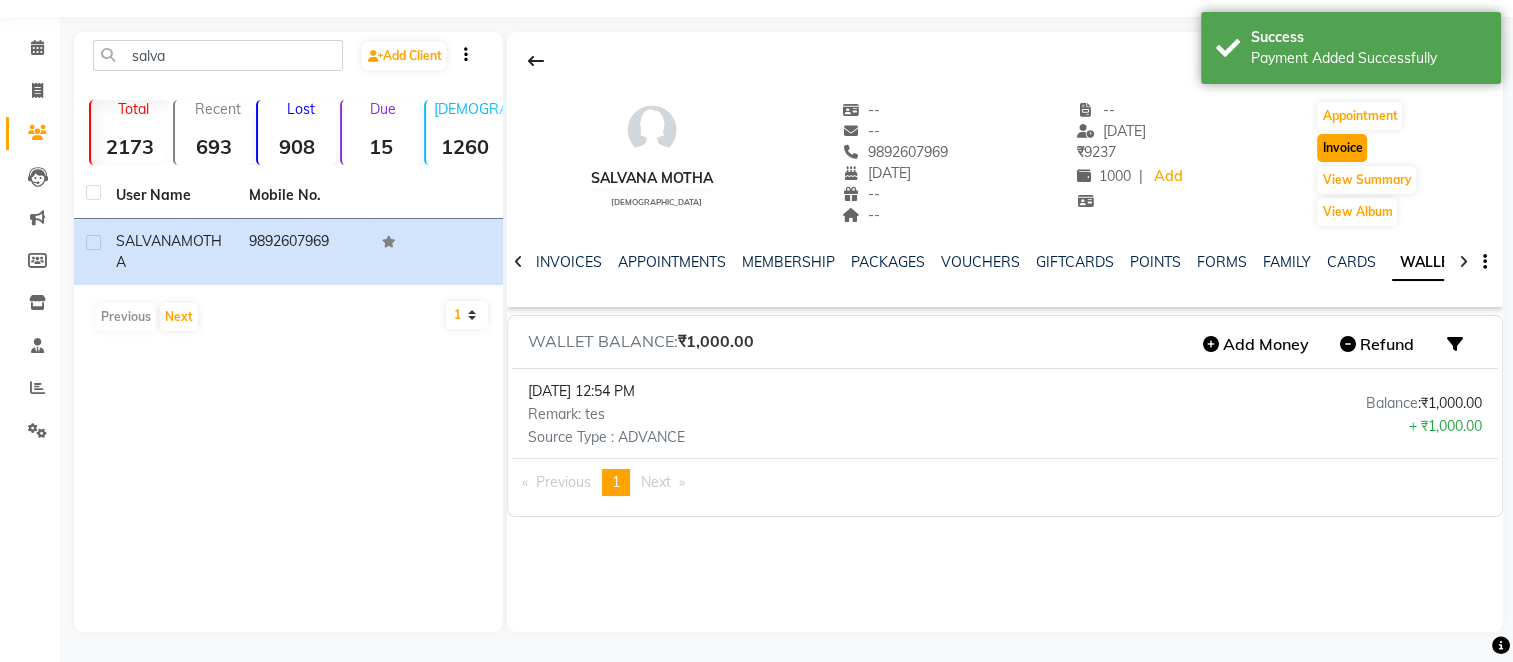 click on "Invoice" 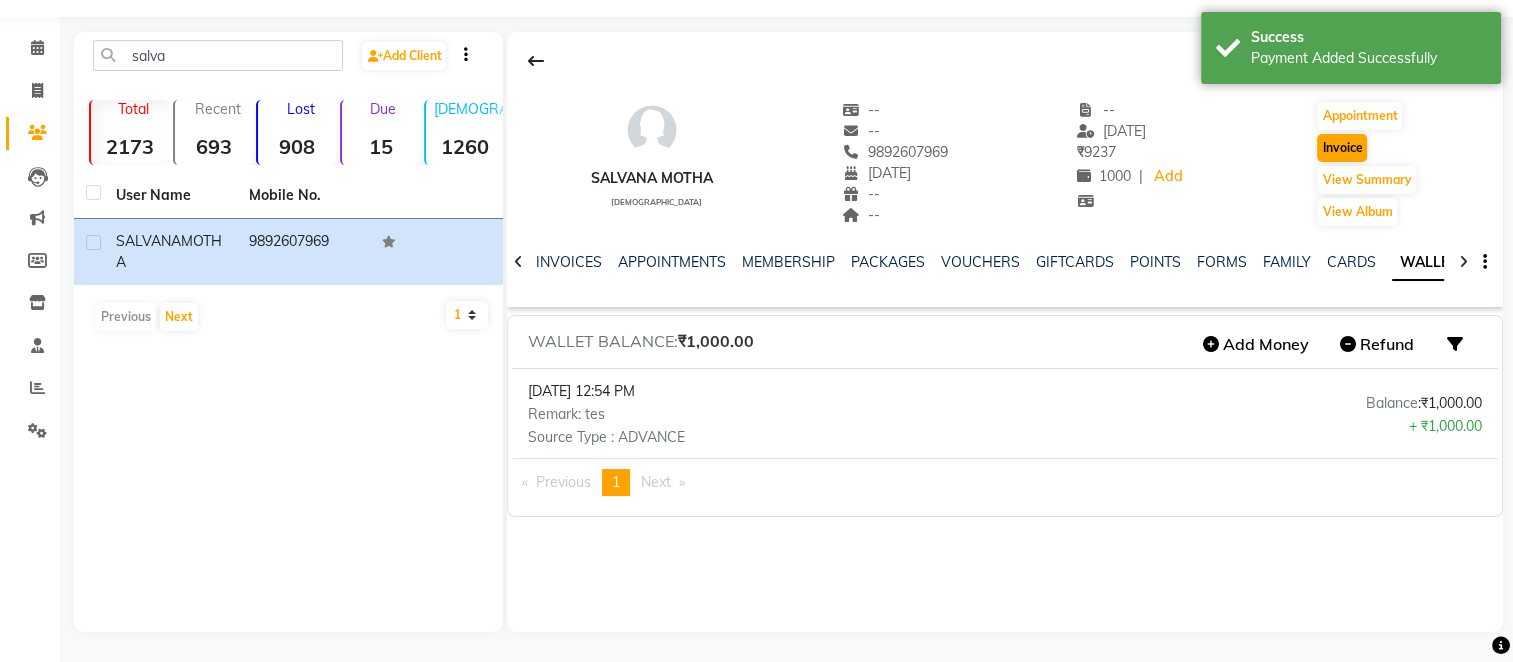 scroll, scrollTop: 0, scrollLeft: 0, axis: both 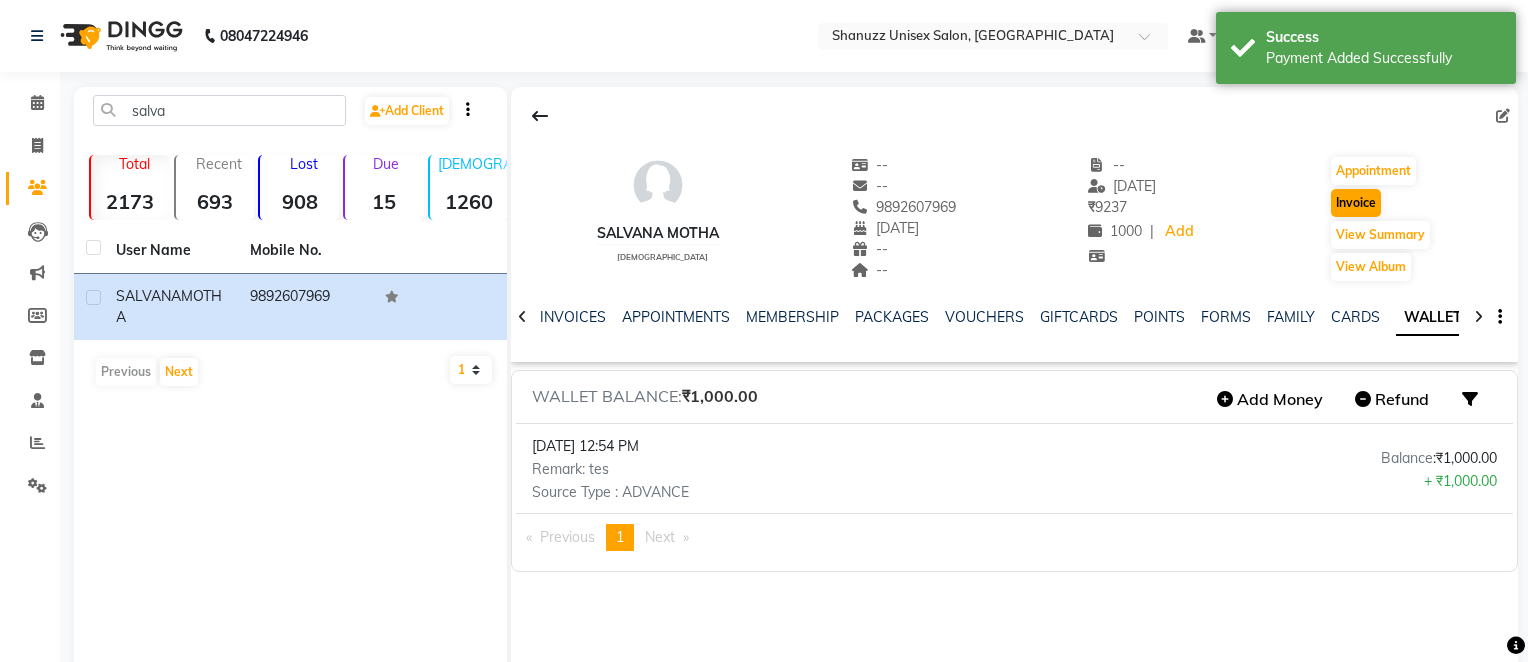 select on "7102" 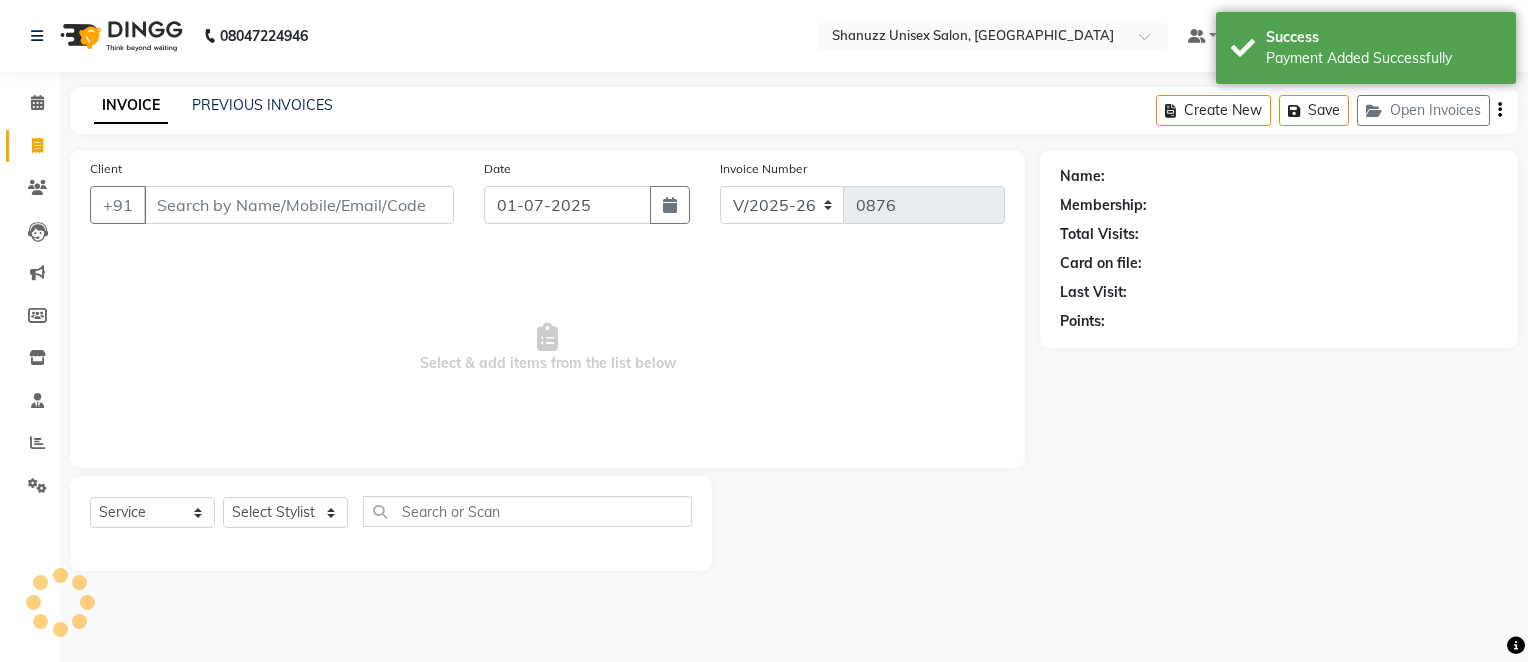 type on "9892607969" 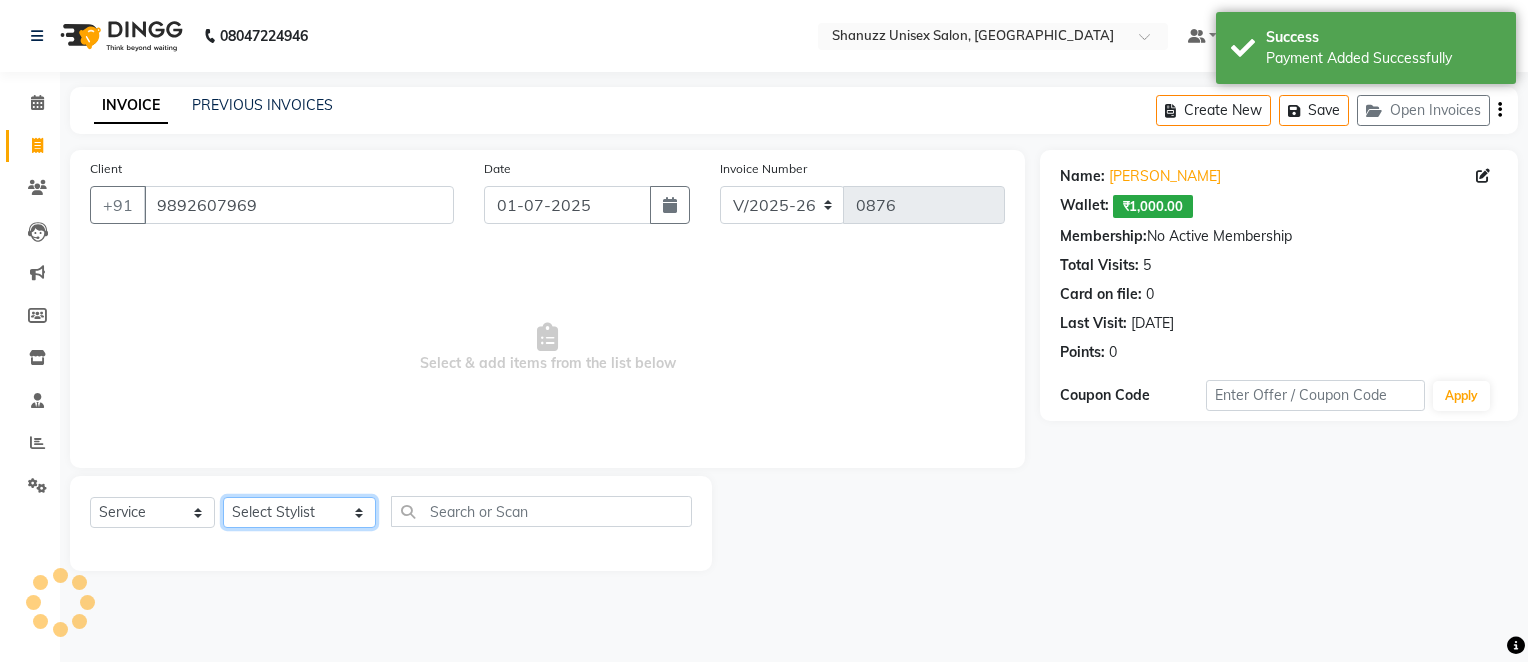 click on "Select Stylist Adnan  Asma  Derma Dynamics Devesh Francis (MO) Gufran Mansuri Harsh Mohd Faizan Mohd Imran  Omkar Osama Patel Rohan  ROSHAN Salvana Motha SAM Shahbaz (D) Shahne Alam SHAIREI Shanu Sir (F) Shanuzz (Oshiwara) Shanuzz Salon, Andheri Siddhi  SUBHASH  Tanishka Panchal VARSHADA JUVALE YASH" 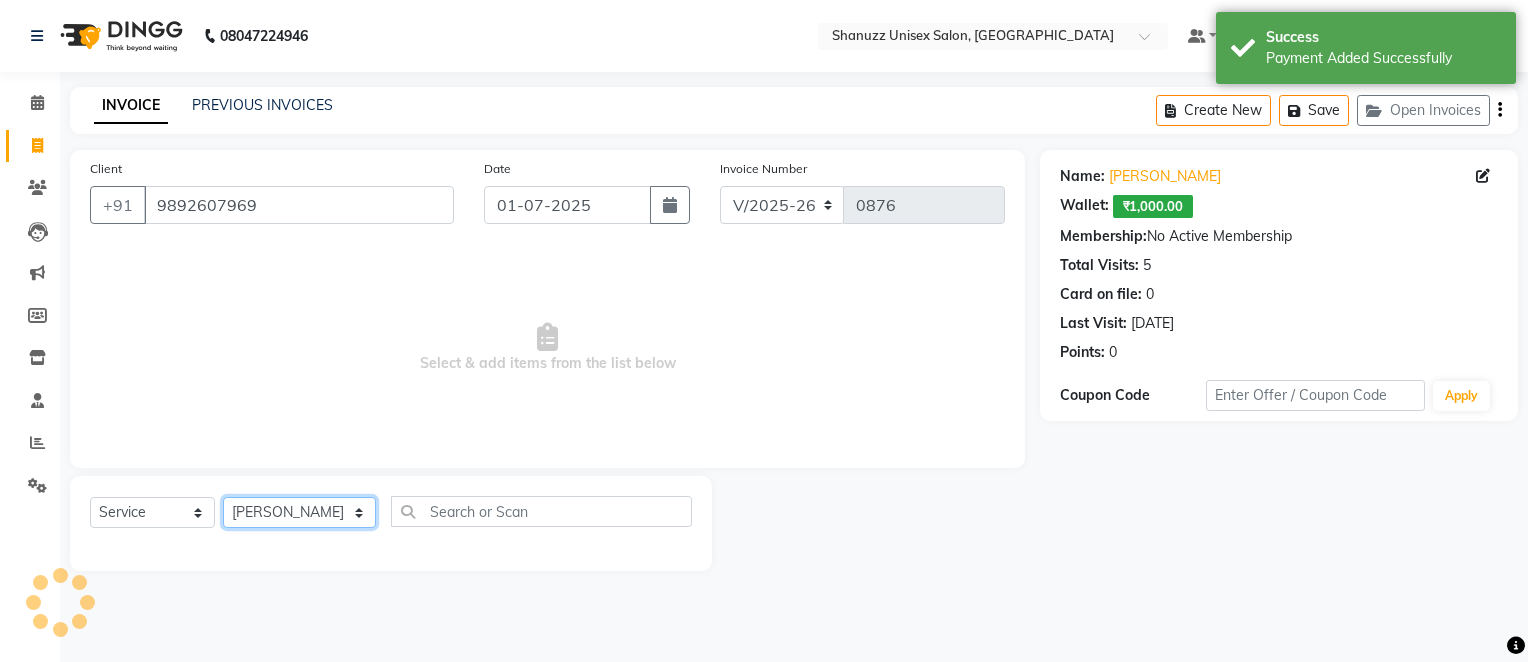 click on "Select Stylist Adnan  Asma  Derma Dynamics Devesh Francis (MO) Gufran Mansuri Harsh Mohd Faizan Mohd Imran  Omkar Osama Patel Rohan  ROSHAN Salvana Motha SAM Shahbaz (D) Shahne Alam SHAIREI Shanu Sir (F) Shanuzz (Oshiwara) Shanuzz Salon, Andheri Siddhi  SUBHASH  Tanishka Panchal VARSHADA JUVALE YASH" 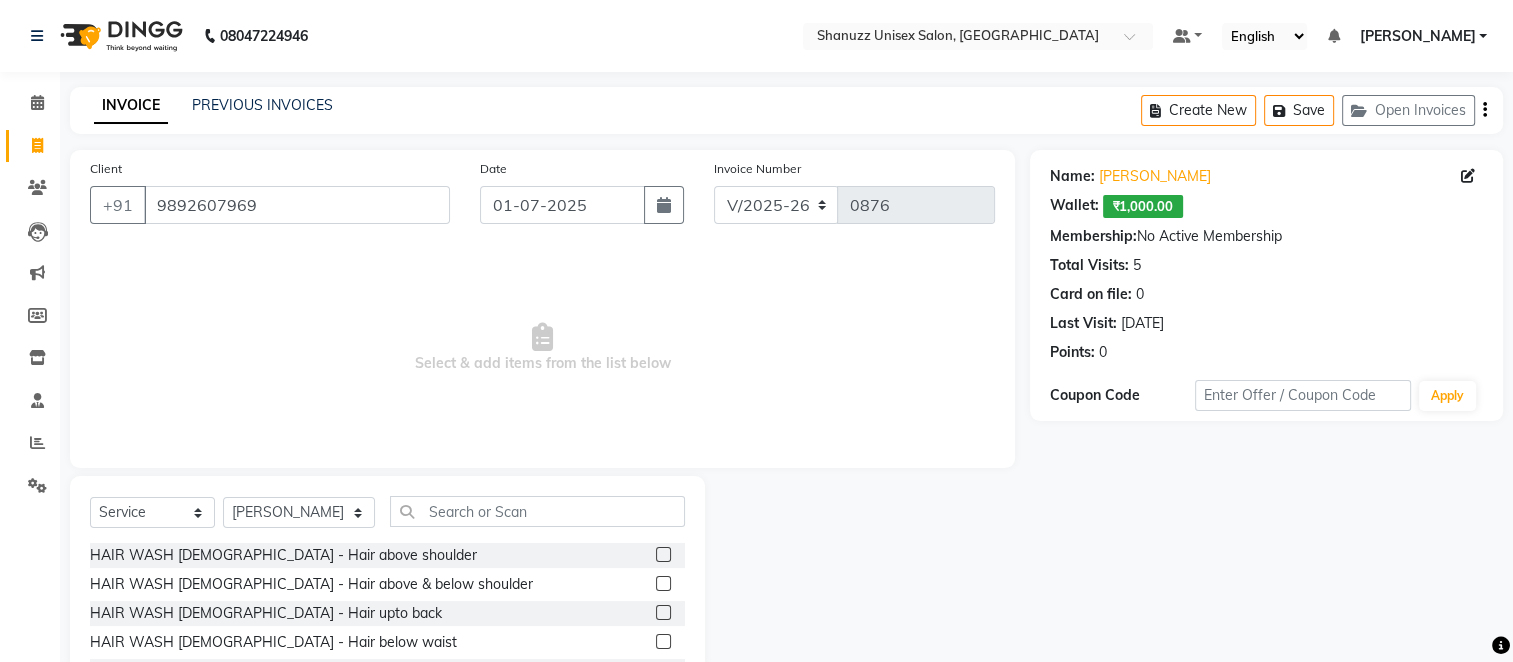 click 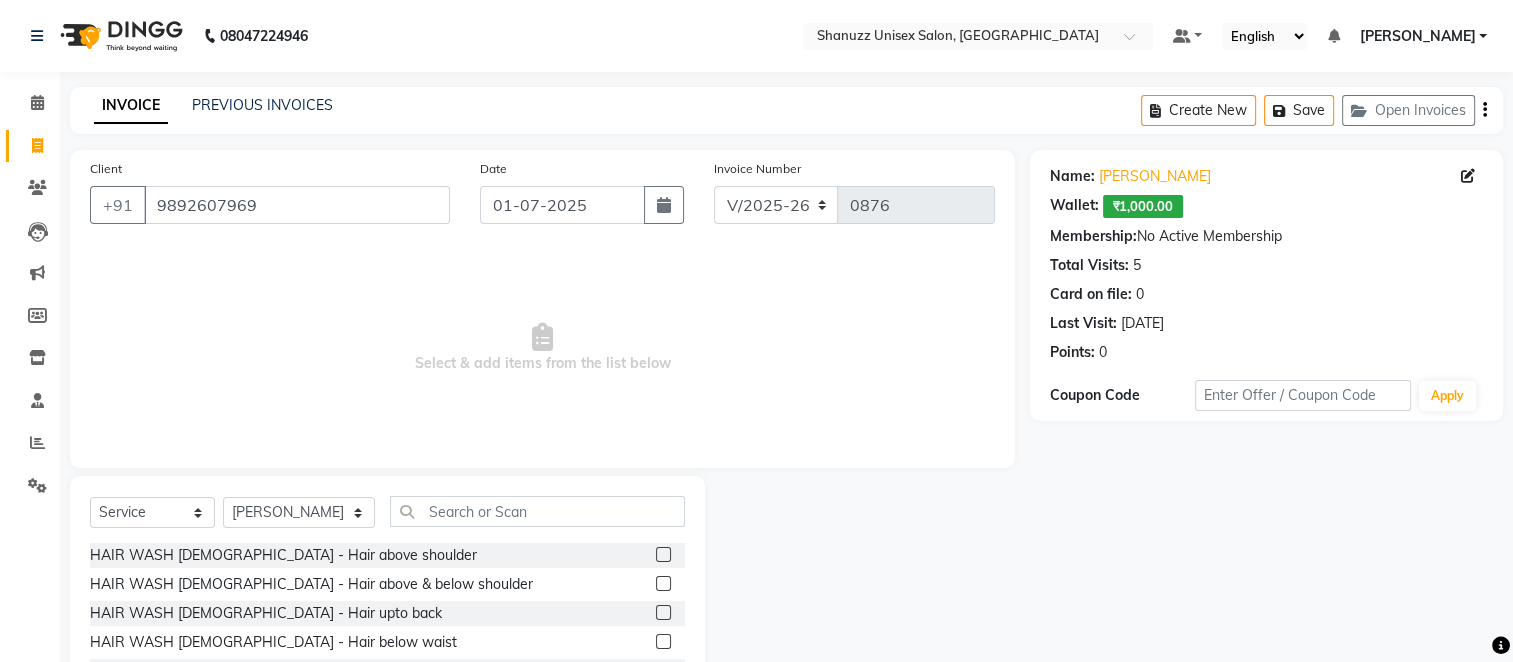 click at bounding box center (662, 555) 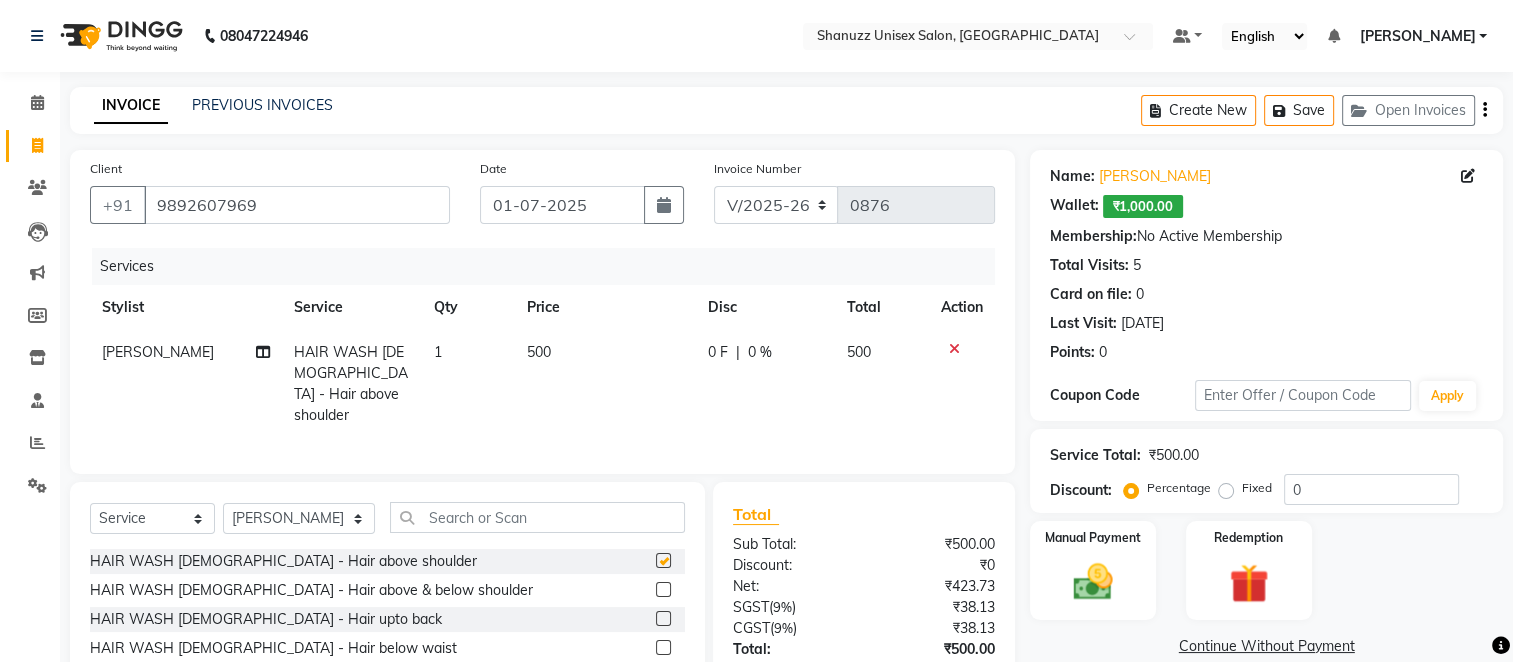 checkbox on "false" 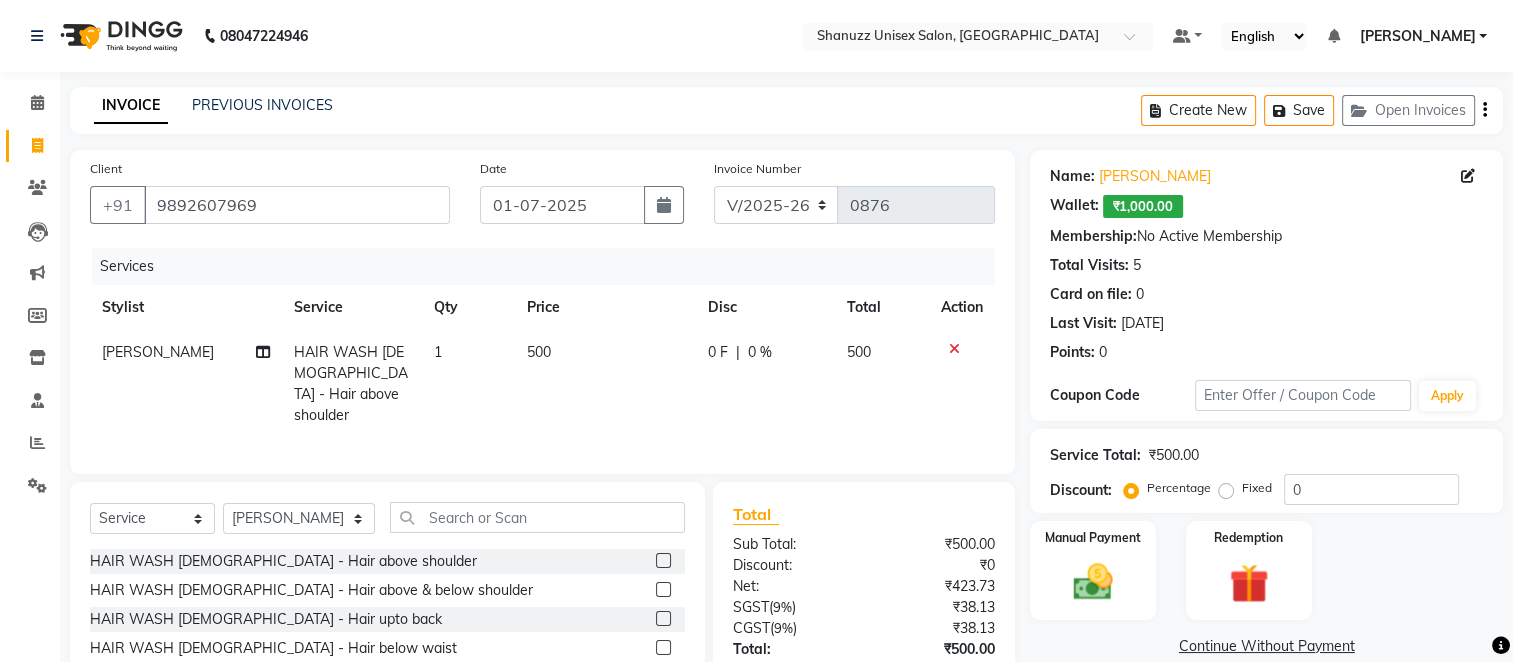 click on "HAIR WASH FEMALE - Hair upto back" 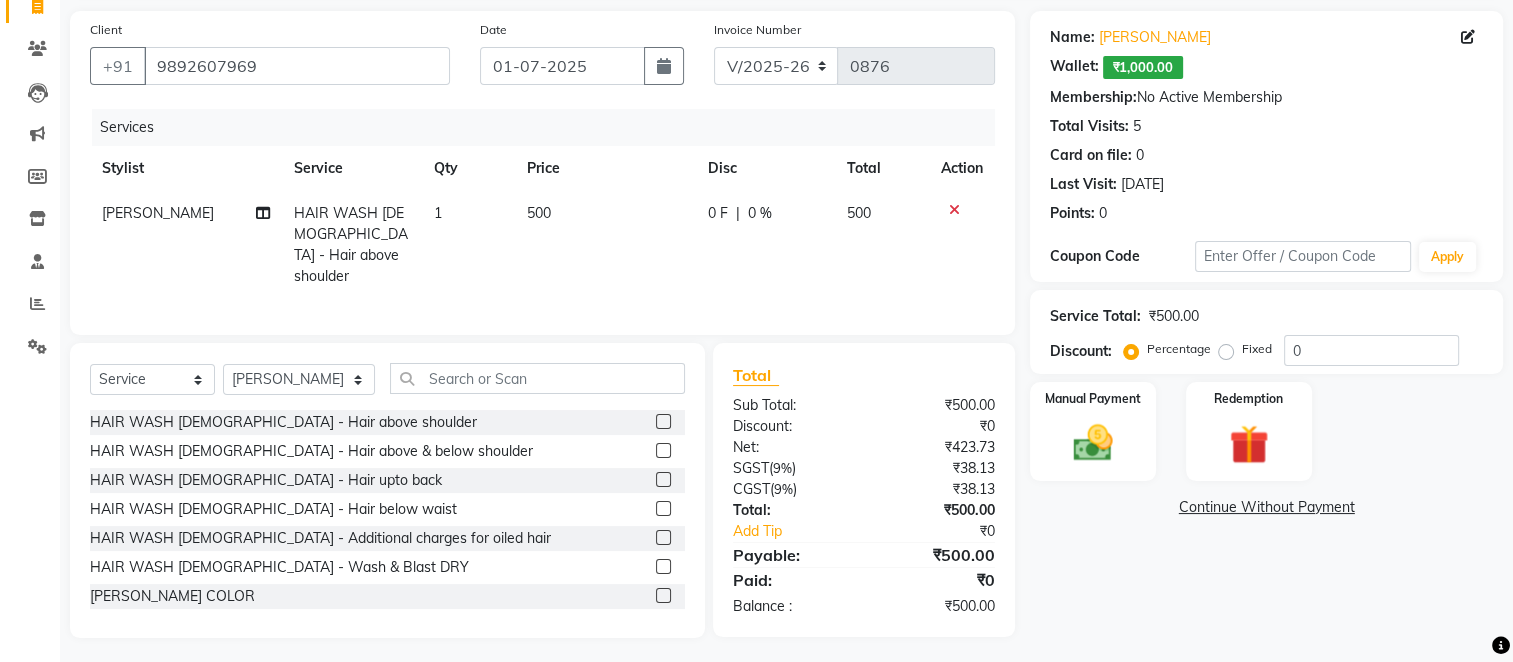 scroll, scrollTop: 140, scrollLeft: 0, axis: vertical 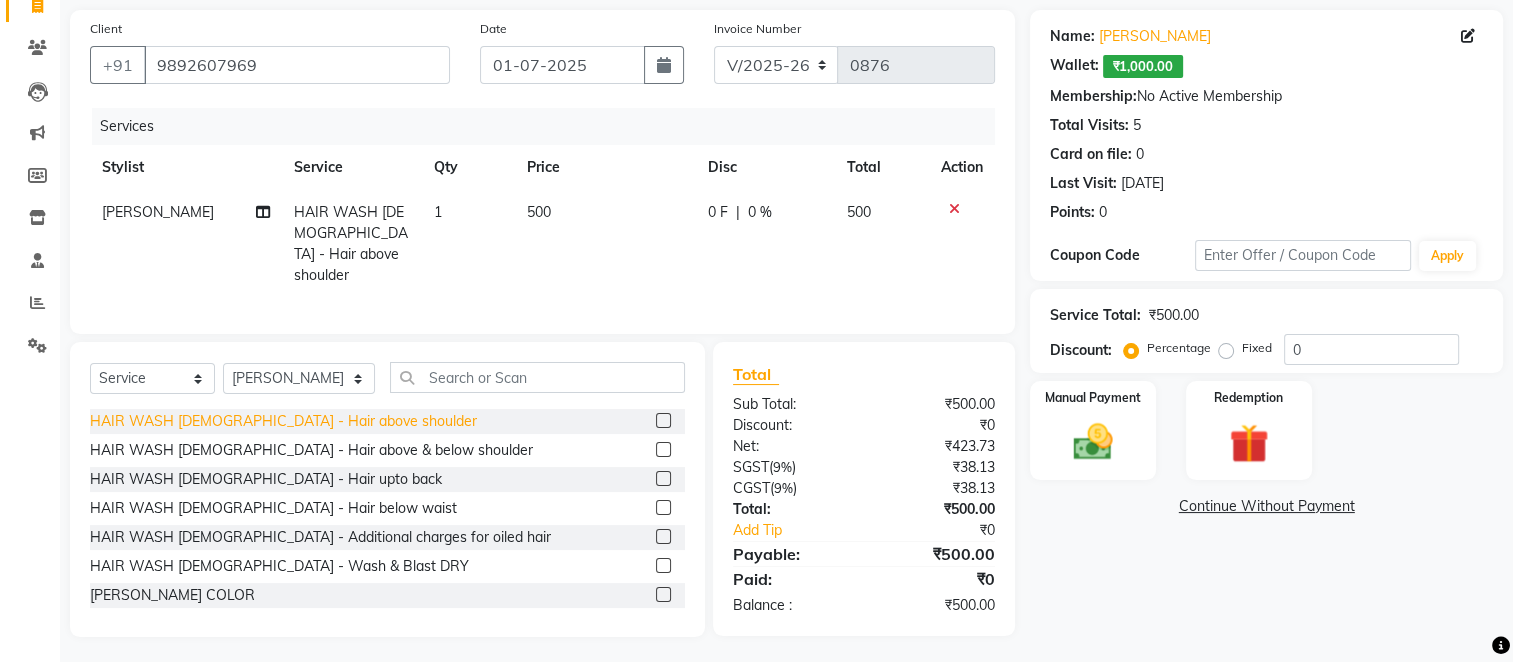 click on "HAIR WASH FEMALE - Hair below waist" 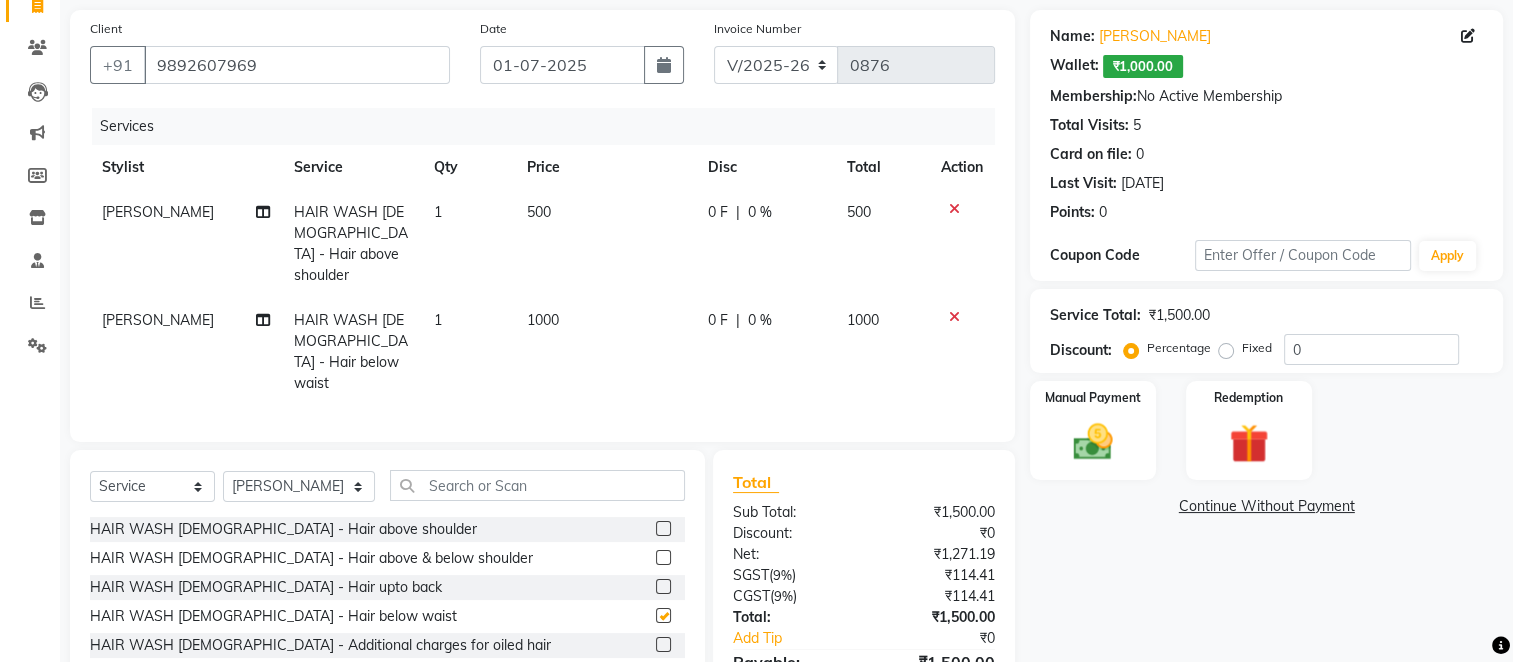 checkbox on "false" 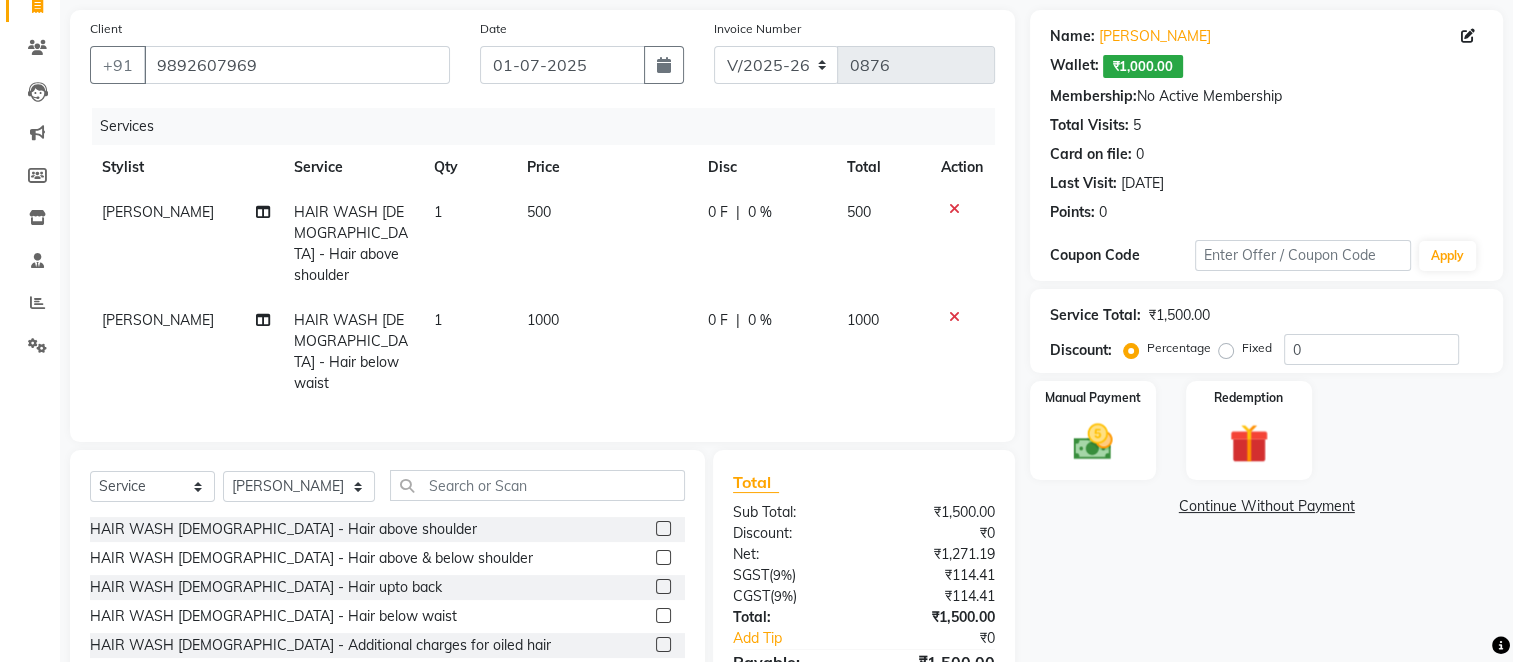 click on "1" 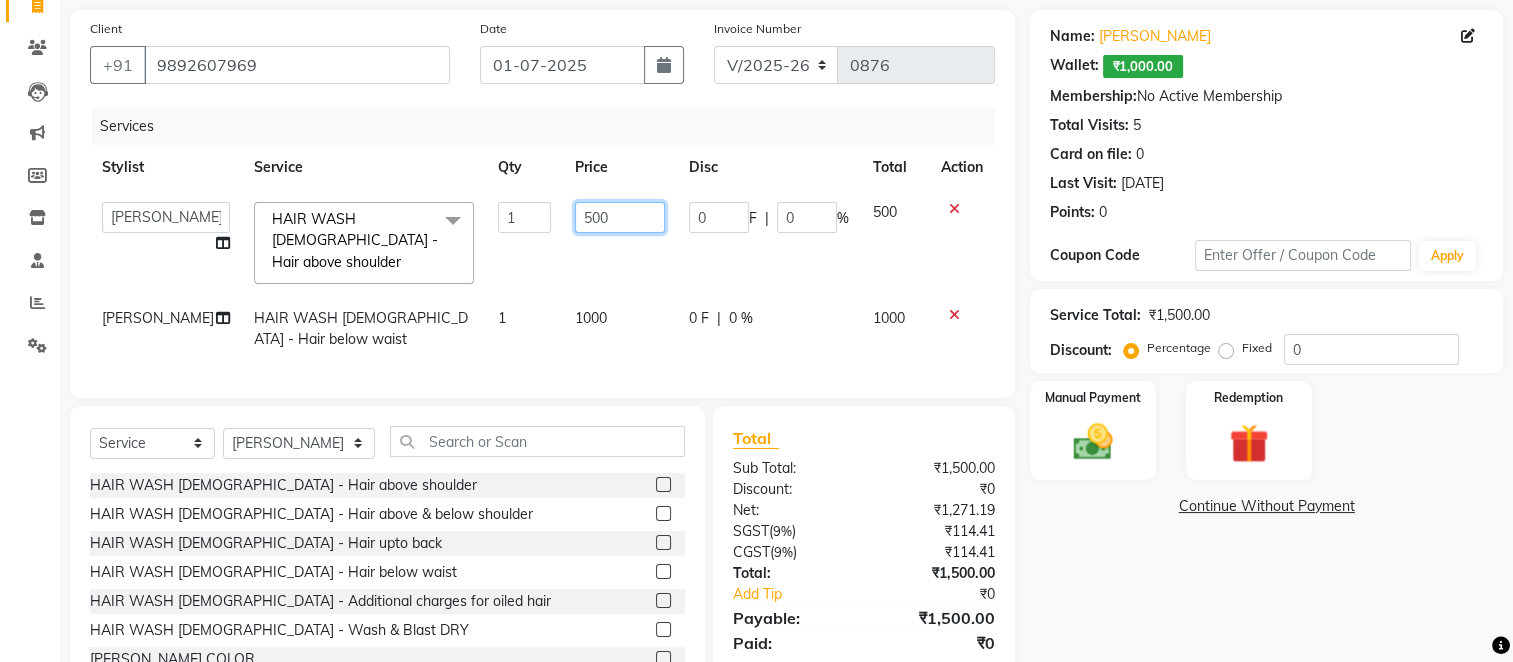 click on "500" 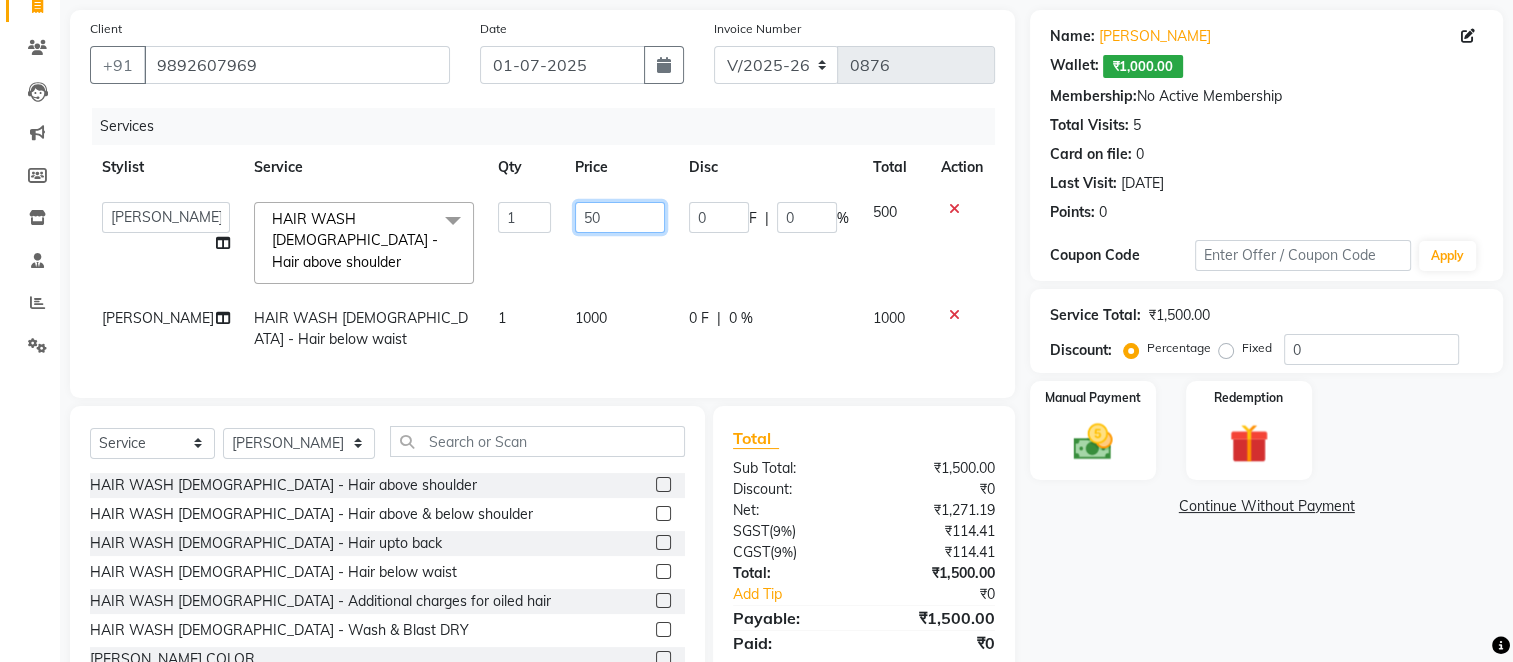 type on "5" 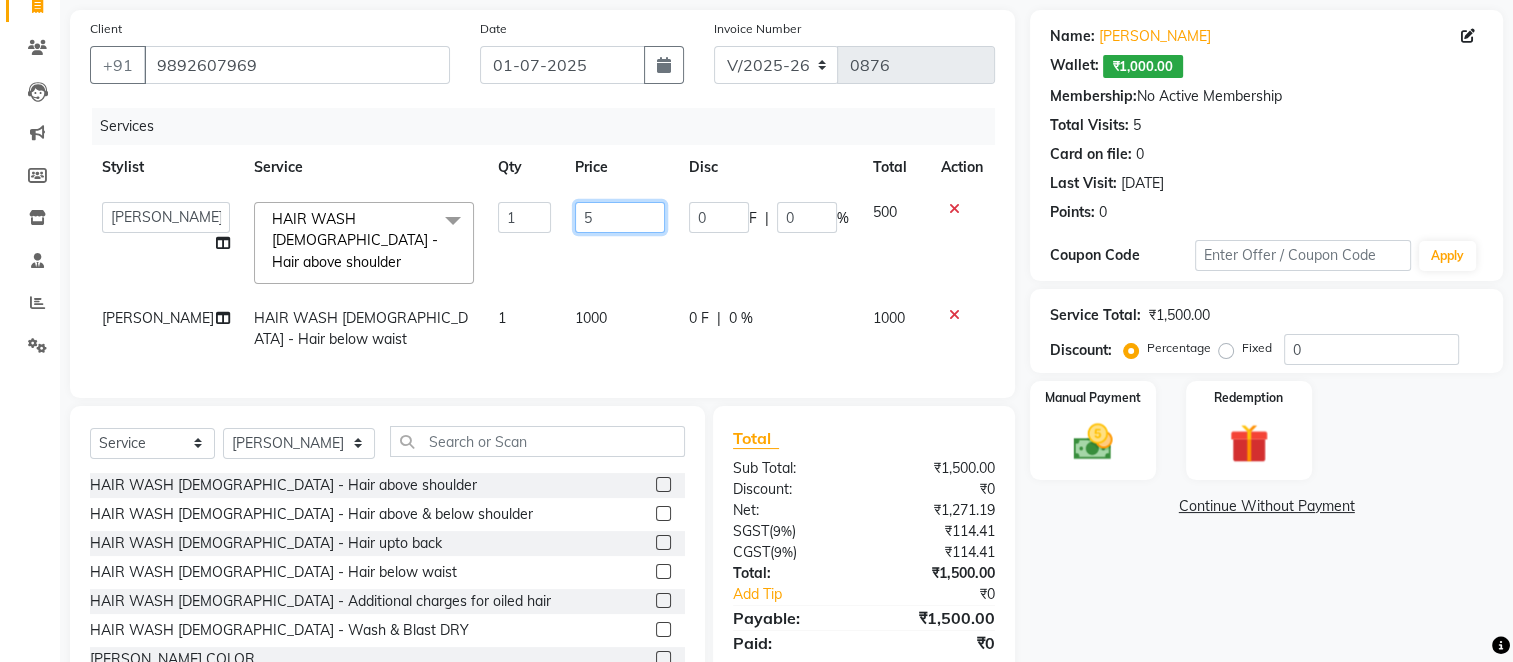 type 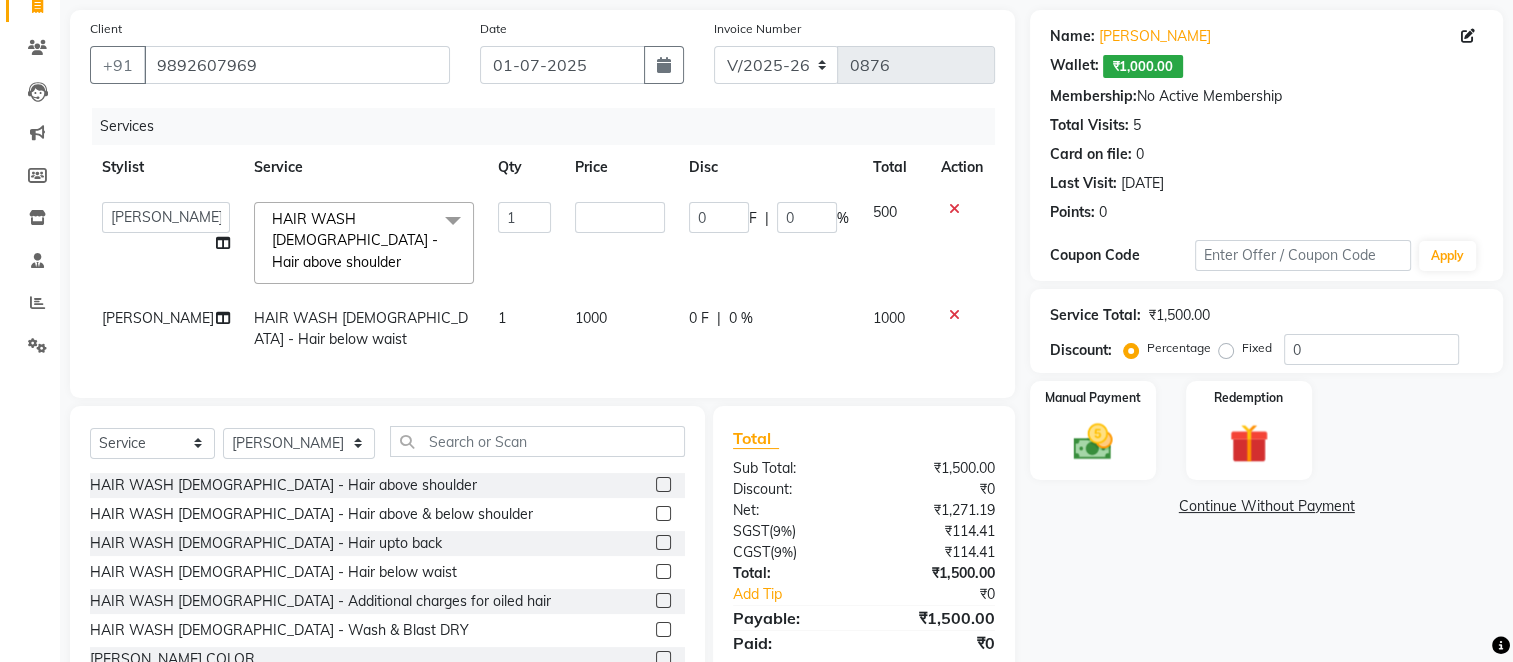 click 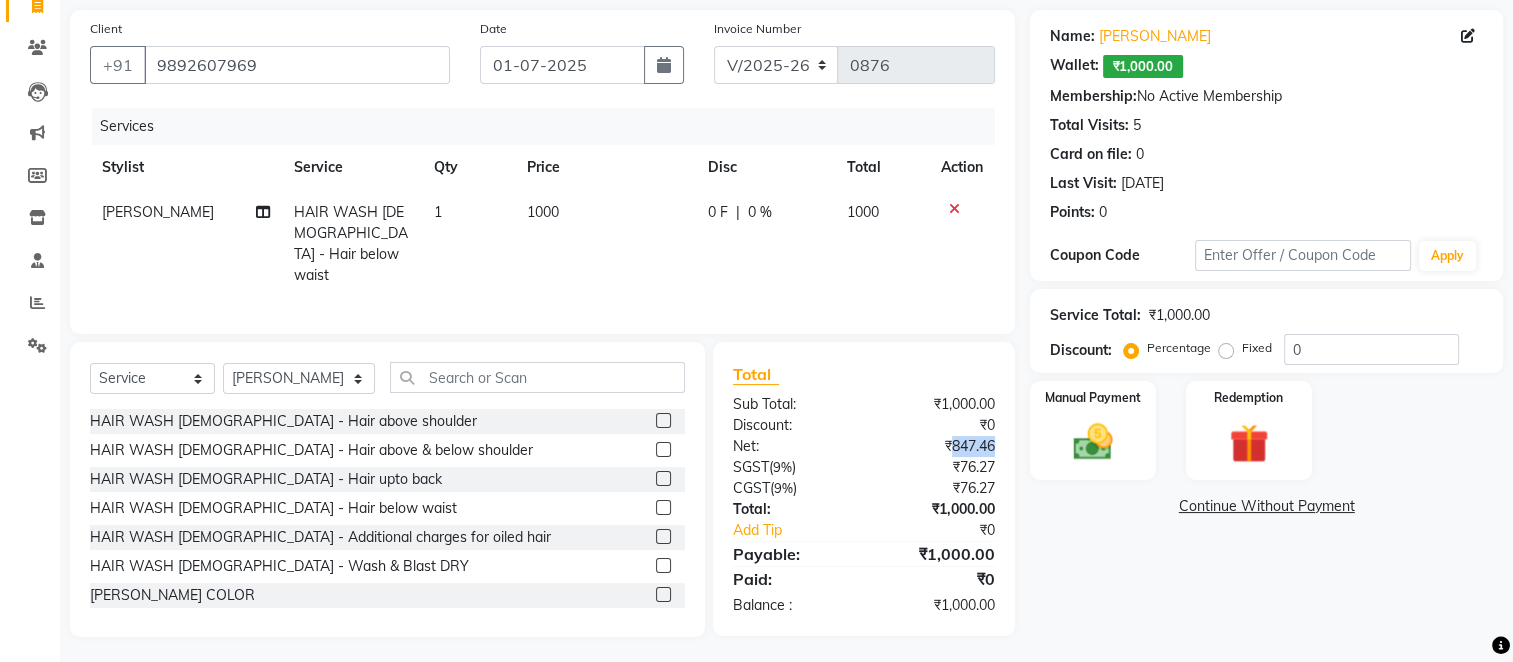 drag, startPoint x: 952, startPoint y: 437, endPoint x: 1004, endPoint y: 434, distance: 52.086468 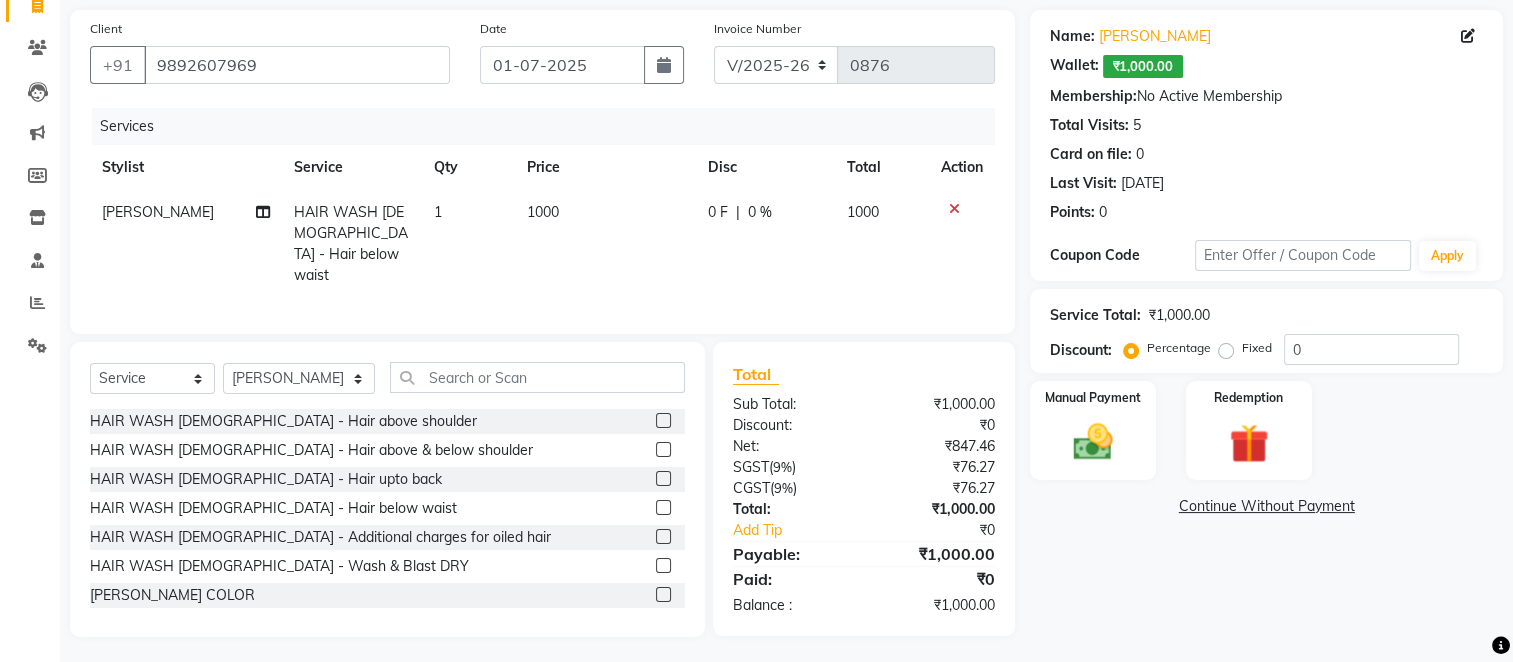 drag, startPoint x: 1004, startPoint y: 434, endPoint x: 956, endPoint y: 462, distance: 55.569775 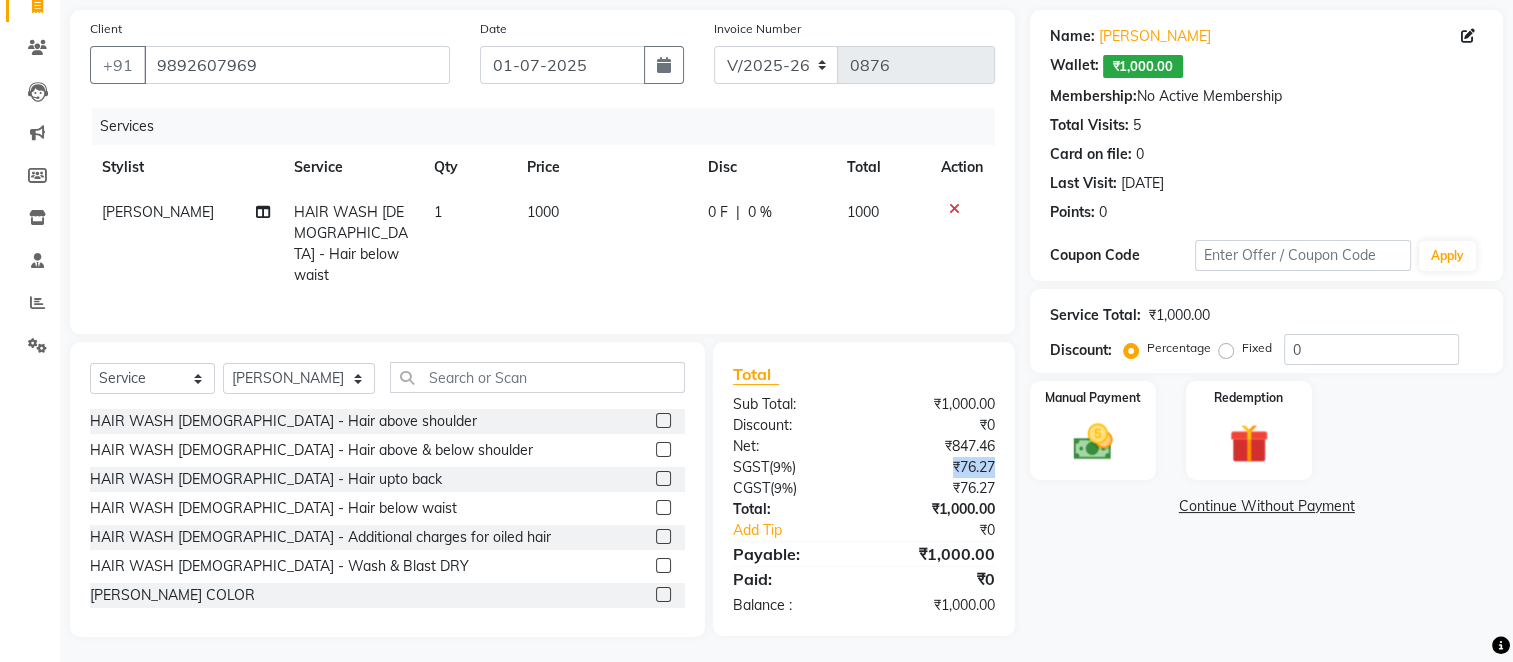 click on "₹76.27" 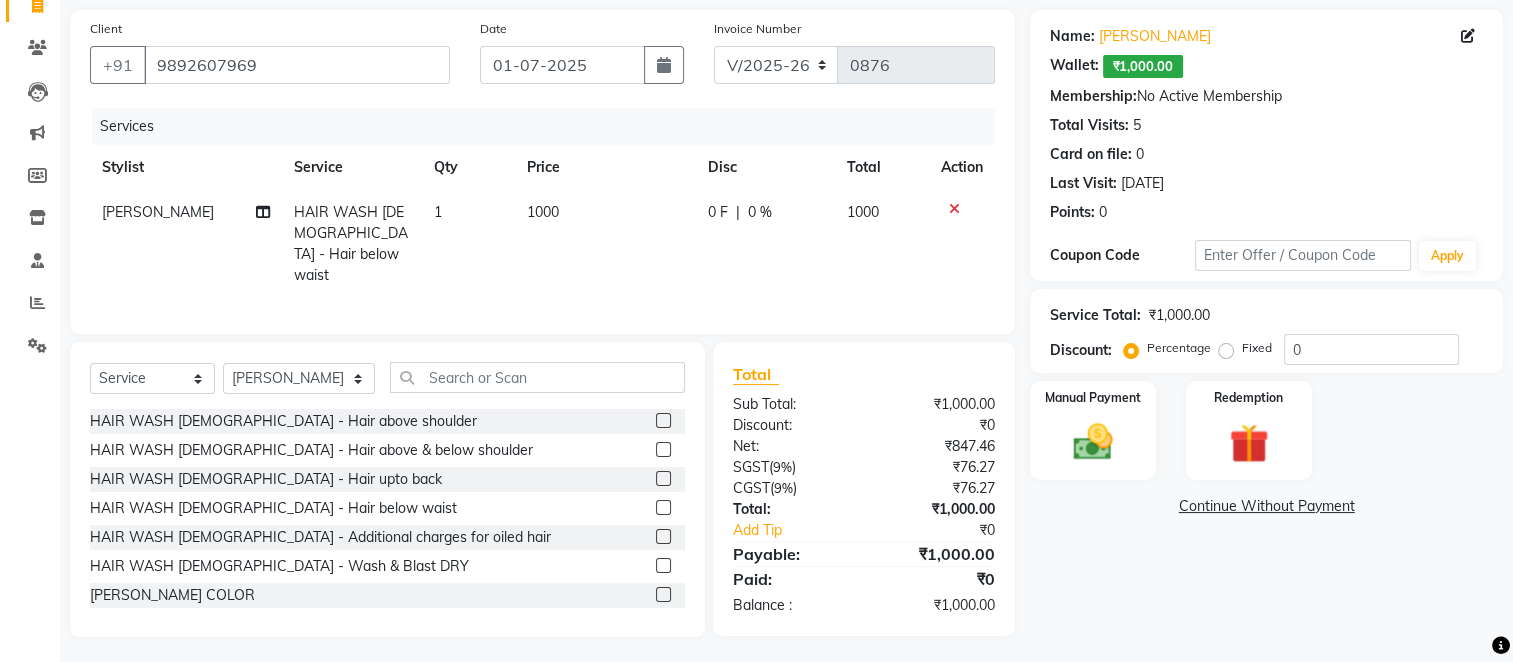 drag, startPoint x: 956, startPoint y: 462, endPoint x: 956, endPoint y: 489, distance: 27 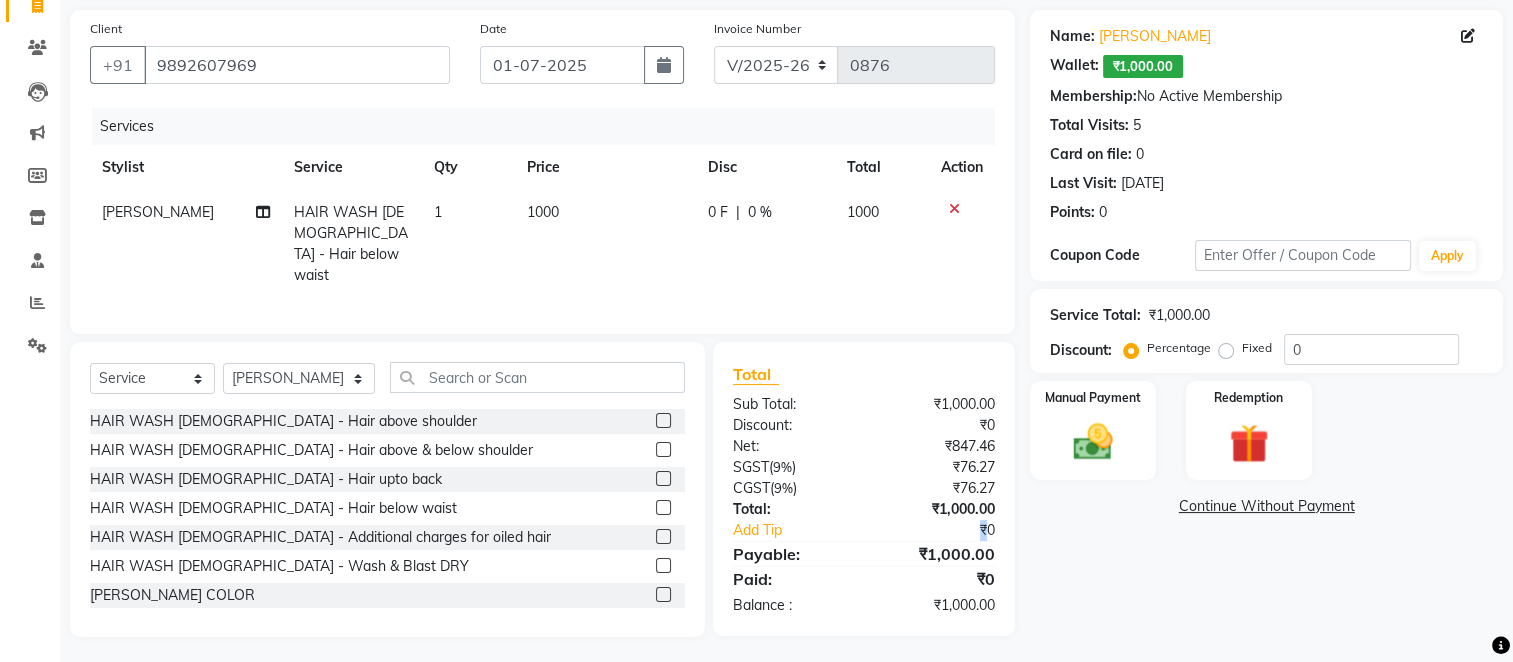 click on "₹0" 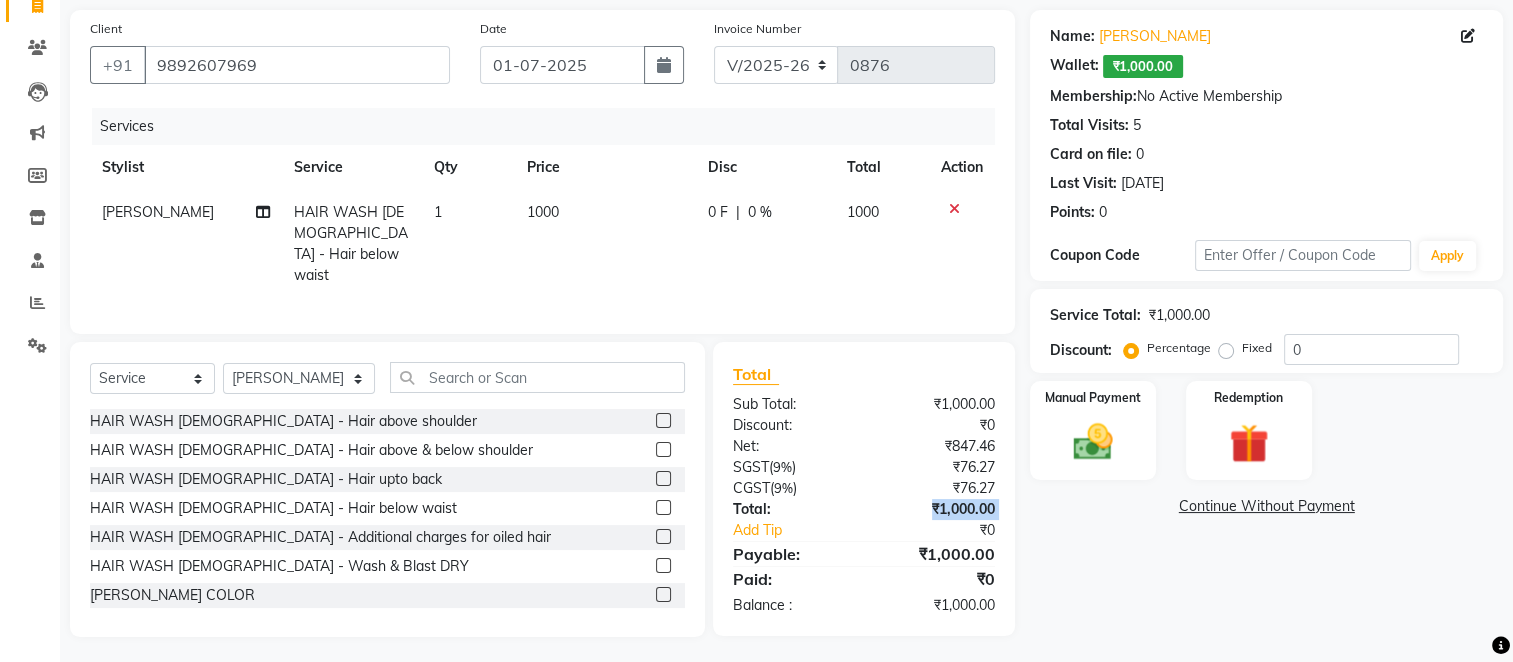 click on "Total Sub Total: ₹1,000.00 Discount: ₹0 Net: ₹847.46 SGST  ( 9% ) ₹76.27 CGST  ( 9% ) ₹76.27 Total: ₹1,000.00 Add Tip ₹0 Payable: ₹1,000.00 Paid: ₹0 Balance   : ₹1,000.00" 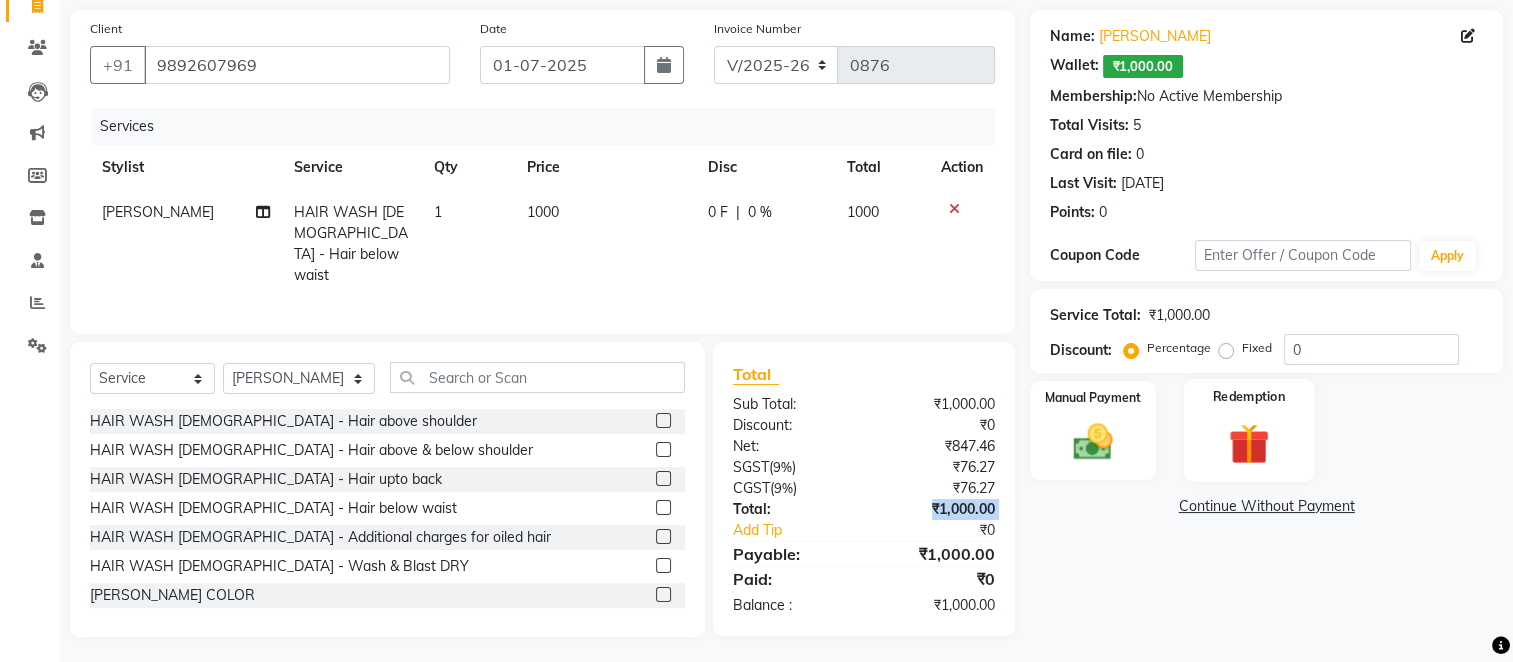 click 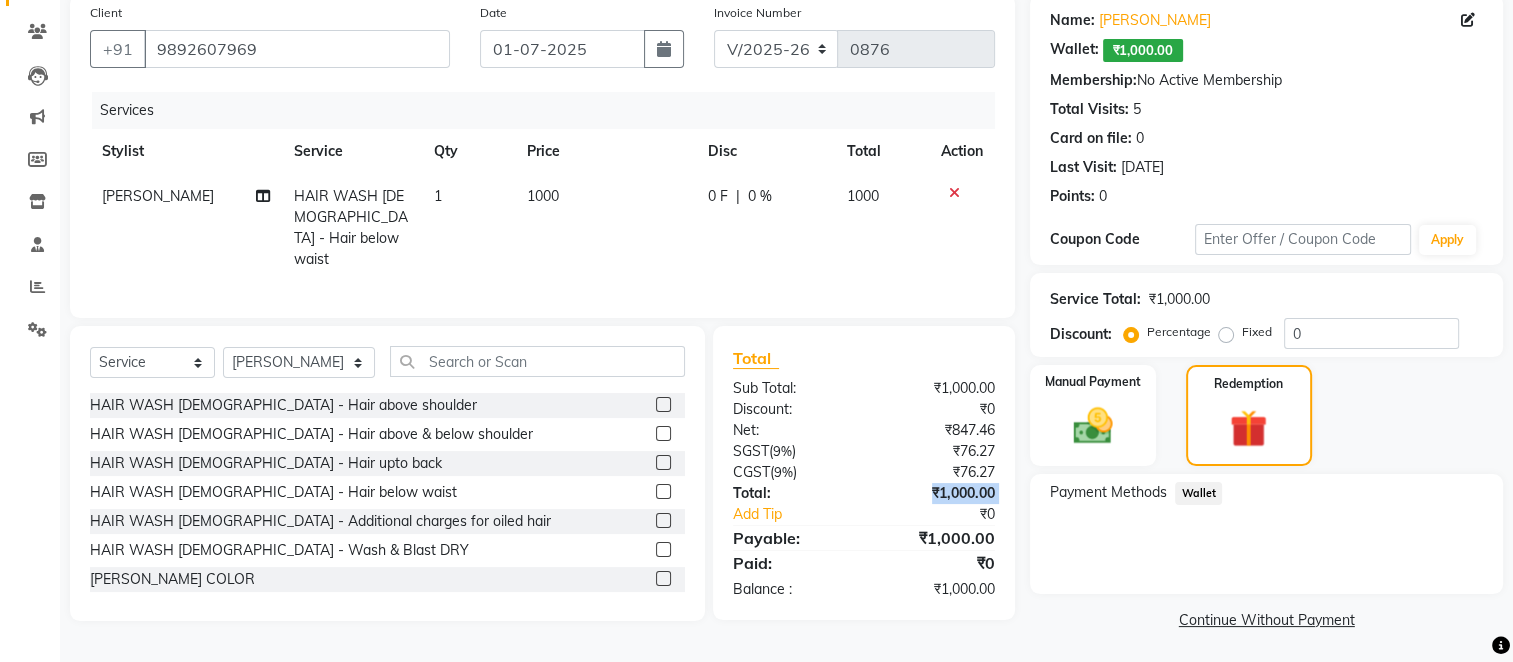 scroll, scrollTop: 158, scrollLeft: 0, axis: vertical 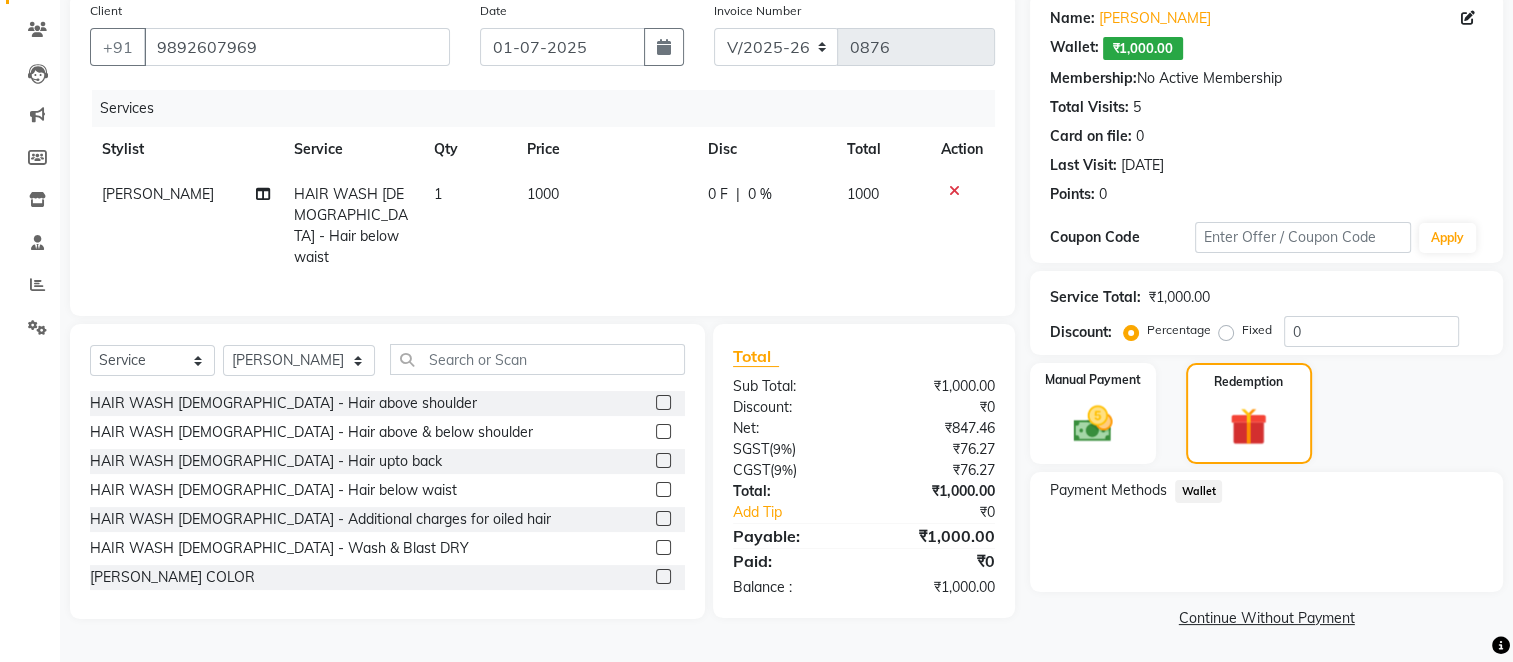 click on "Wallet" 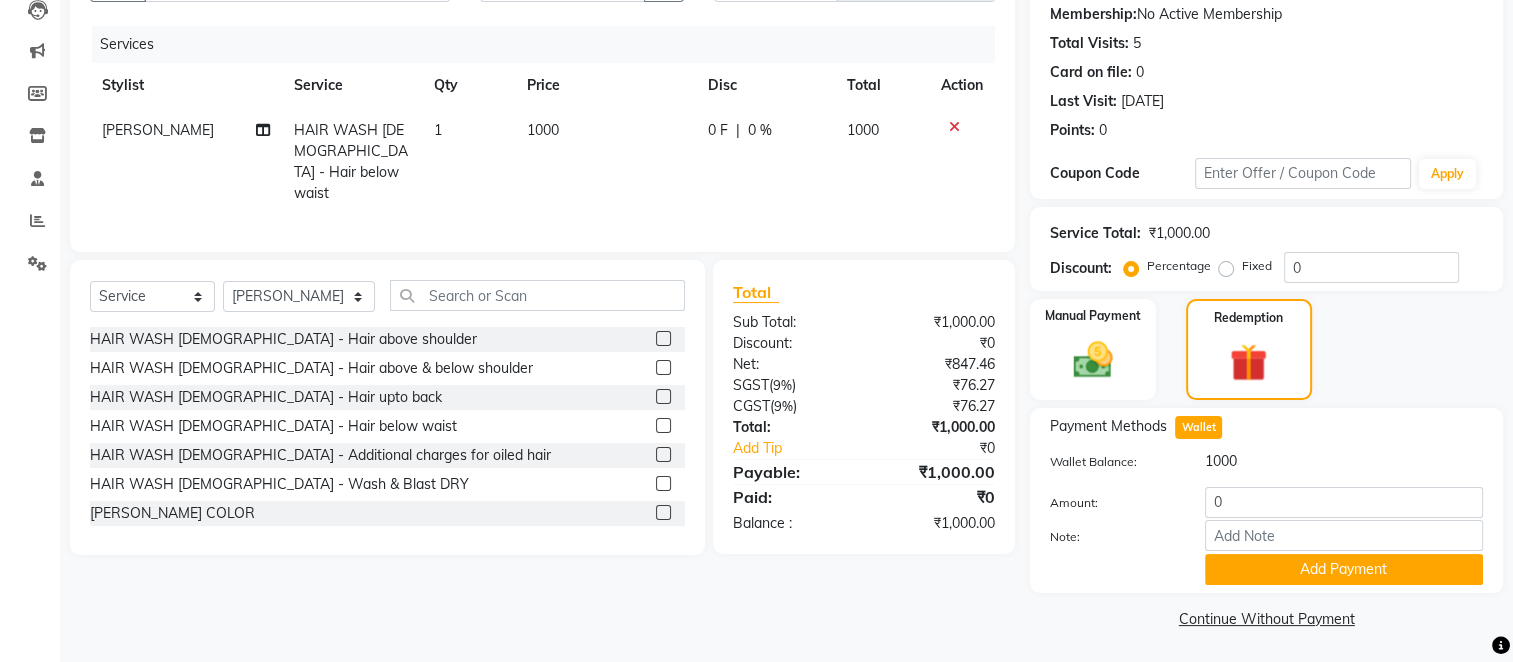 scroll, scrollTop: 227, scrollLeft: 0, axis: vertical 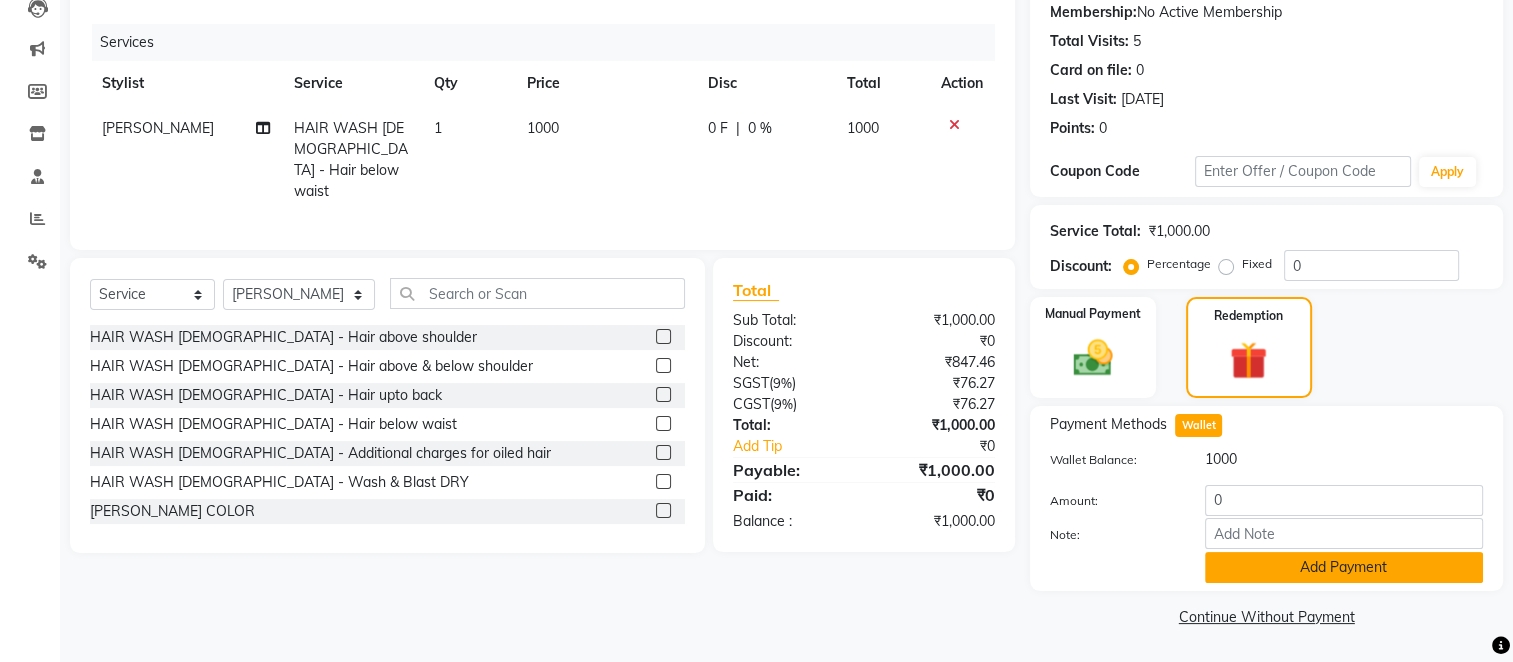 click on "Add Payment" 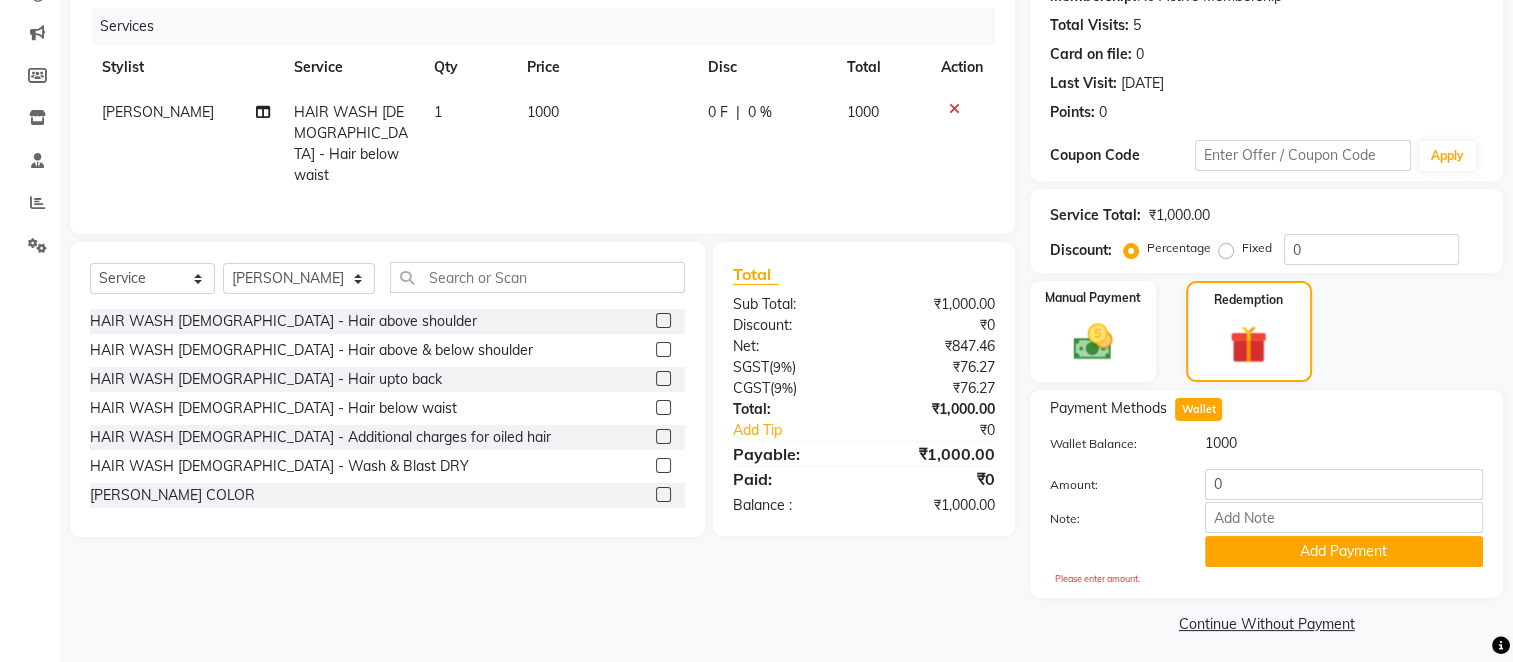 scroll, scrollTop: 250, scrollLeft: 0, axis: vertical 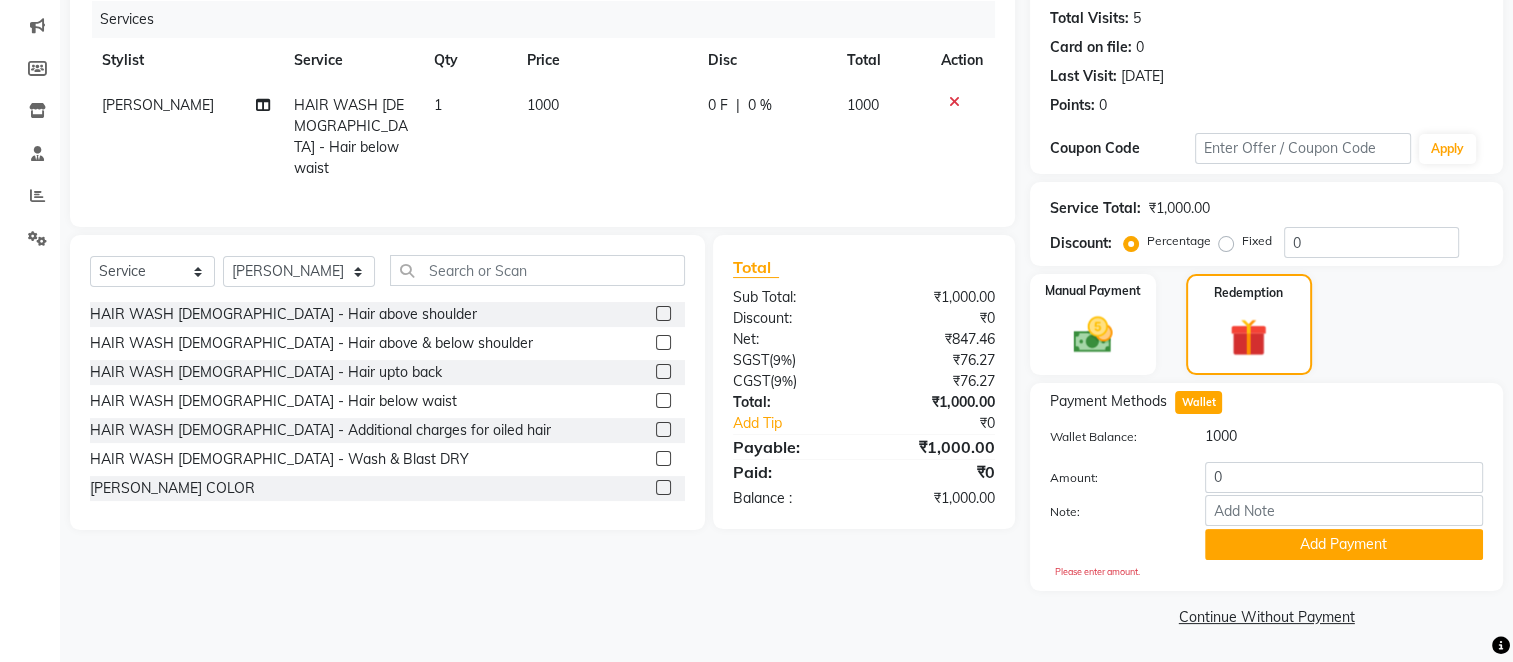 click on "1000" 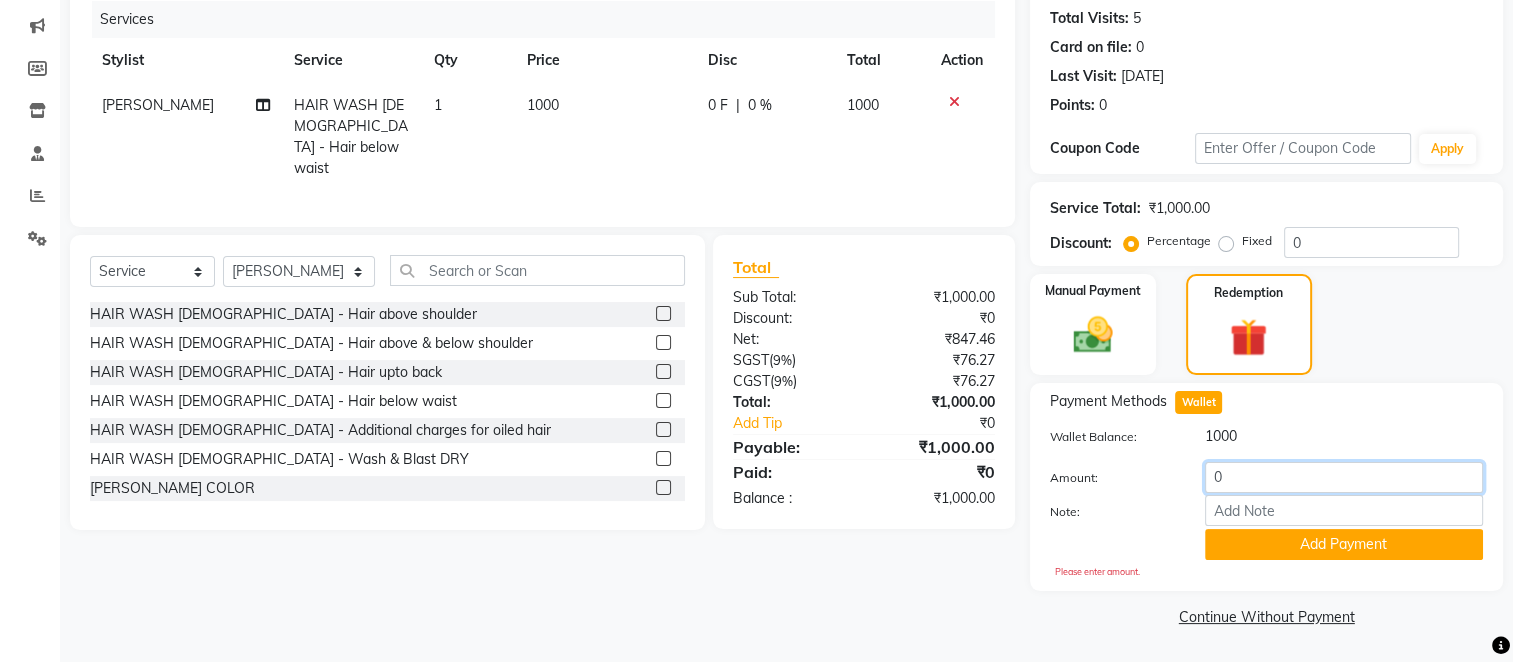 click on "0" 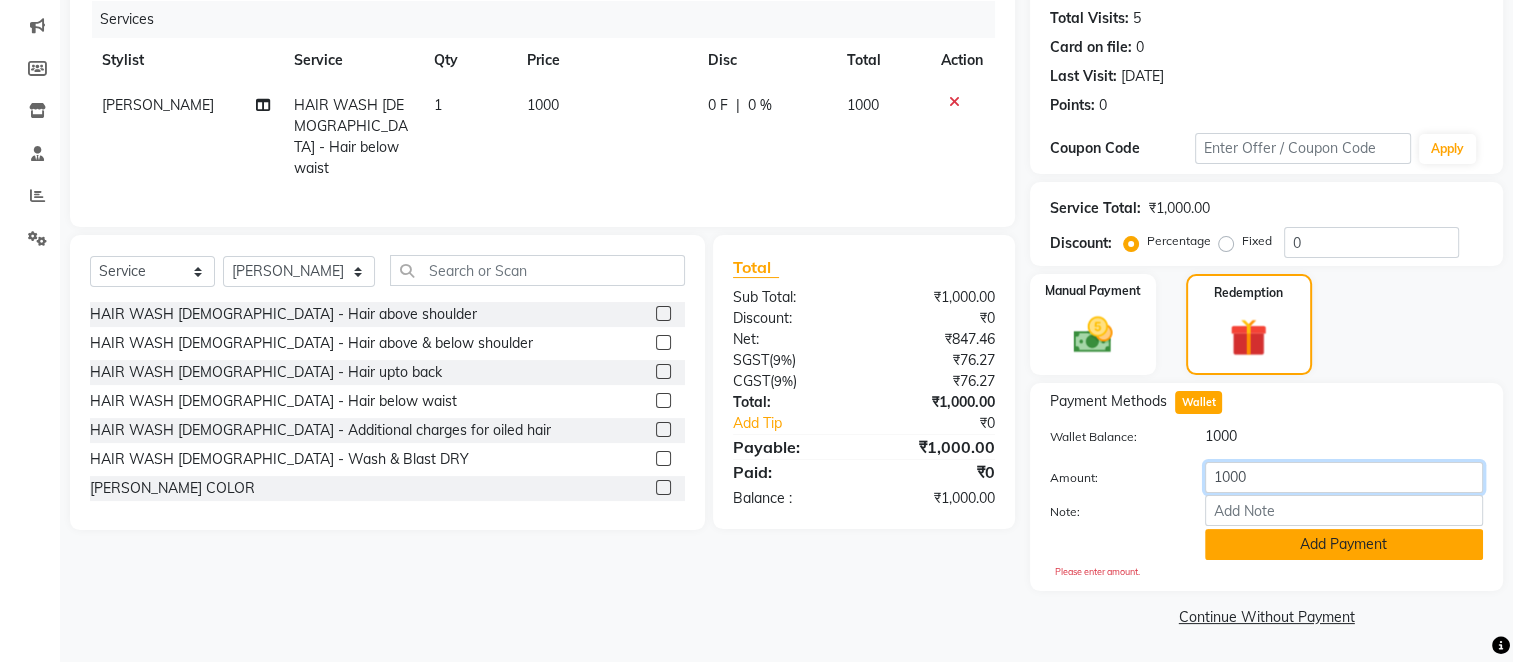 type on "1000" 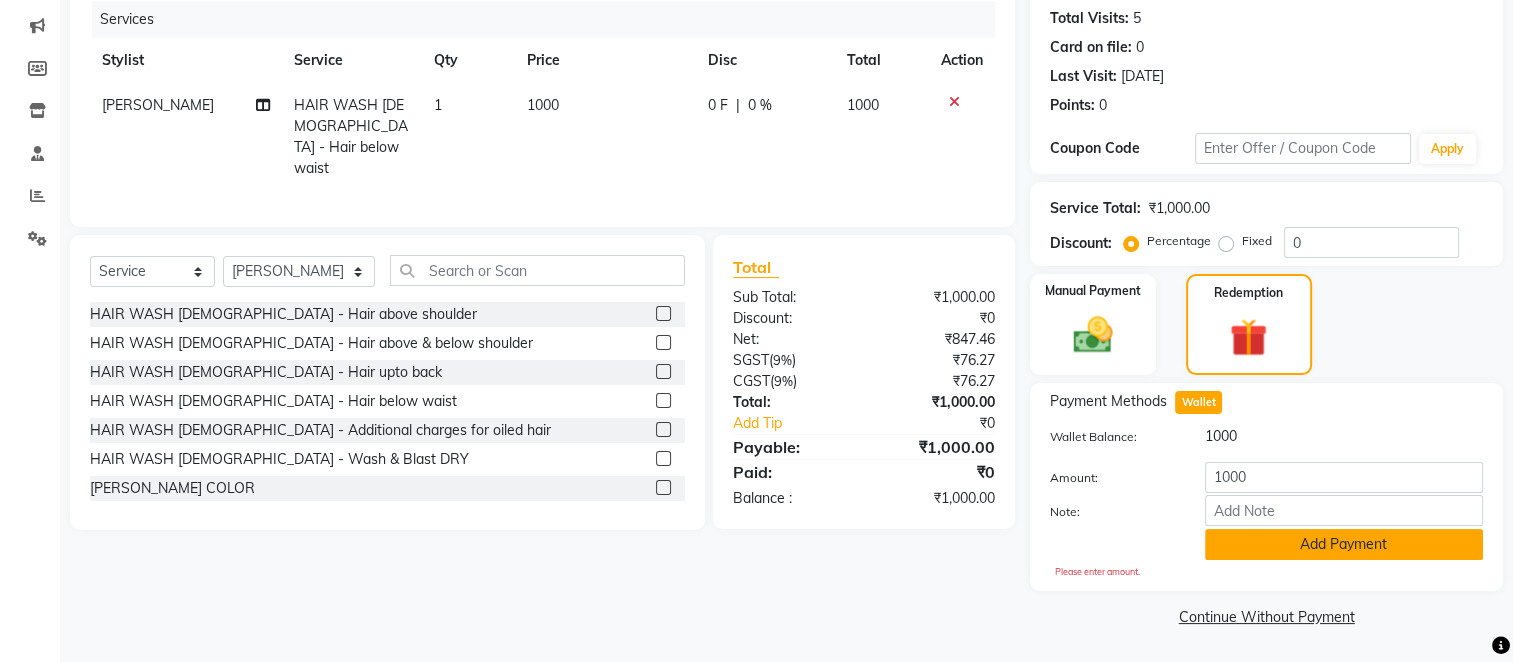 click on "Add Payment" 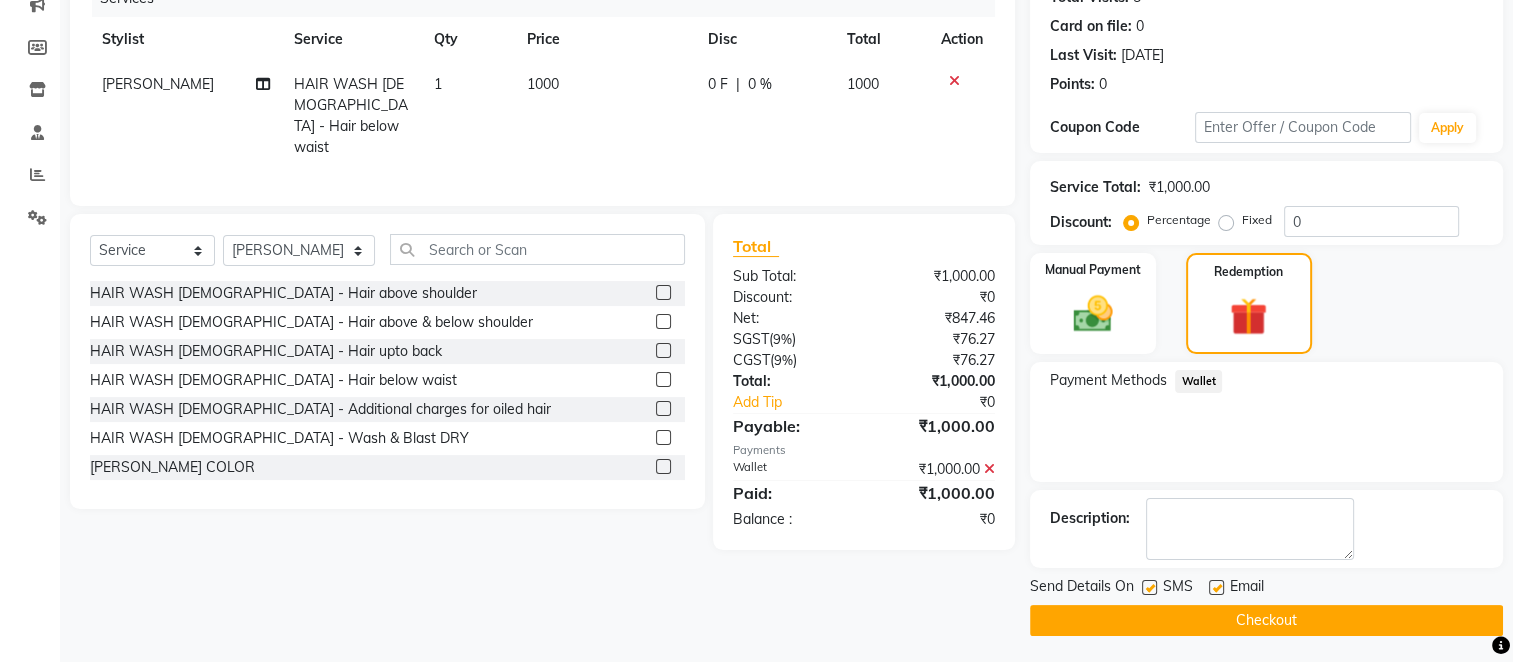 scroll, scrollTop: 271, scrollLeft: 0, axis: vertical 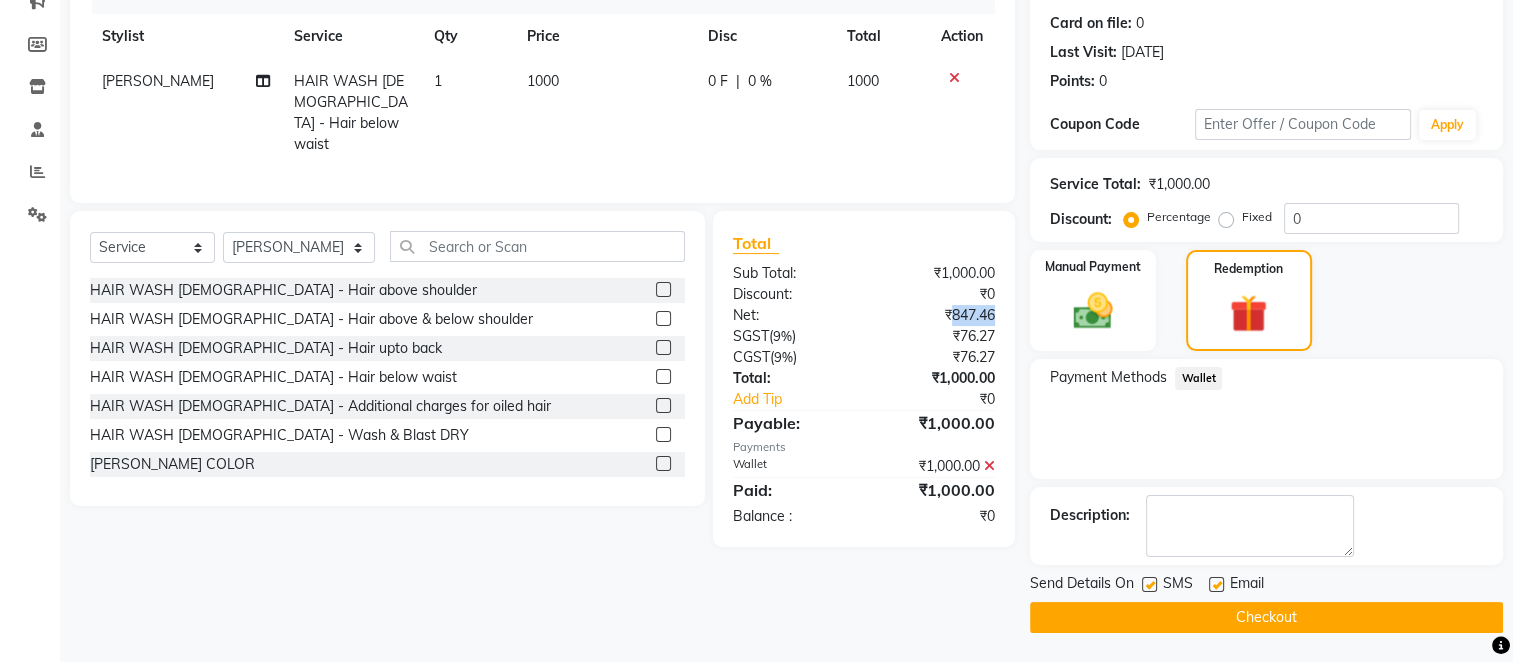 drag, startPoint x: 950, startPoint y: 300, endPoint x: 999, endPoint y: 307, distance: 49.497475 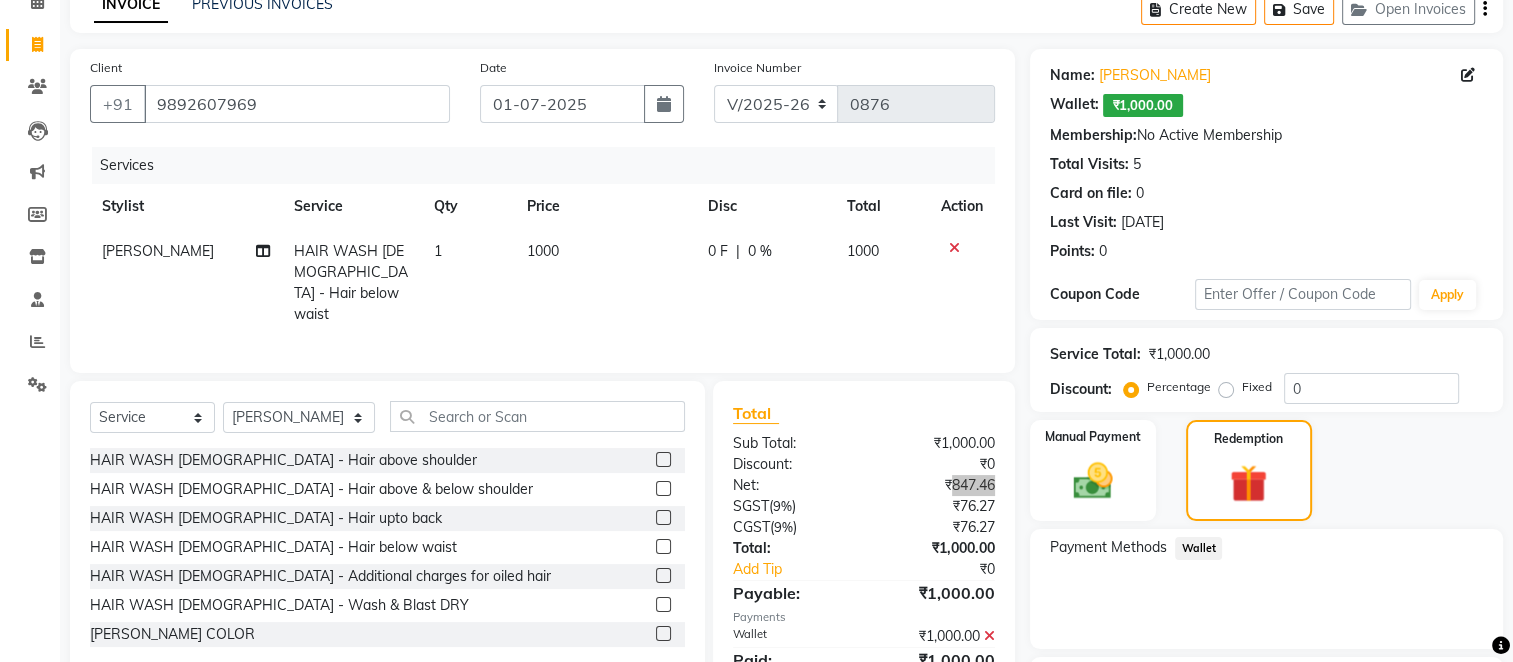 scroll, scrollTop: 0, scrollLeft: 0, axis: both 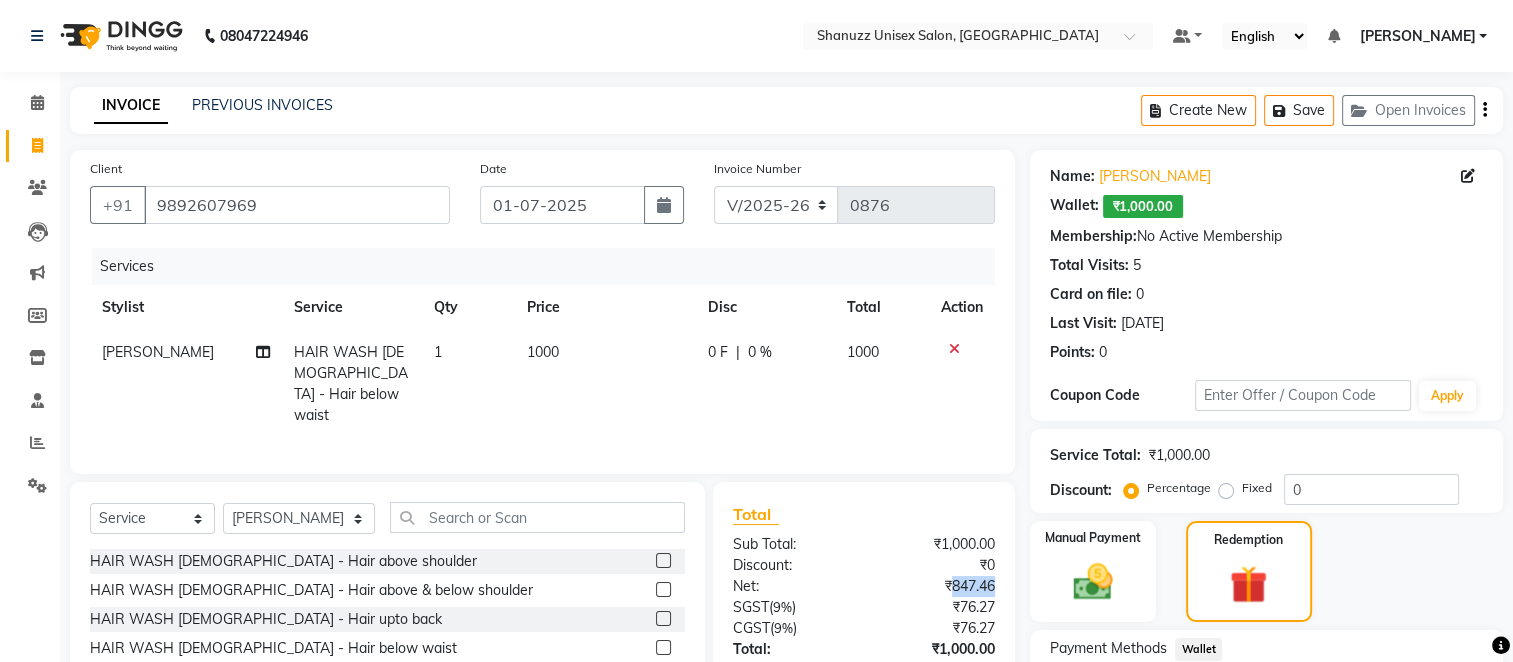 click 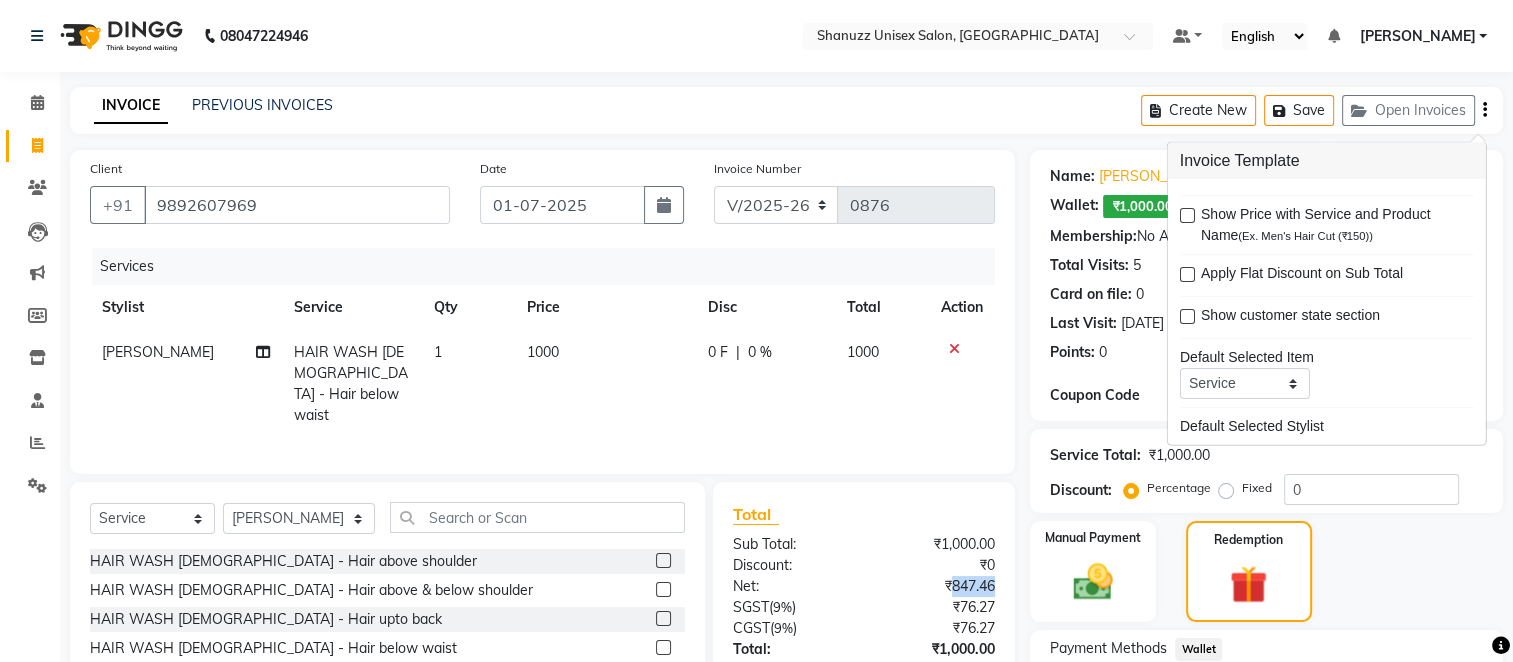 type 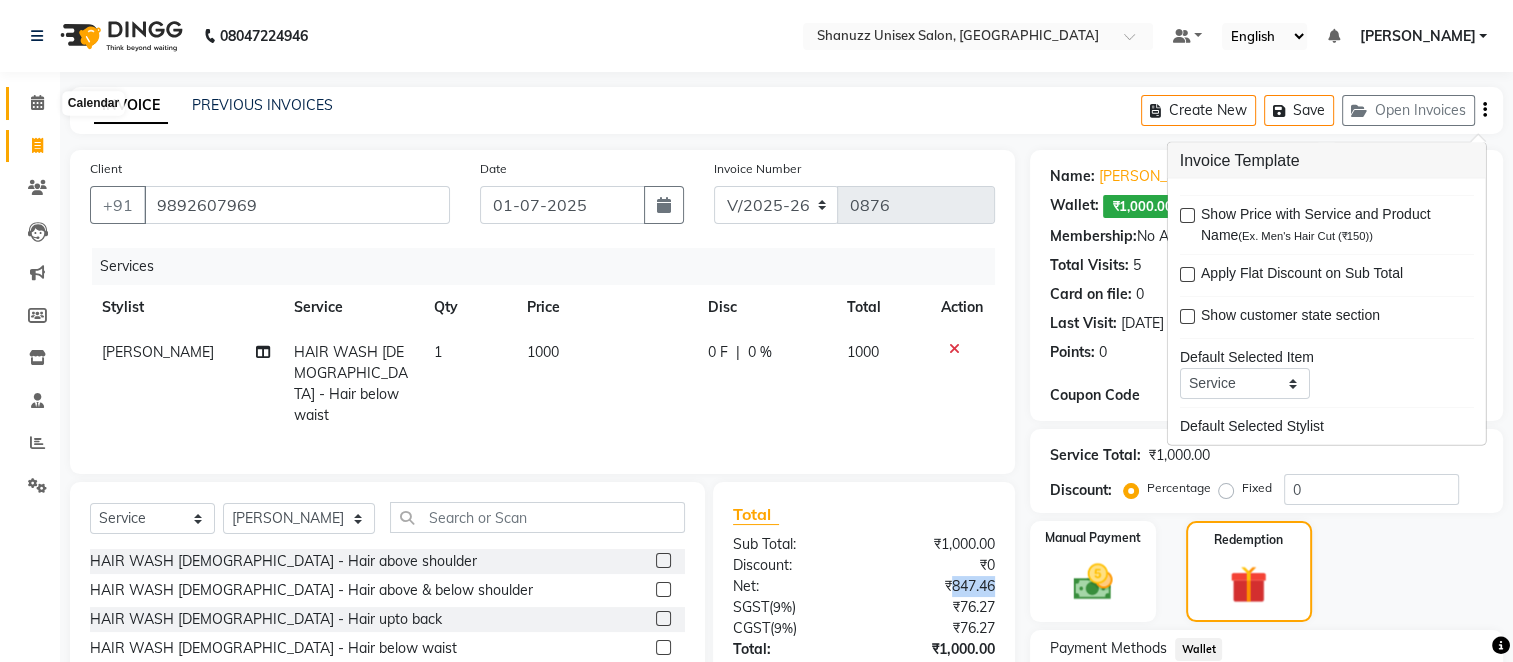 click 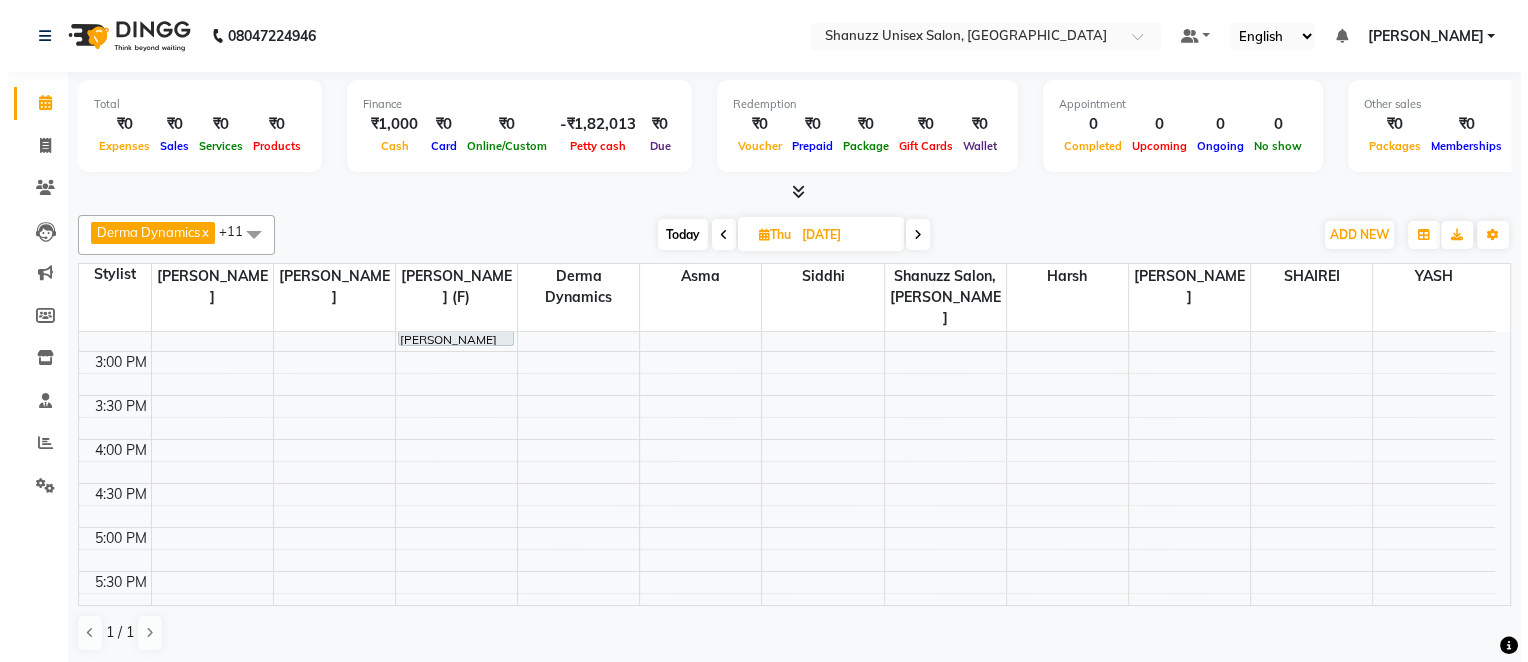 scroll, scrollTop: 516, scrollLeft: 0, axis: vertical 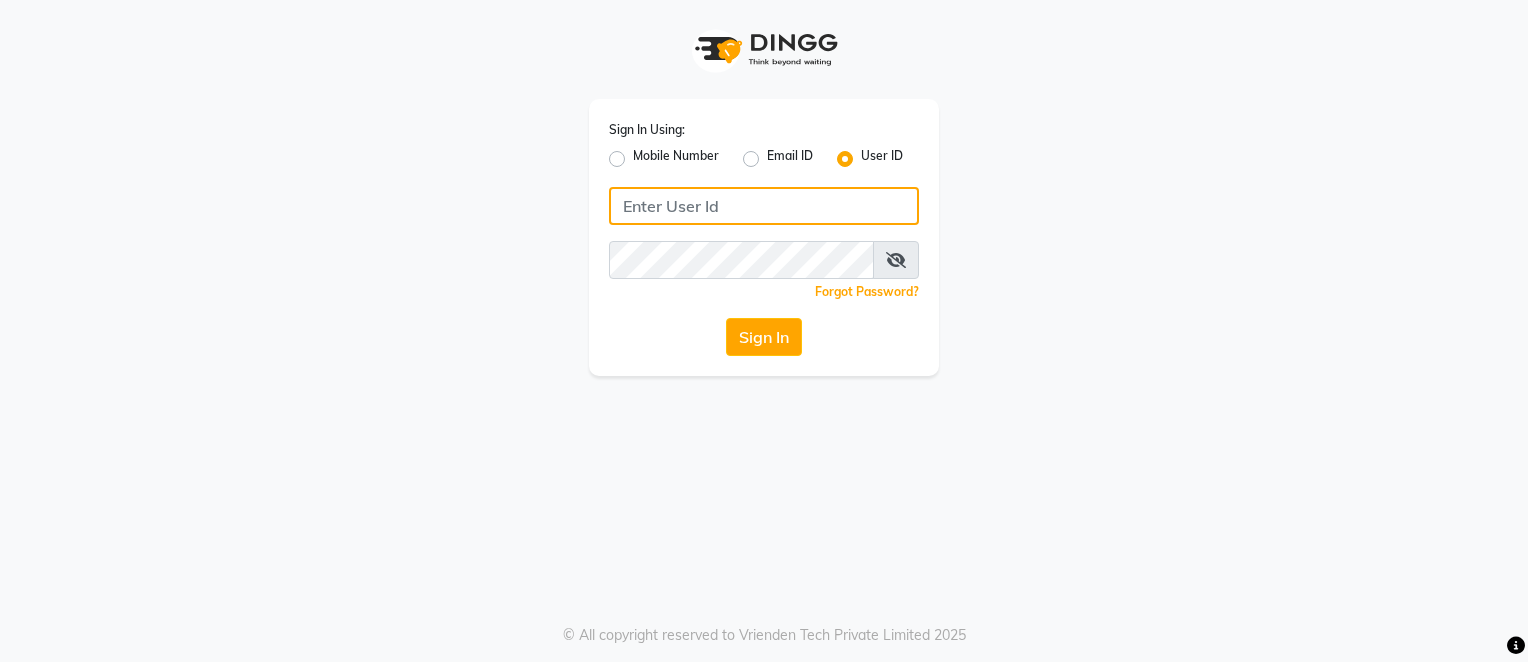 type on "shanuzz" 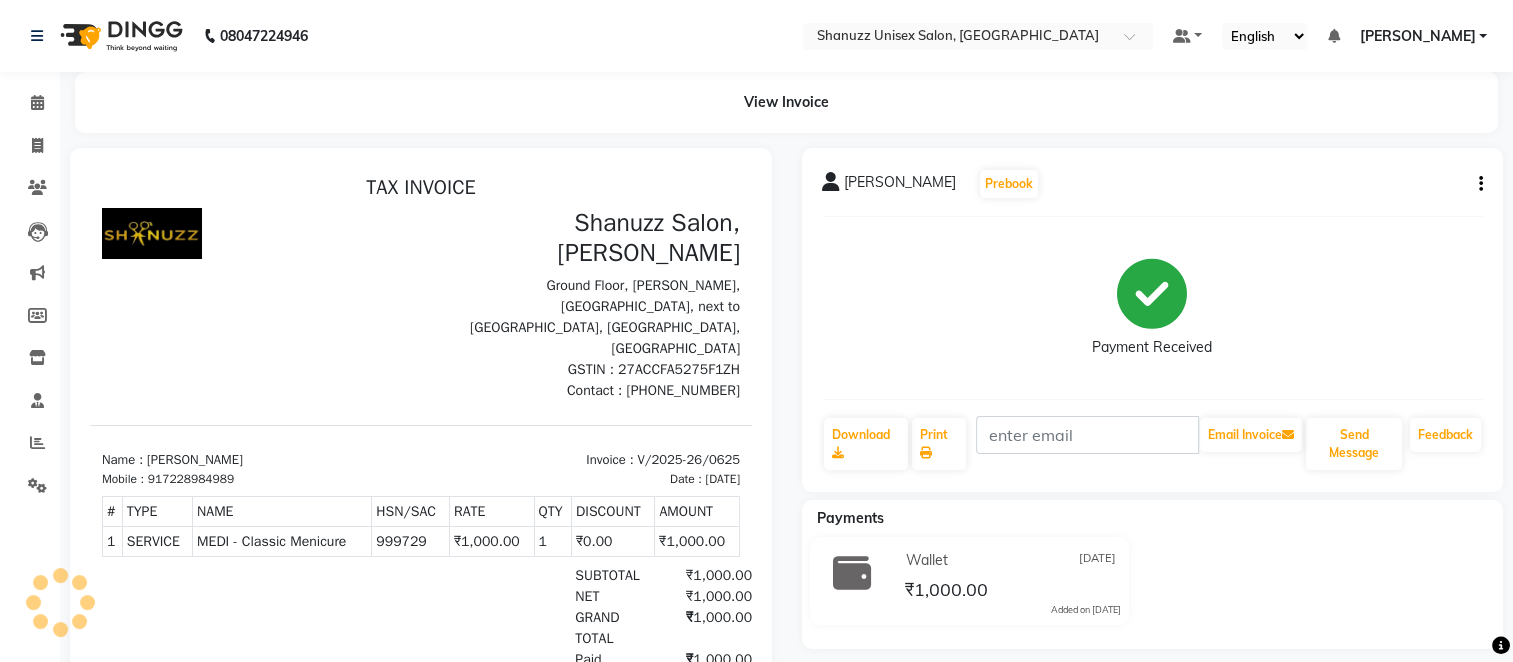 scroll, scrollTop: 0, scrollLeft: 0, axis: both 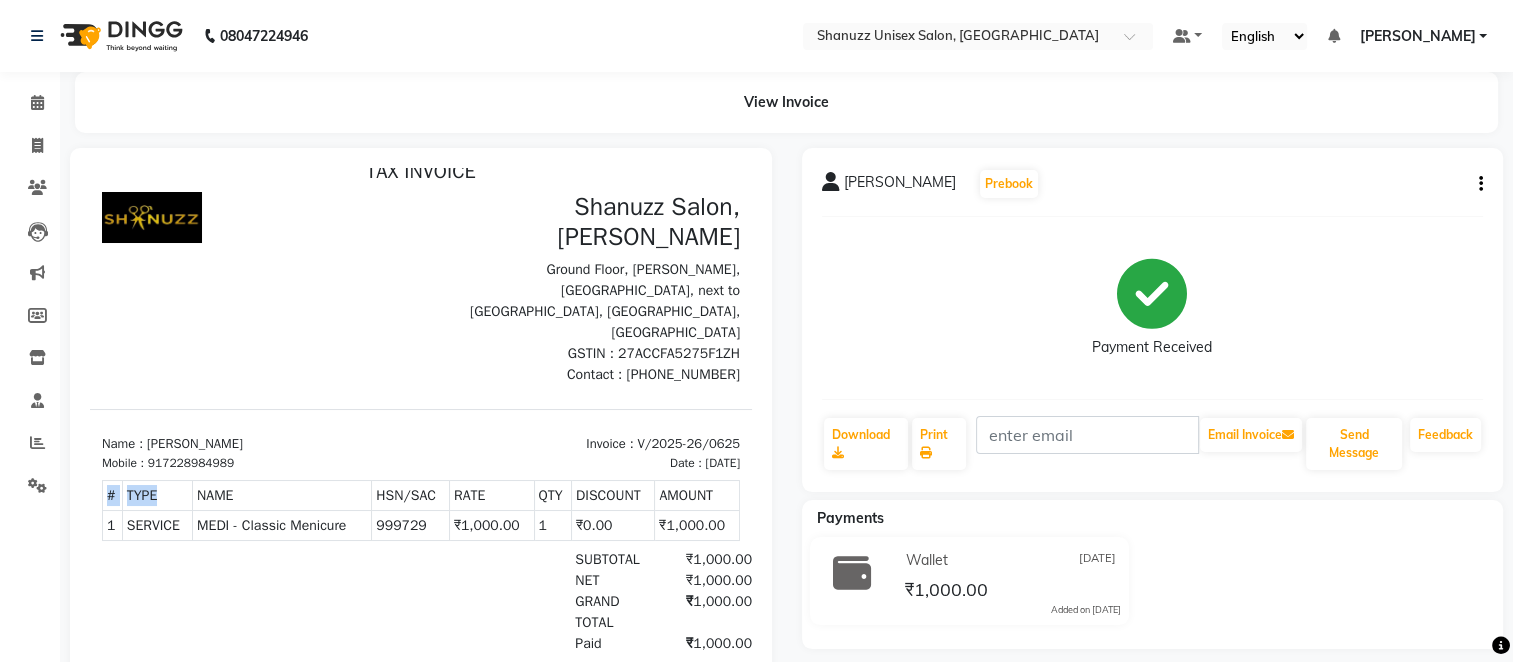drag, startPoint x: 167, startPoint y: 430, endPoint x: 237, endPoint y: 422, distance: 70.45566 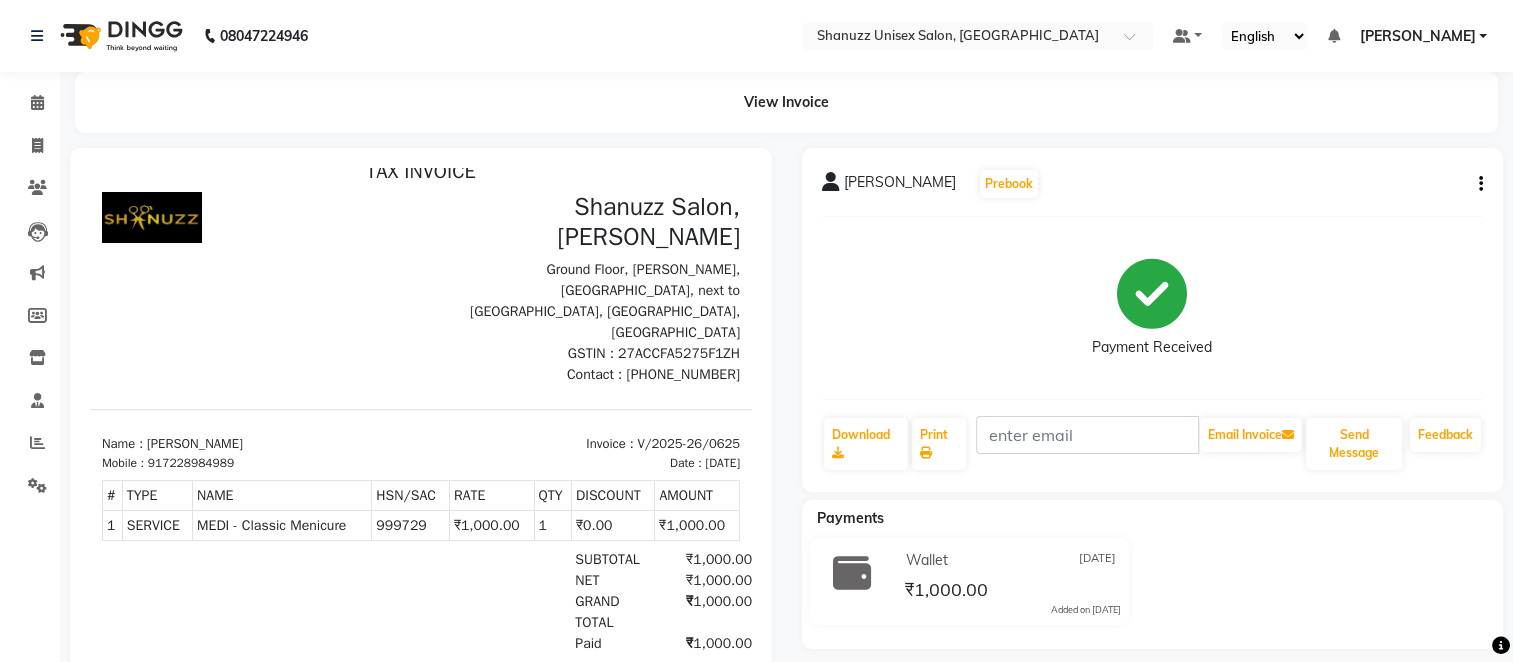 drag, startPoint x: 237, startPoint y: 422, endPoint x: 237, endPoint y: 397, distance: 25 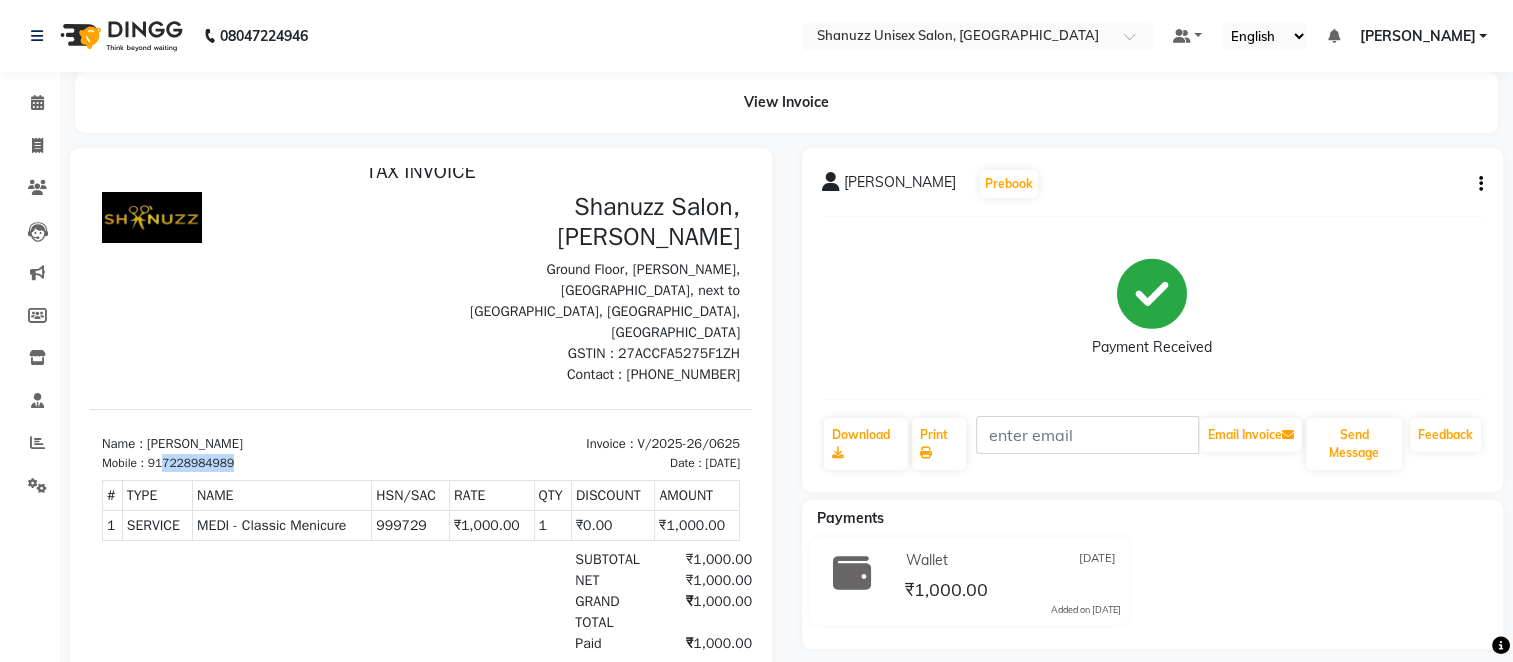 drag, startPoint x: 167, startPoint y: 417, endPoint x: 240, endPoint y: 406, distance: 73.82411 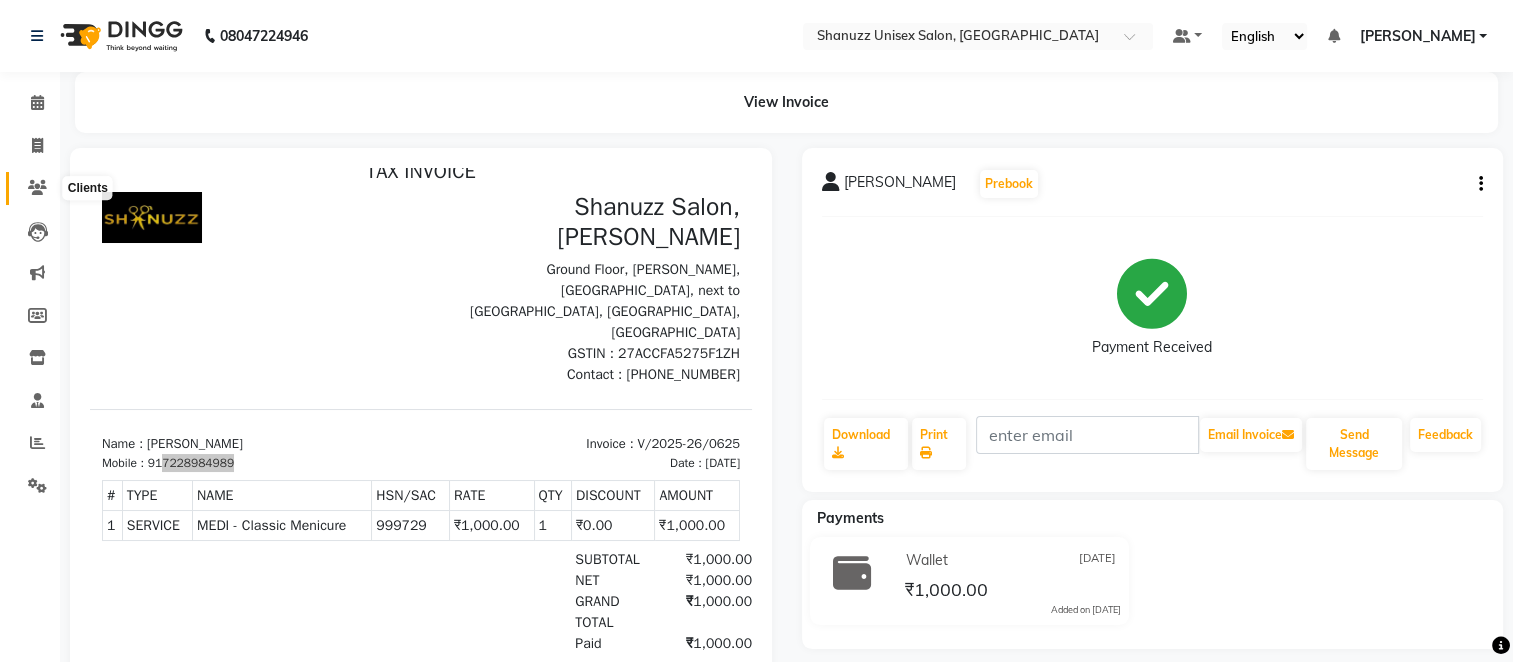 click 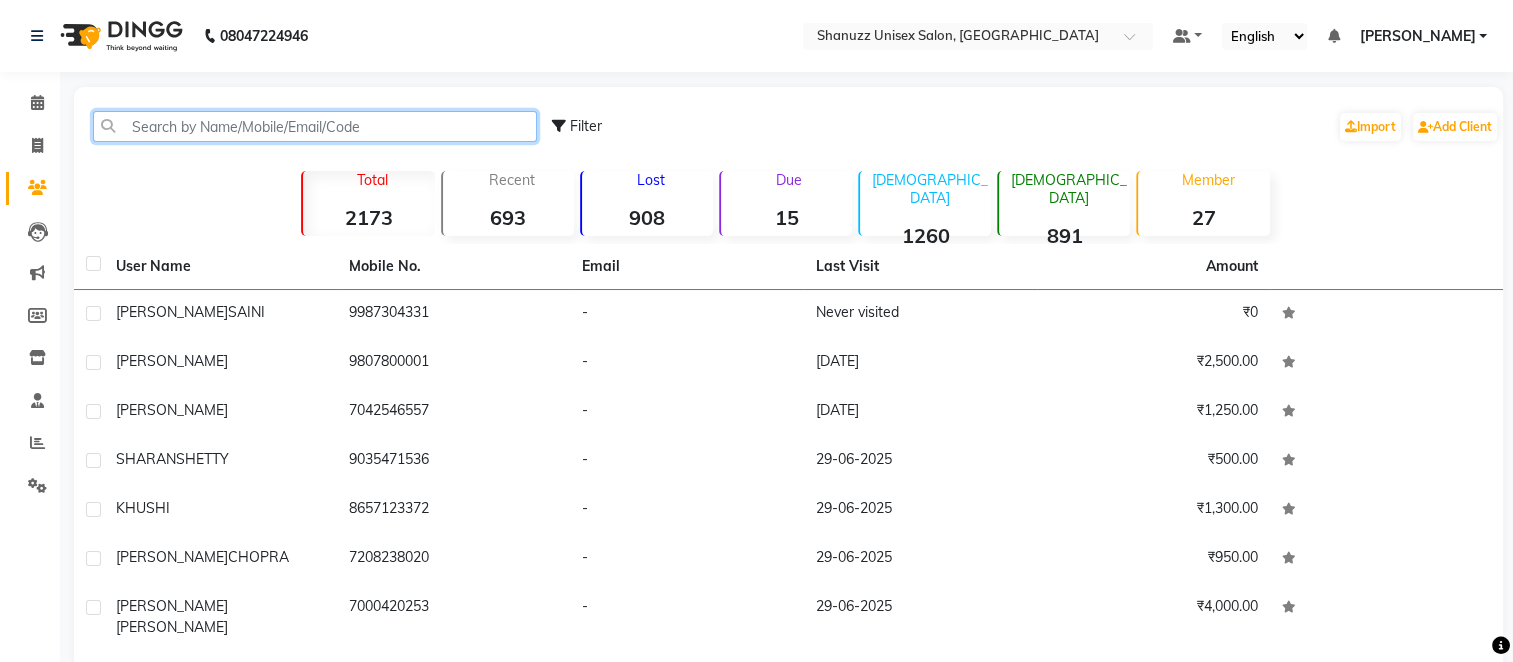 click 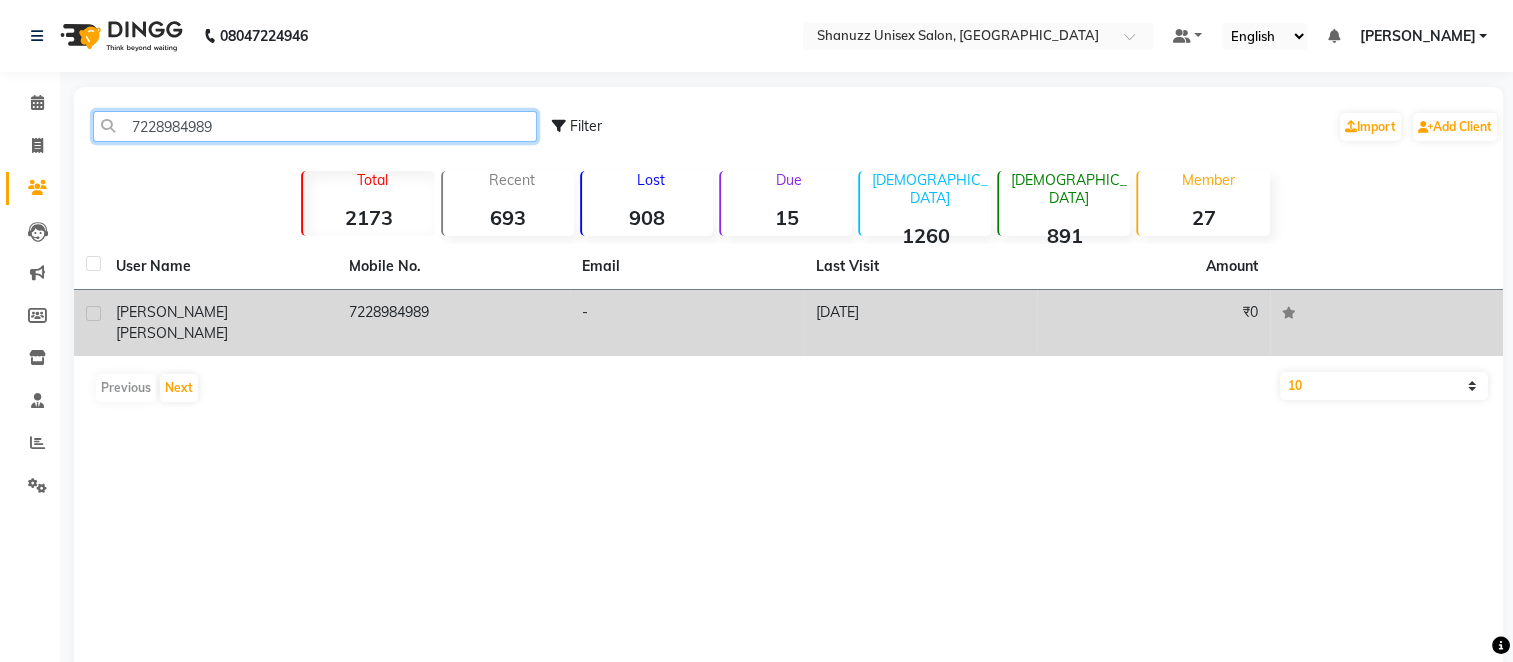 type on "7228984989" 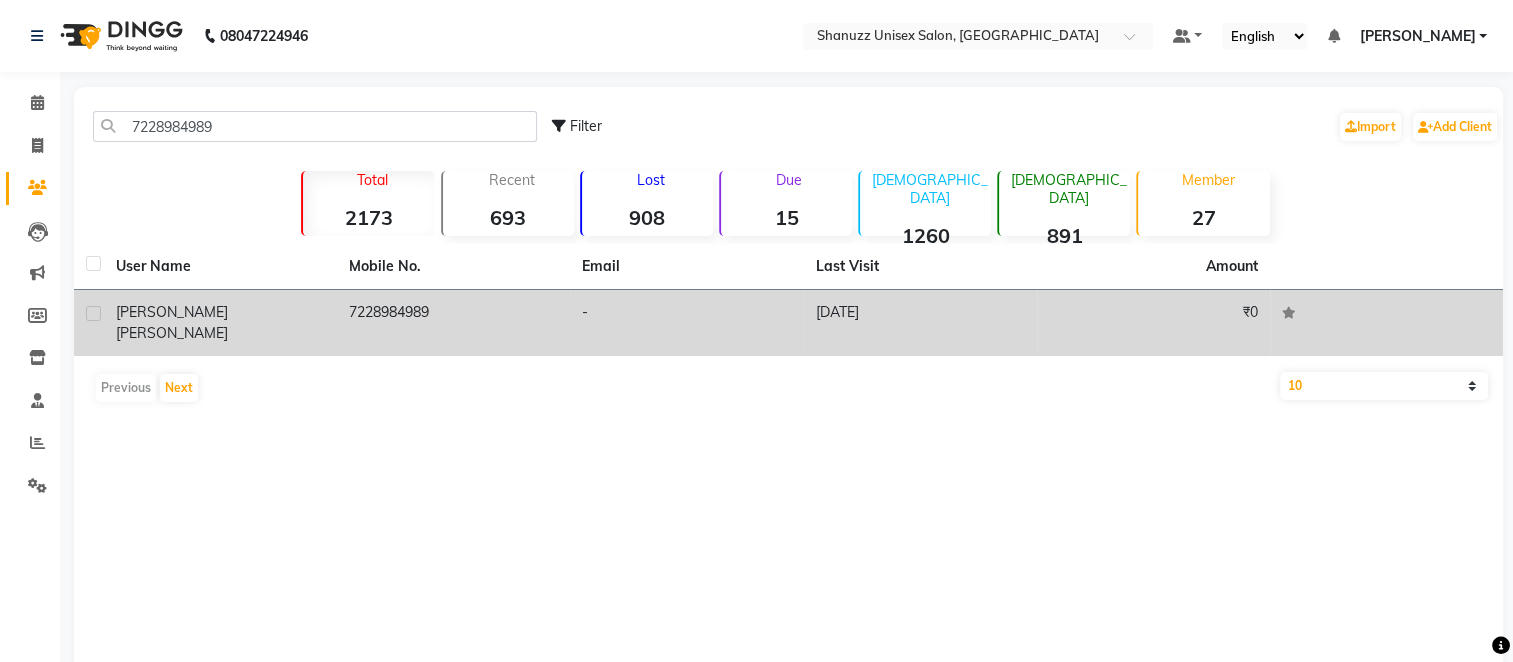 click on "[PERSON_NAME]" 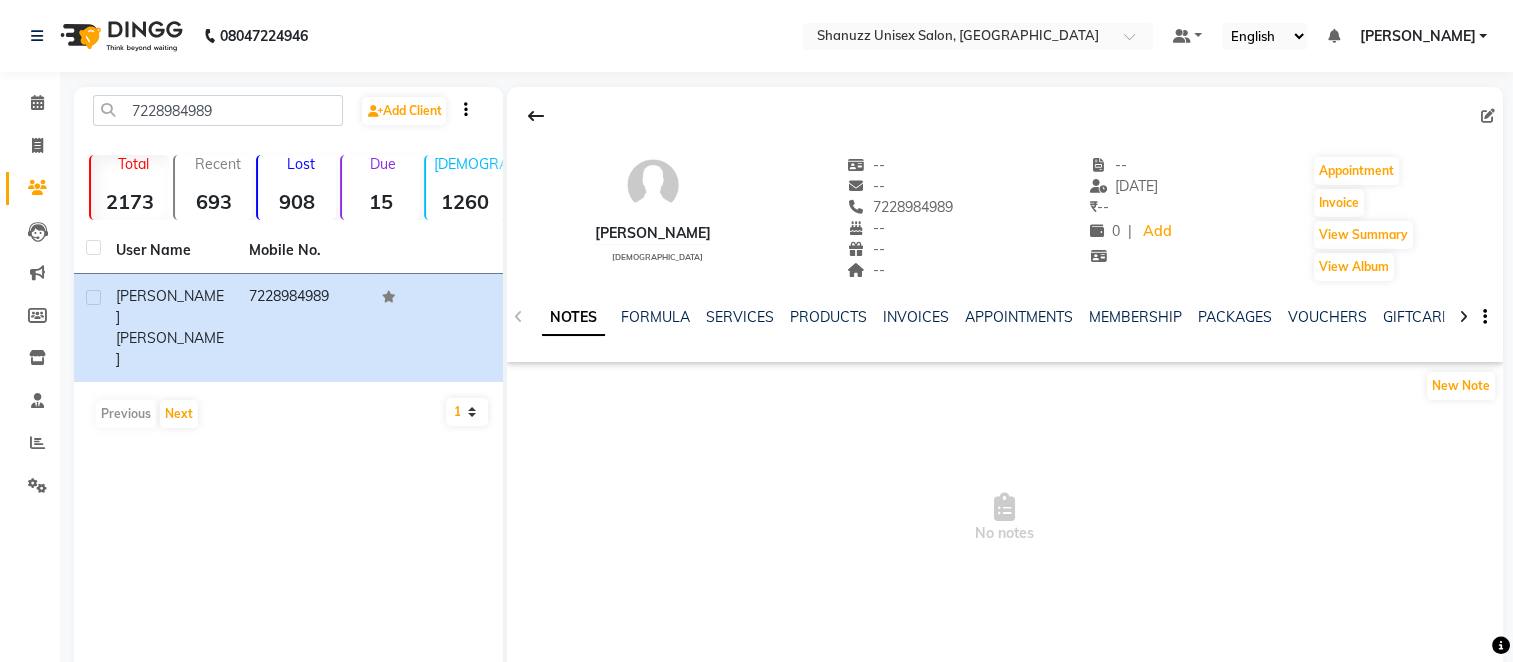 click on "[PERSON_NAME]" at bounding box center (1417, 36) 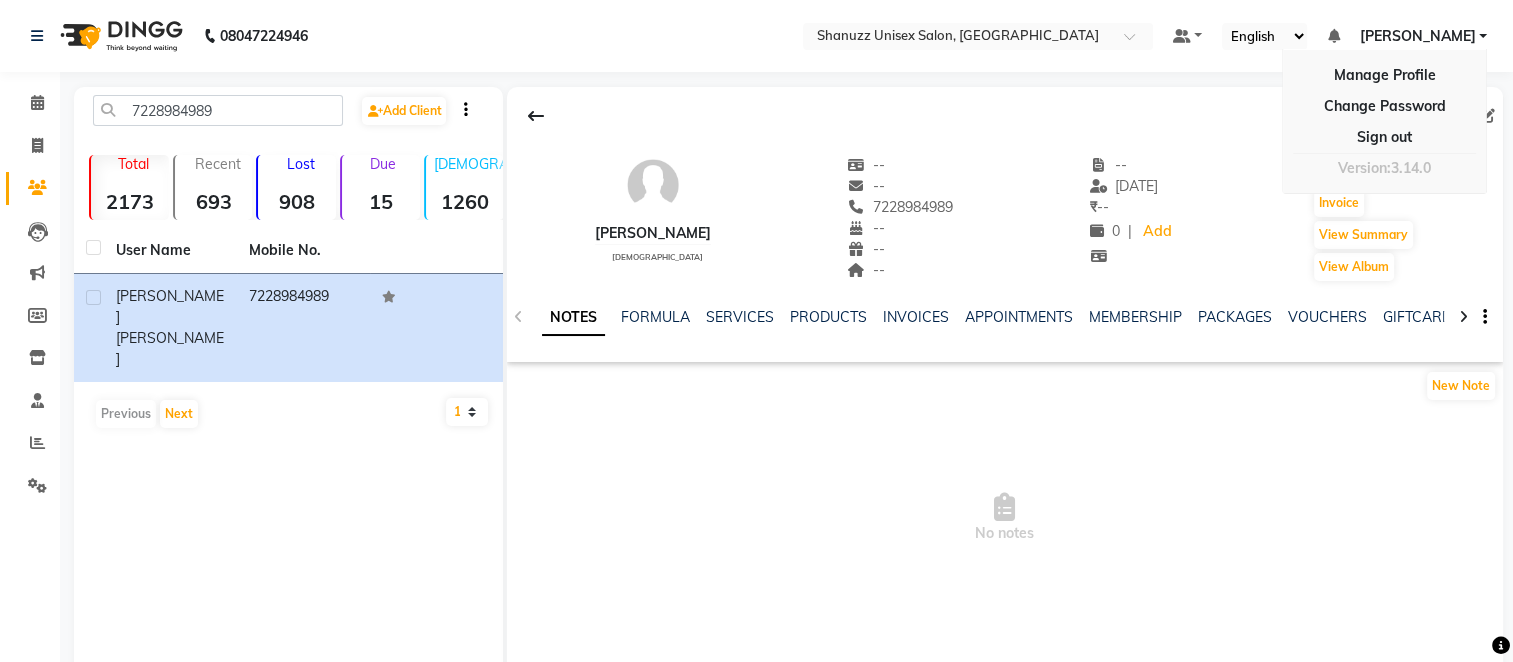 click on "08047224946 Select Location × Shanuzz Unisex Salon, Oshiwara Default Panel My Panel English ENGLISH Español العربية मराठी हिंदी ગુજરાતી தமிழ் 中文 Notifications nothing to show [PERSON_NAME] Manage Profile Change Password Sign out  Version:3.14.0  ☀ Shanuzz Unisex Salon, Oshiwara  Calendar  Invoice  Clients  Leads   Marketing  Members  Inventory  Staff  Reports  Settings Completed InProgress Upcoming Dropped Tentative Check-In Confirm Bookings Generate Report Segments Page Builder 7228984989  Add Client  Total  2173  Recent  693  Lost  908  Due  15  [DEMOGRAPHIC_DATA]  1260  [DEMOGRAPHIC_DATA]  891  Member  27 User Name Mobile No. [PERSON_NAME]   7228984989   Previous   Next   10   50   100   [PERSON_NAME]   [DEMOGRAPHIC_DATA]  --   --   7228984989  --  --  --  -- [DATE] ₹    -- 0 |  Add   Appointment   Invoice  View Summary  View Album  NOTES FORMULA SERVICES PRODUCTS INVOICES APPOINTMENTS MEMBERSHIP PACKAGES VOUCHERS GIFTCARDS POINTS FORMS FAMILY CARDS WALLET New Note  No notes" at bounding box center [756, 358] 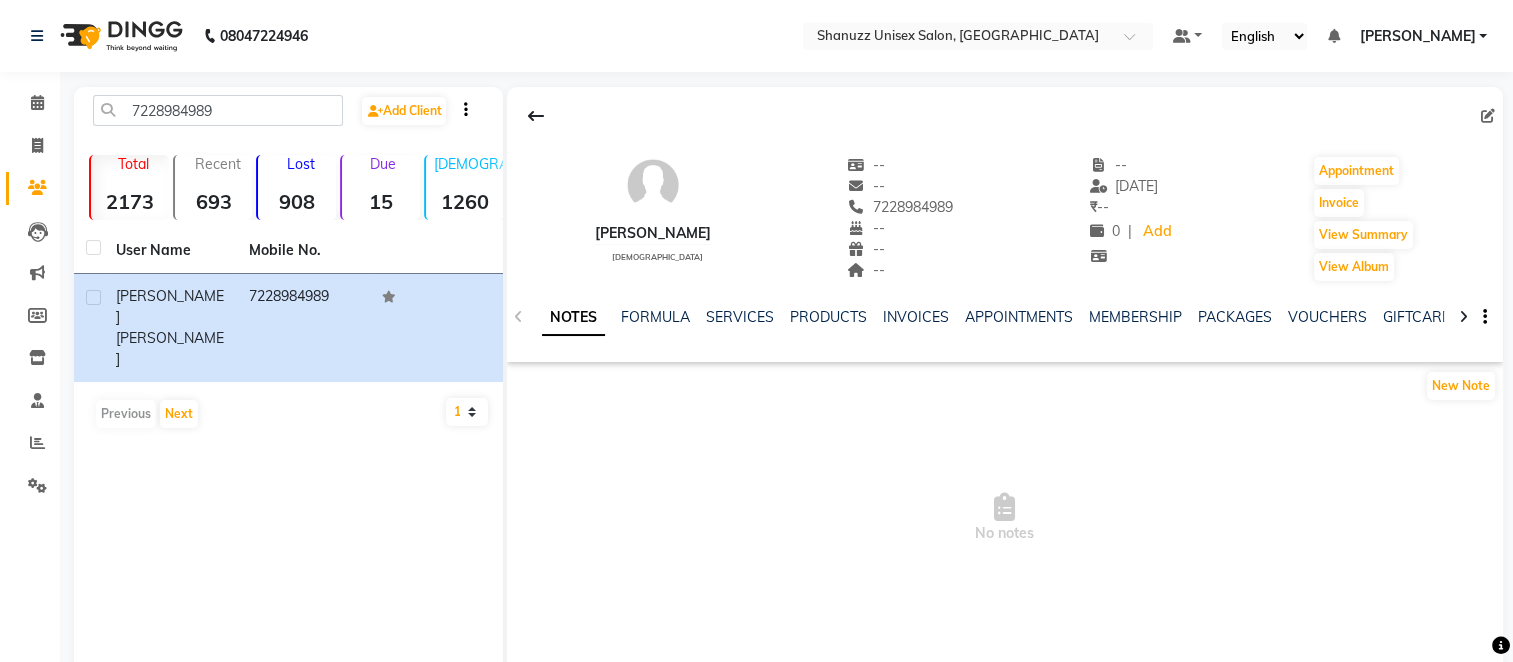 click on "[PERSON_NAME]" at bounding box center [1417, 36] 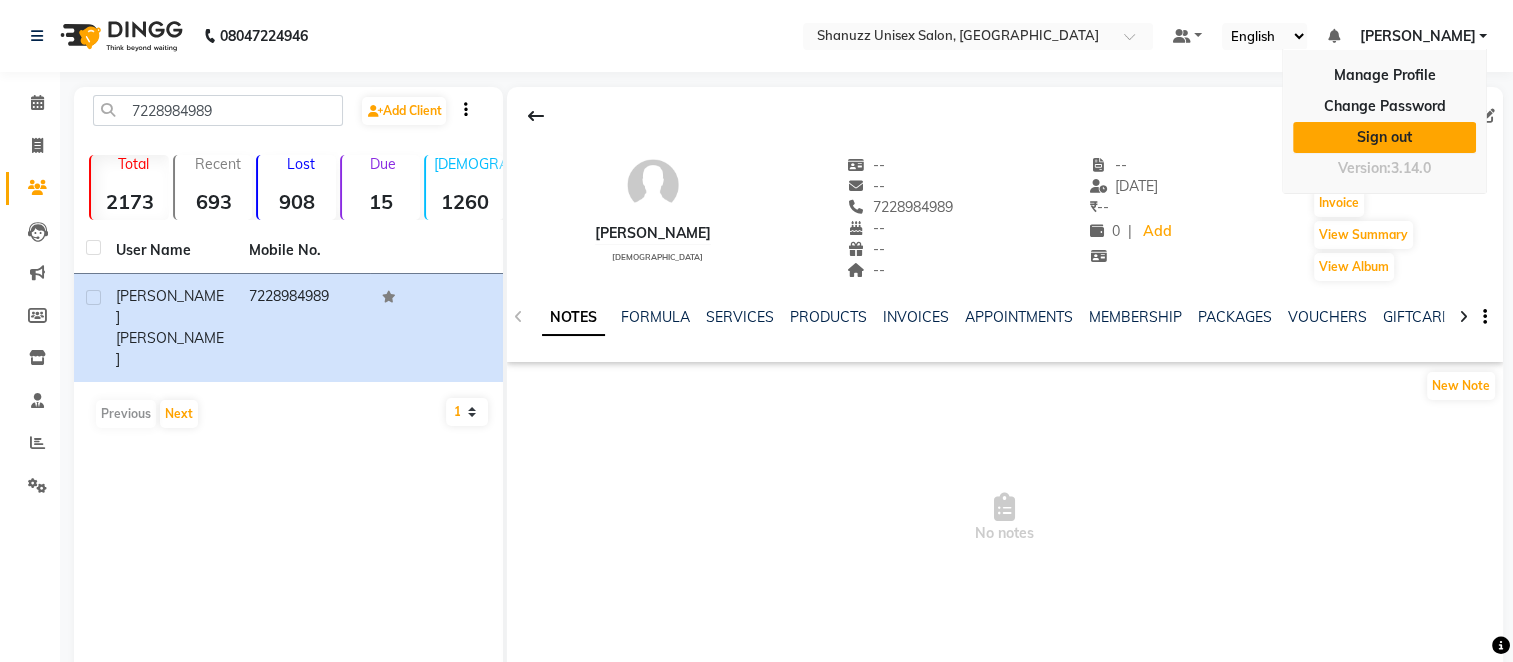 click on "Sign out" at bounding box center [1384, 137] 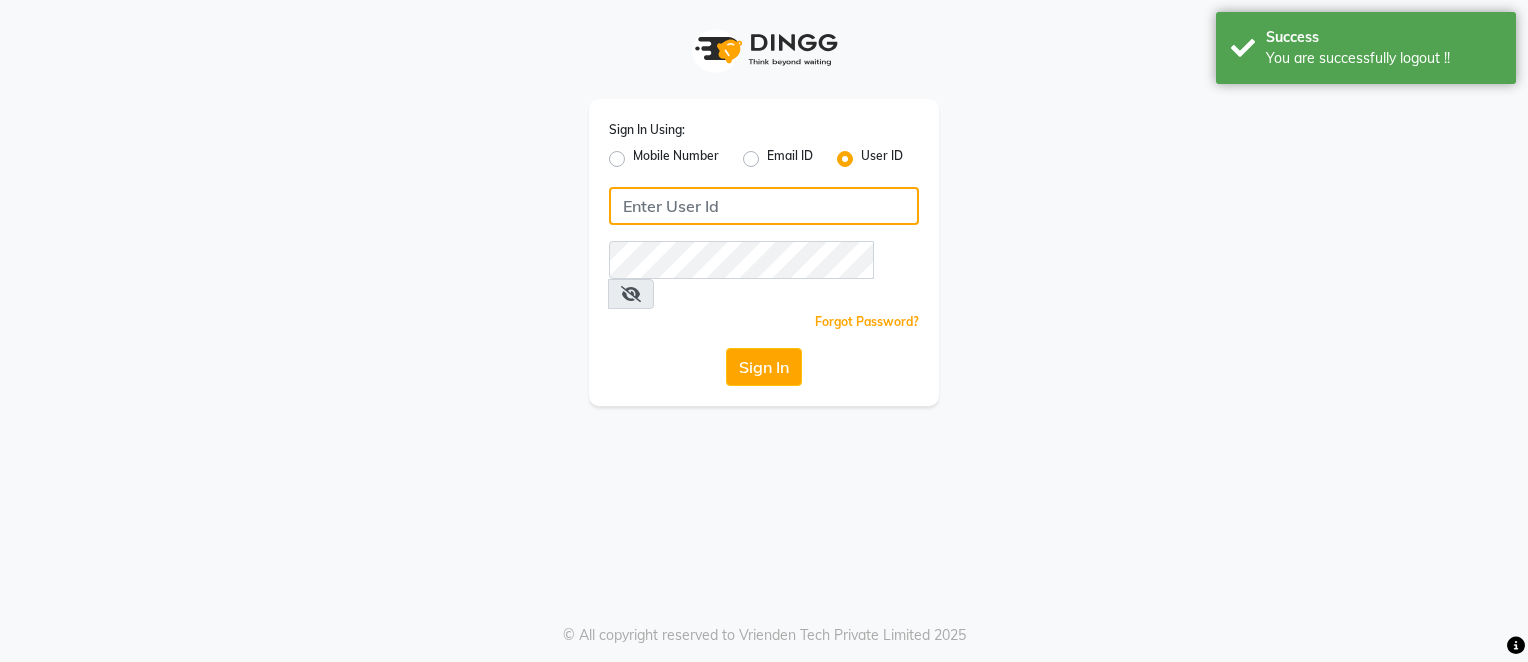 type on "shanuzz" 